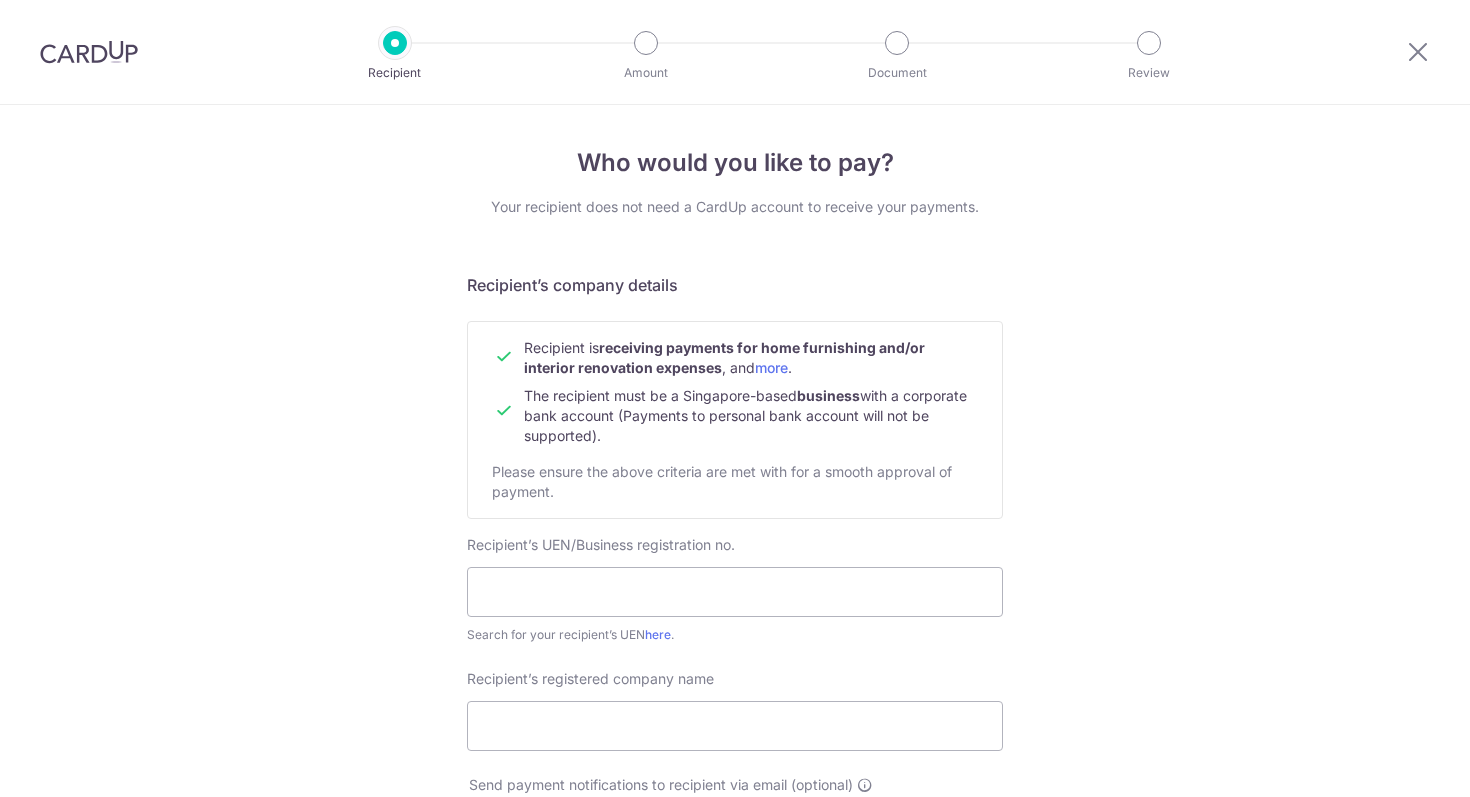 scroll, scrollTop: 0, scrollLeft: 0, axis: both 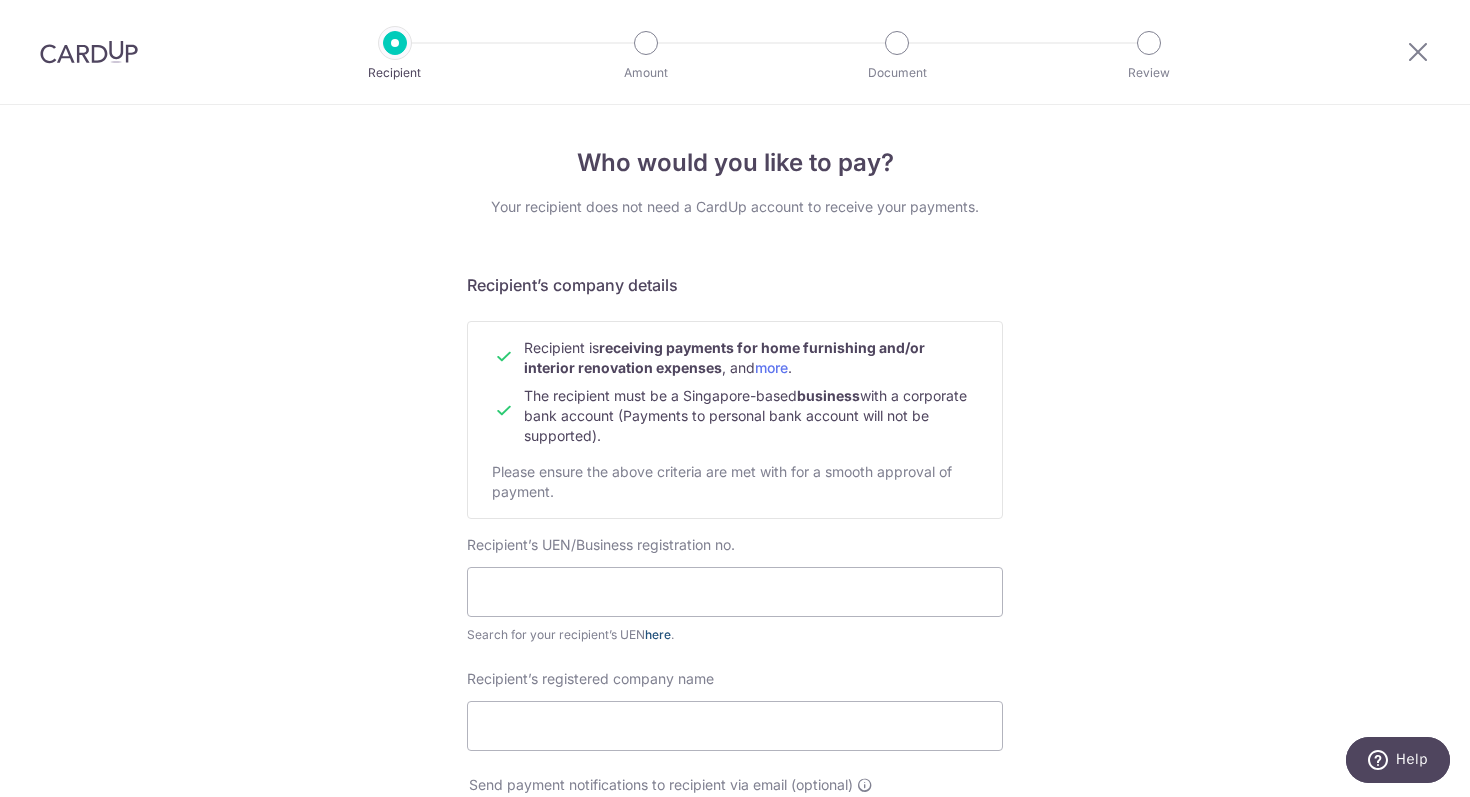 click on "here" at bounding box center (658, 634) 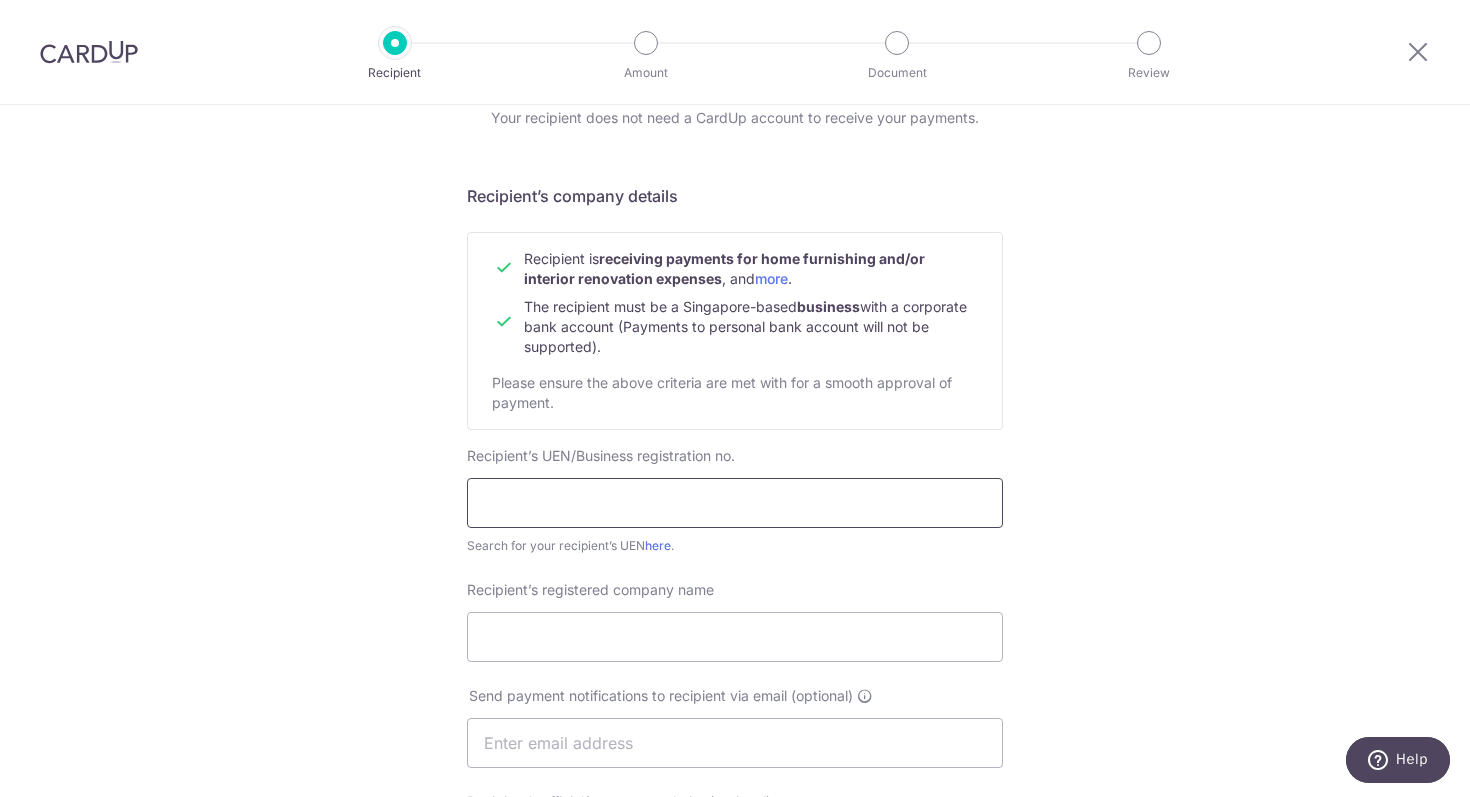 click at bounding box center [735, 503] 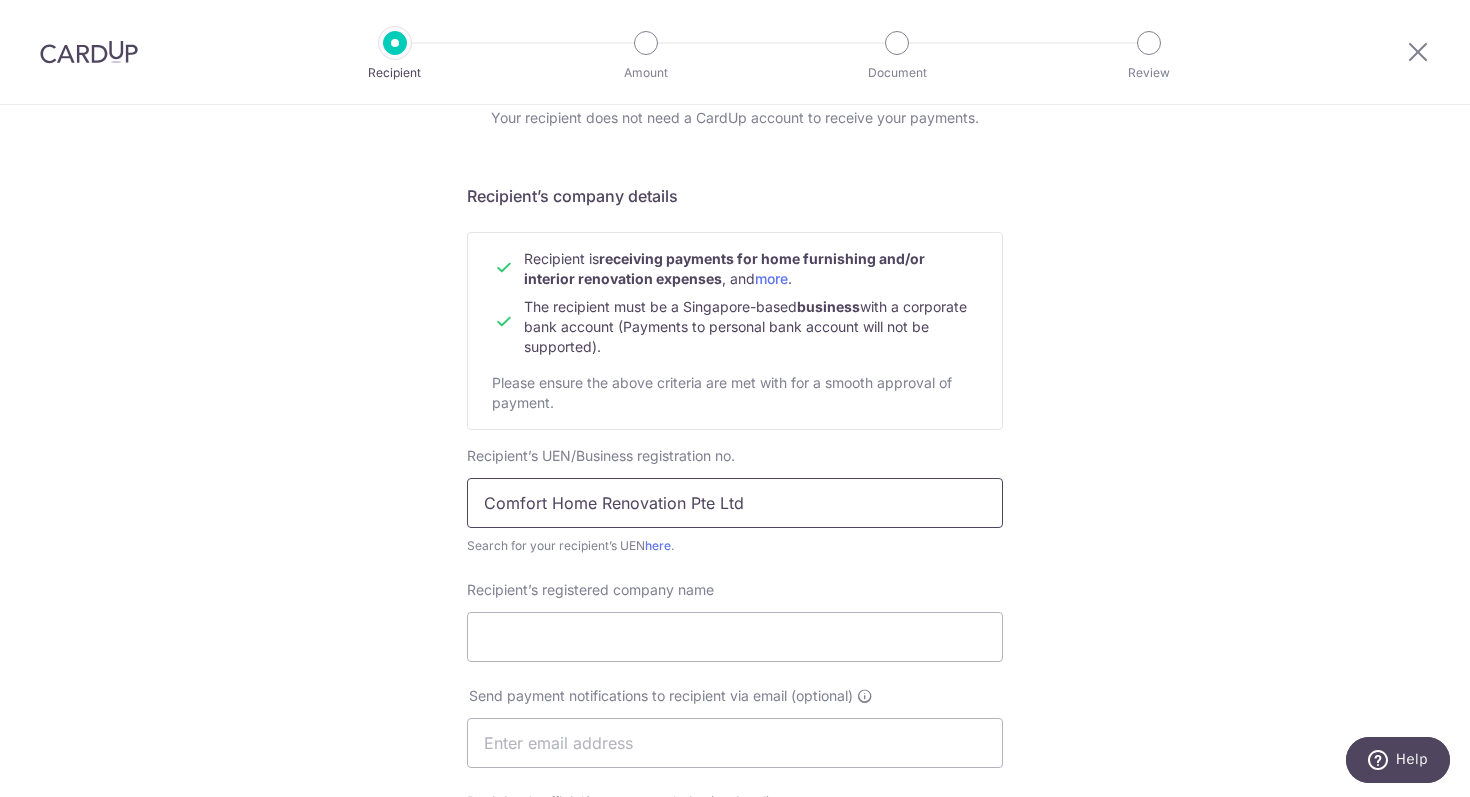 type on "Comfort Home Renovation Pte Ltd" 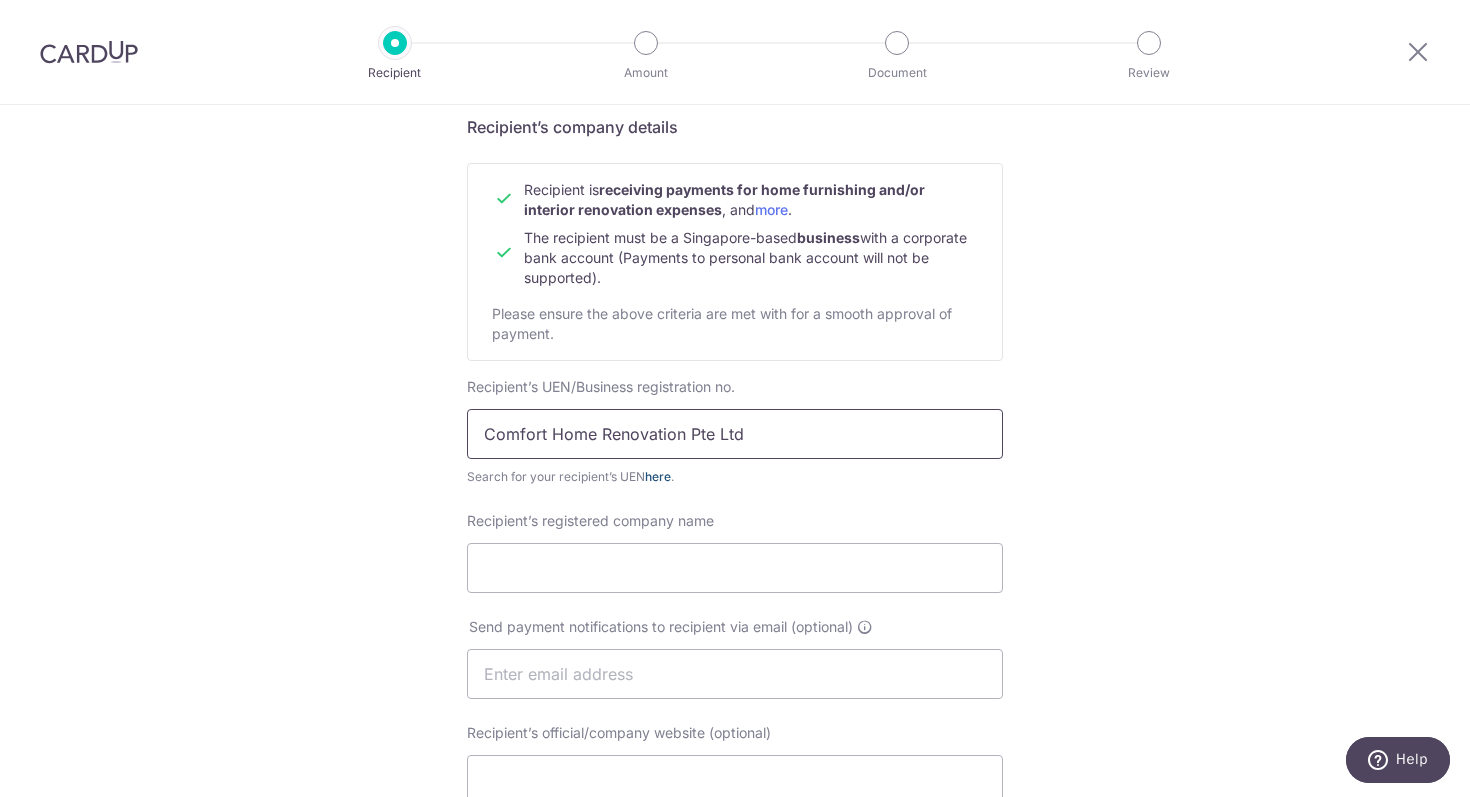 scroll, scrollTop: 161, scrollLeft: 0, axis: vertical 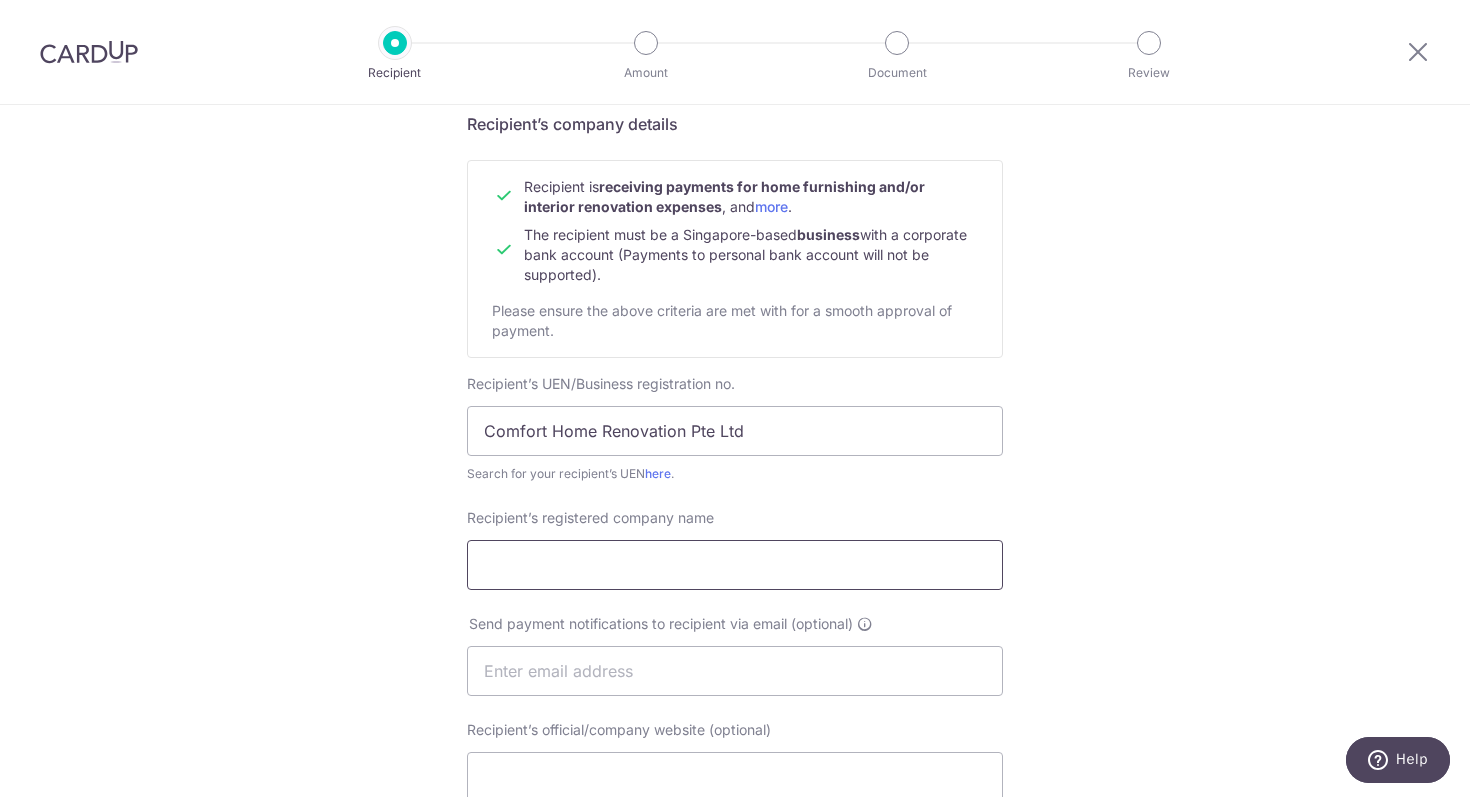 click on "Recipient’s registered company name" at bounding box center [735, 565] 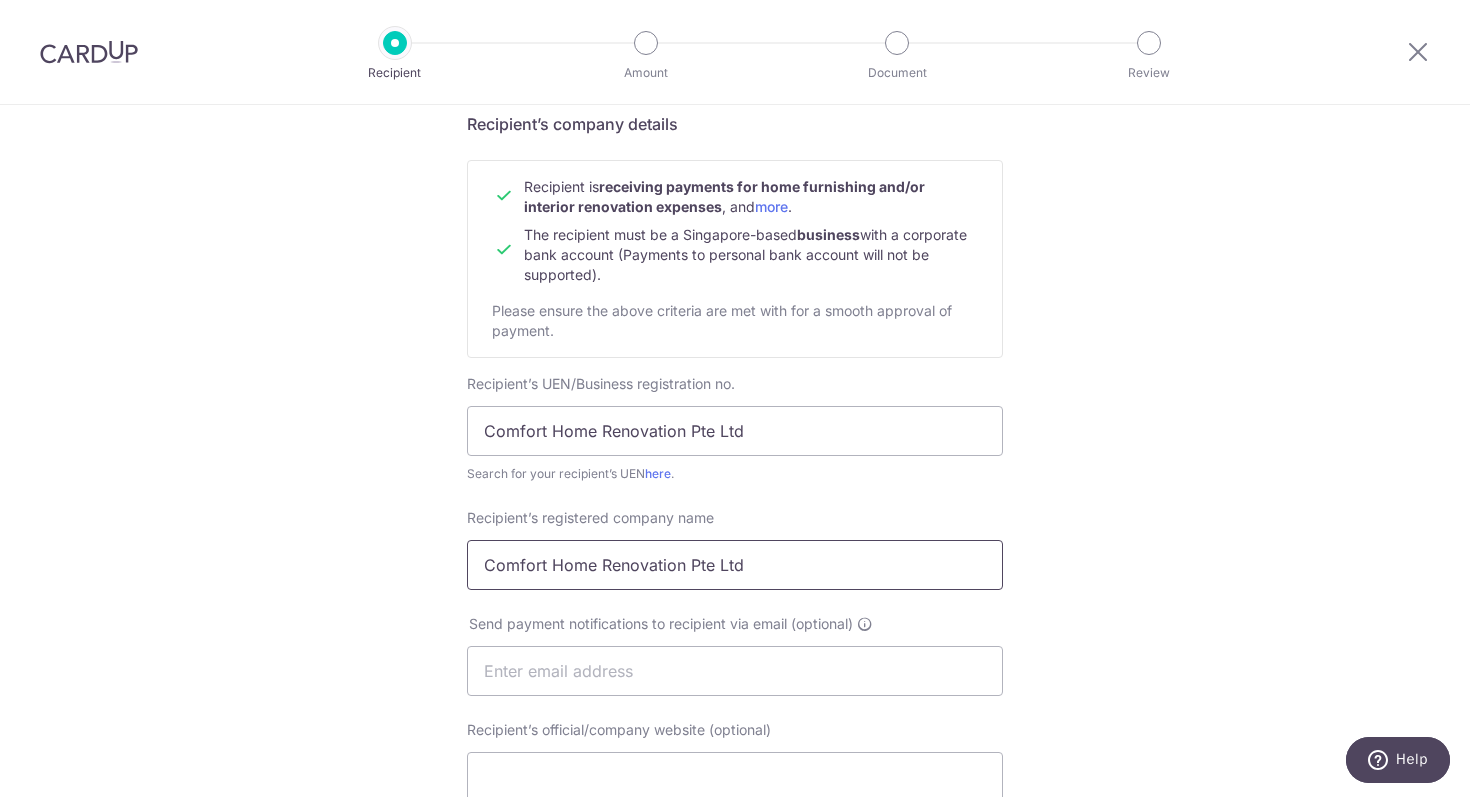 type on "Comfort Home Renovation Pte Ltd" 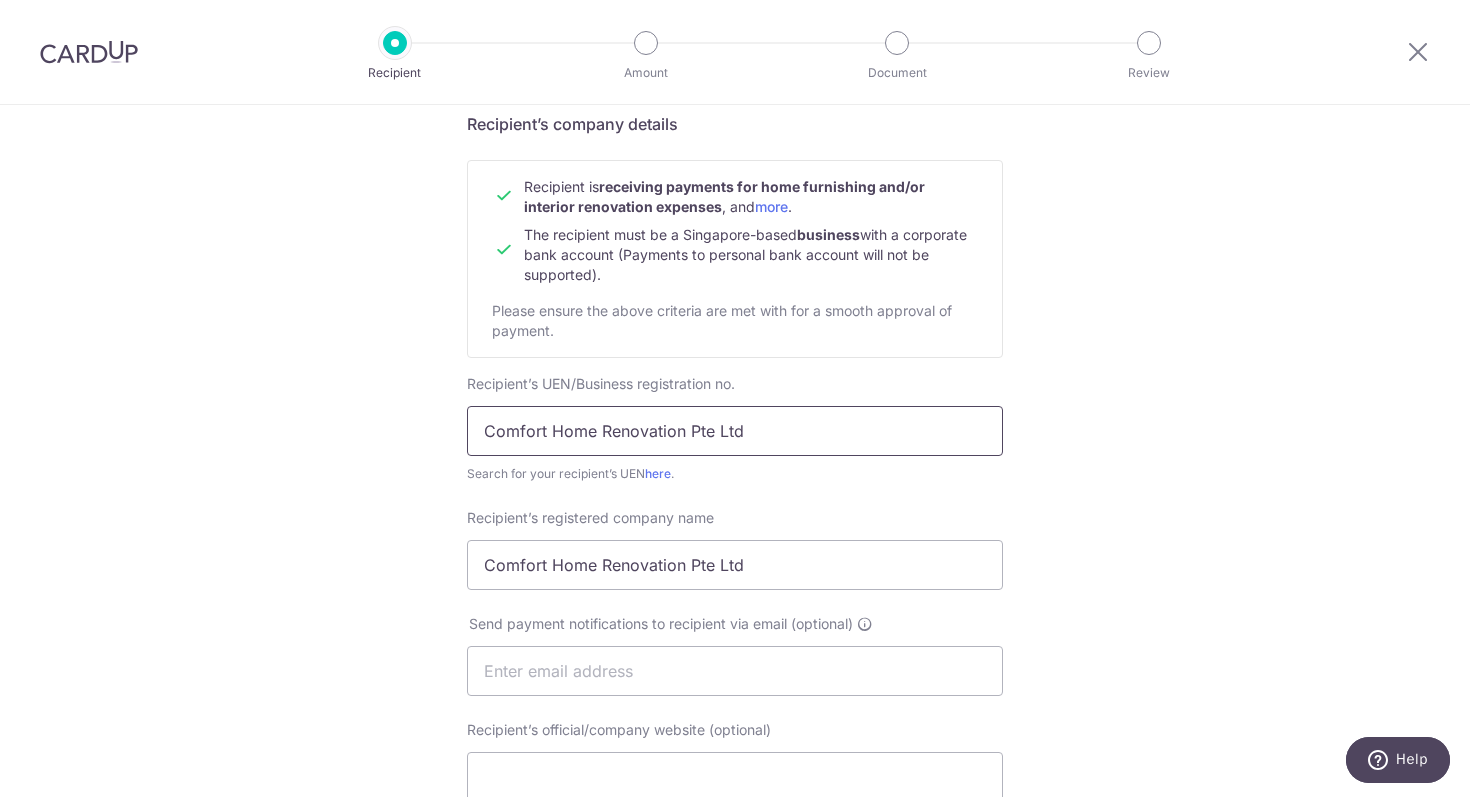 drag, startPoint x: 798, startPoint y: 426, endPoint x: 450, endPoint y: 428, distance: 348.00574 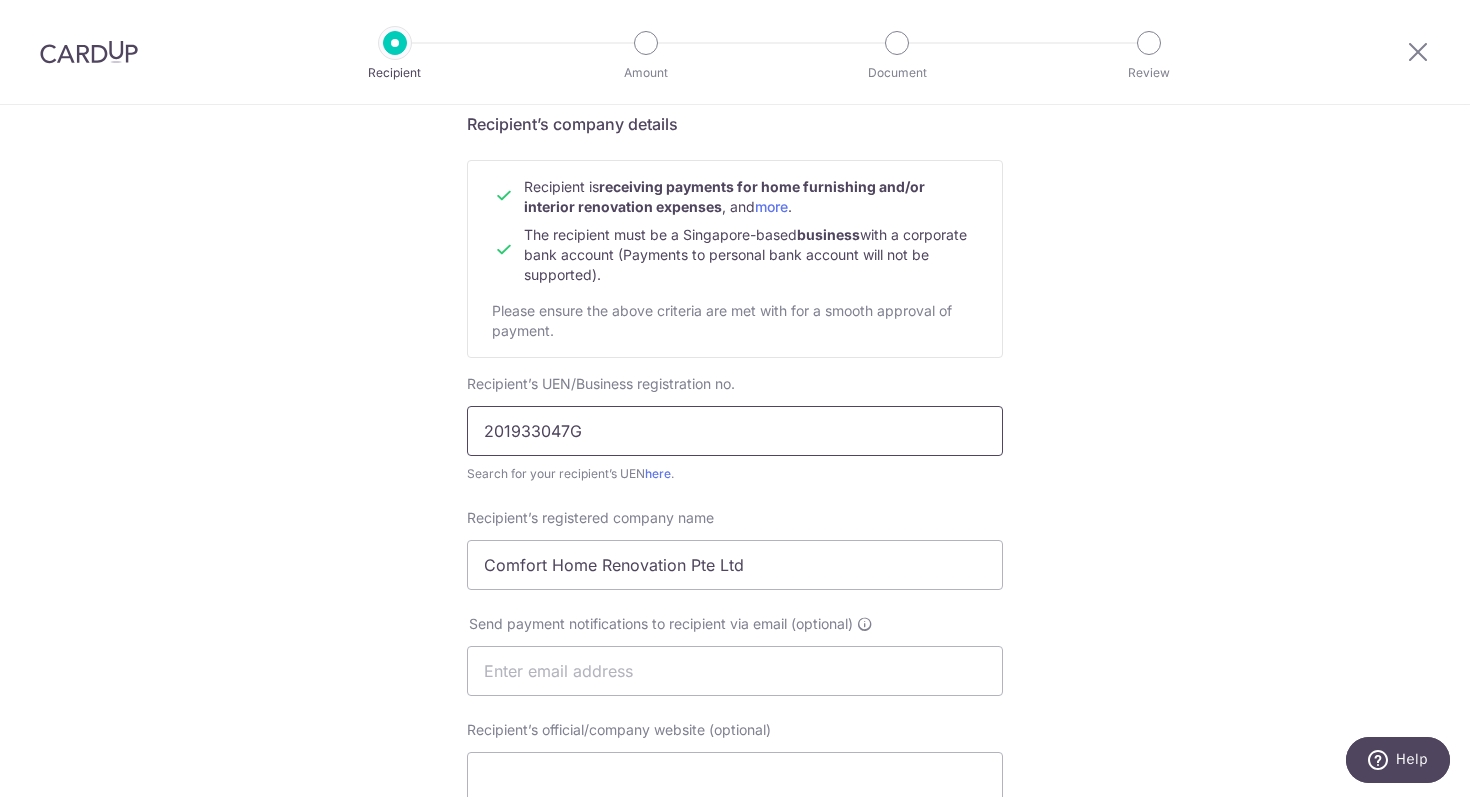 type on "201933047G" 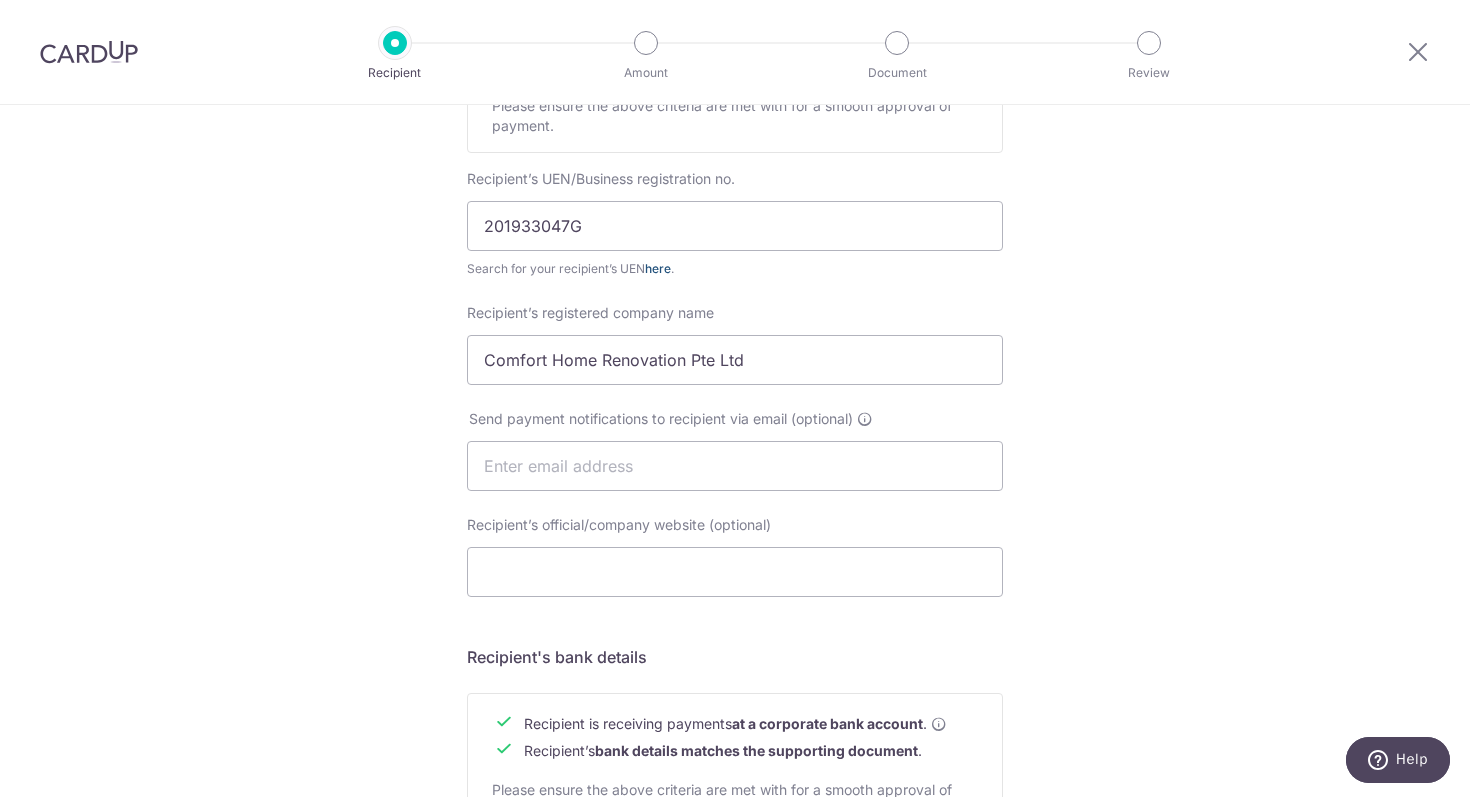 scroll, scrollTop: 385, scrollLeft: 0, axis: vertical 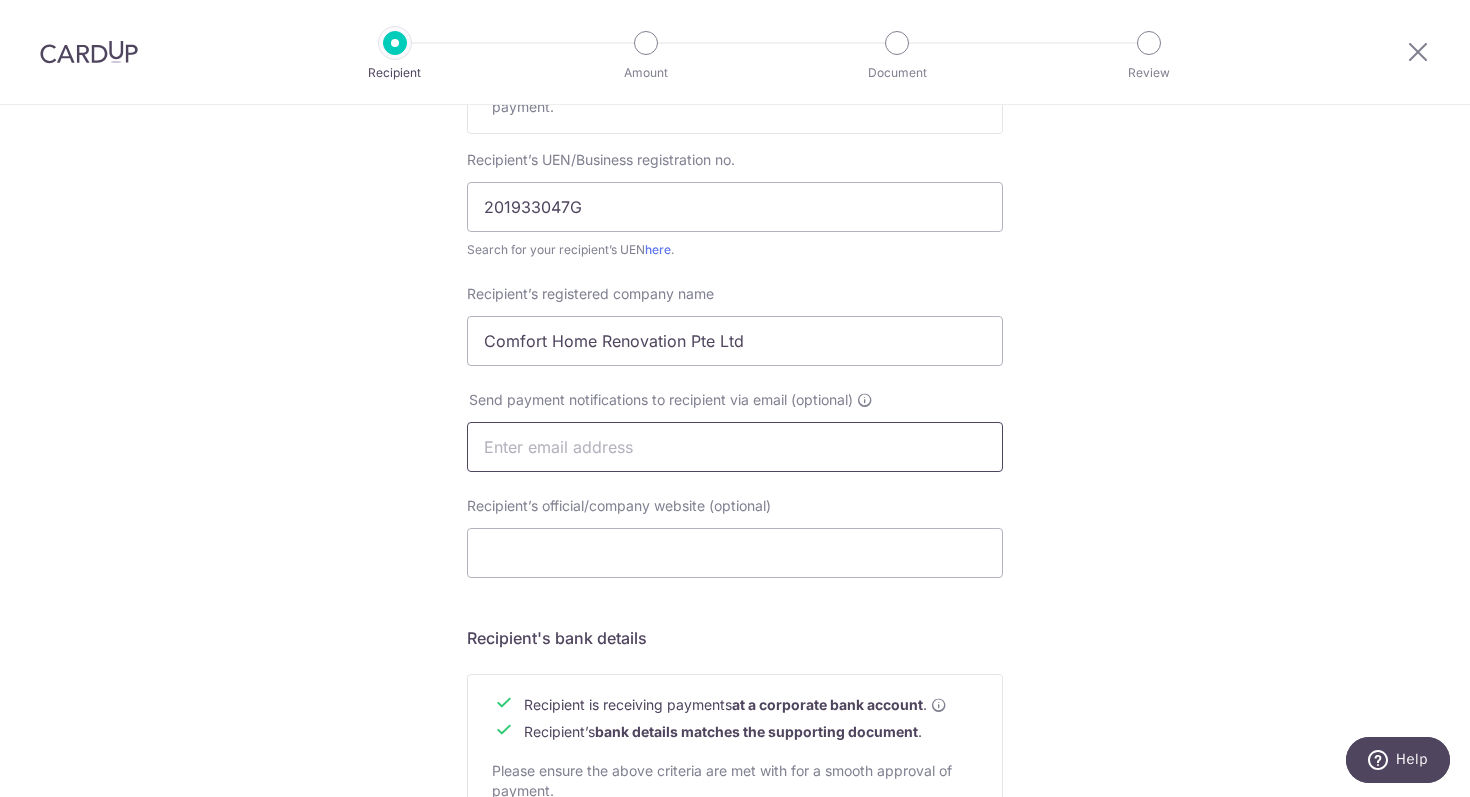 click at bounding box center (735, 447) 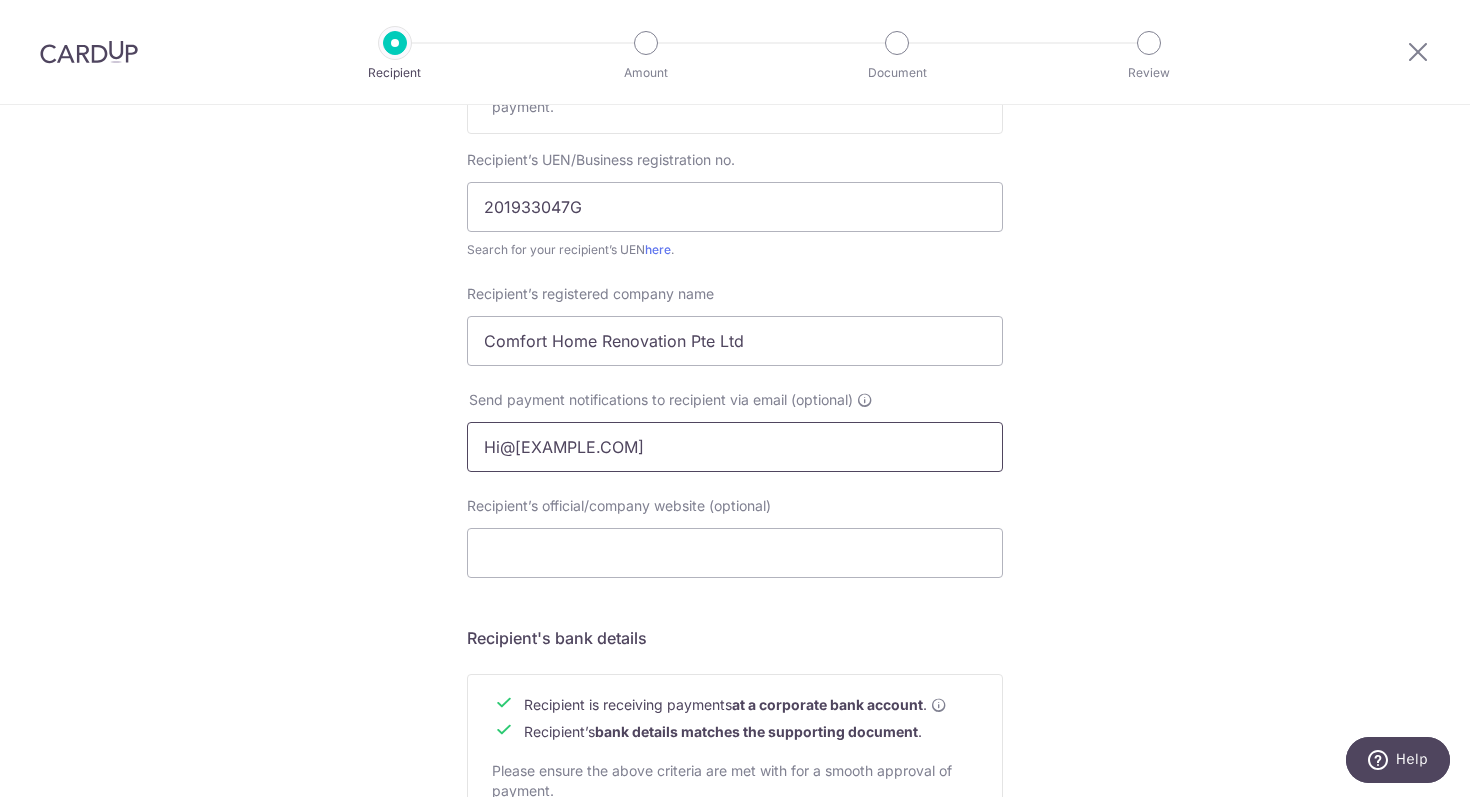 type on "Hi@comforthomeinterior.com" 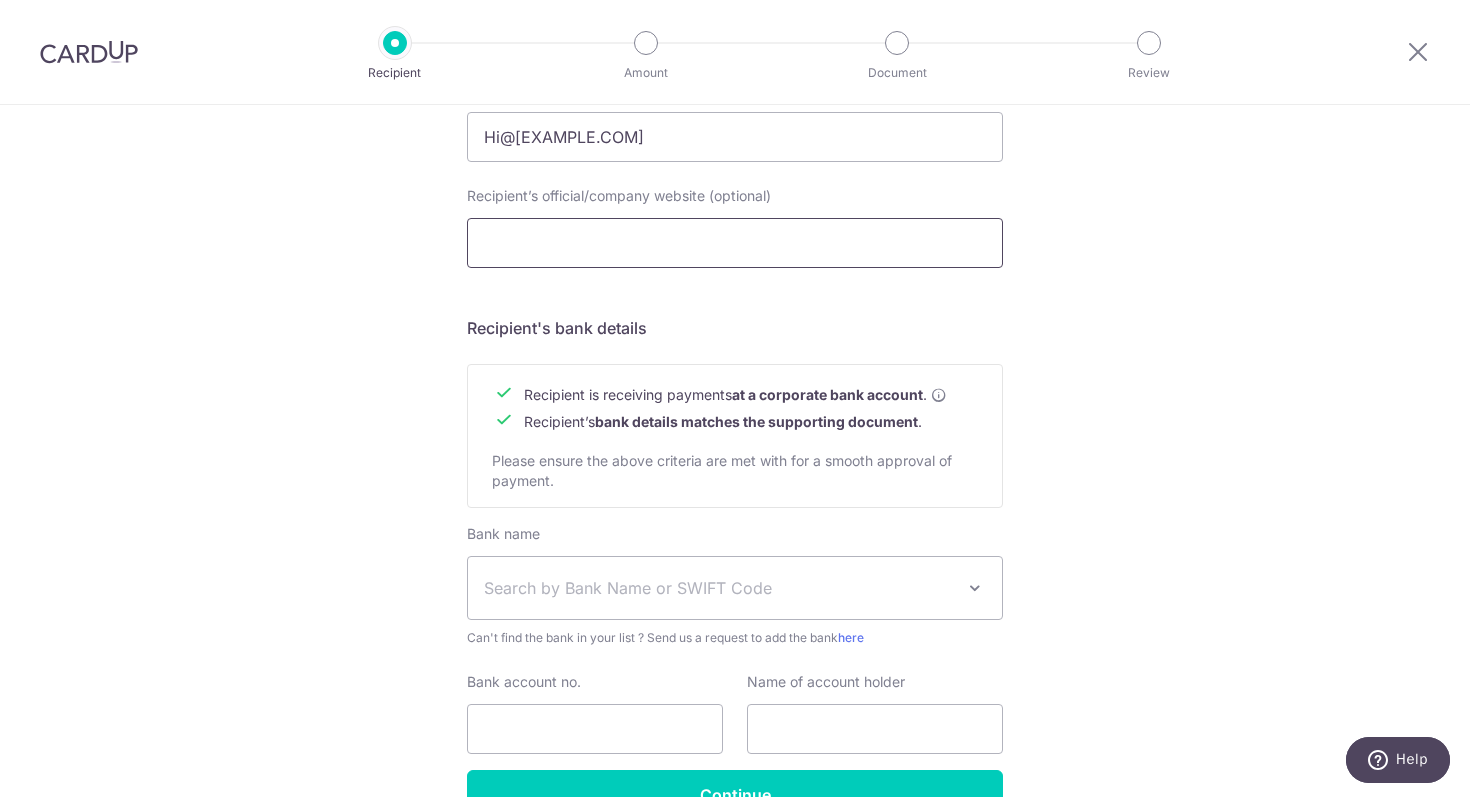 scroll, scrollTop: 699, scrollLeft: 0, axis: vertical 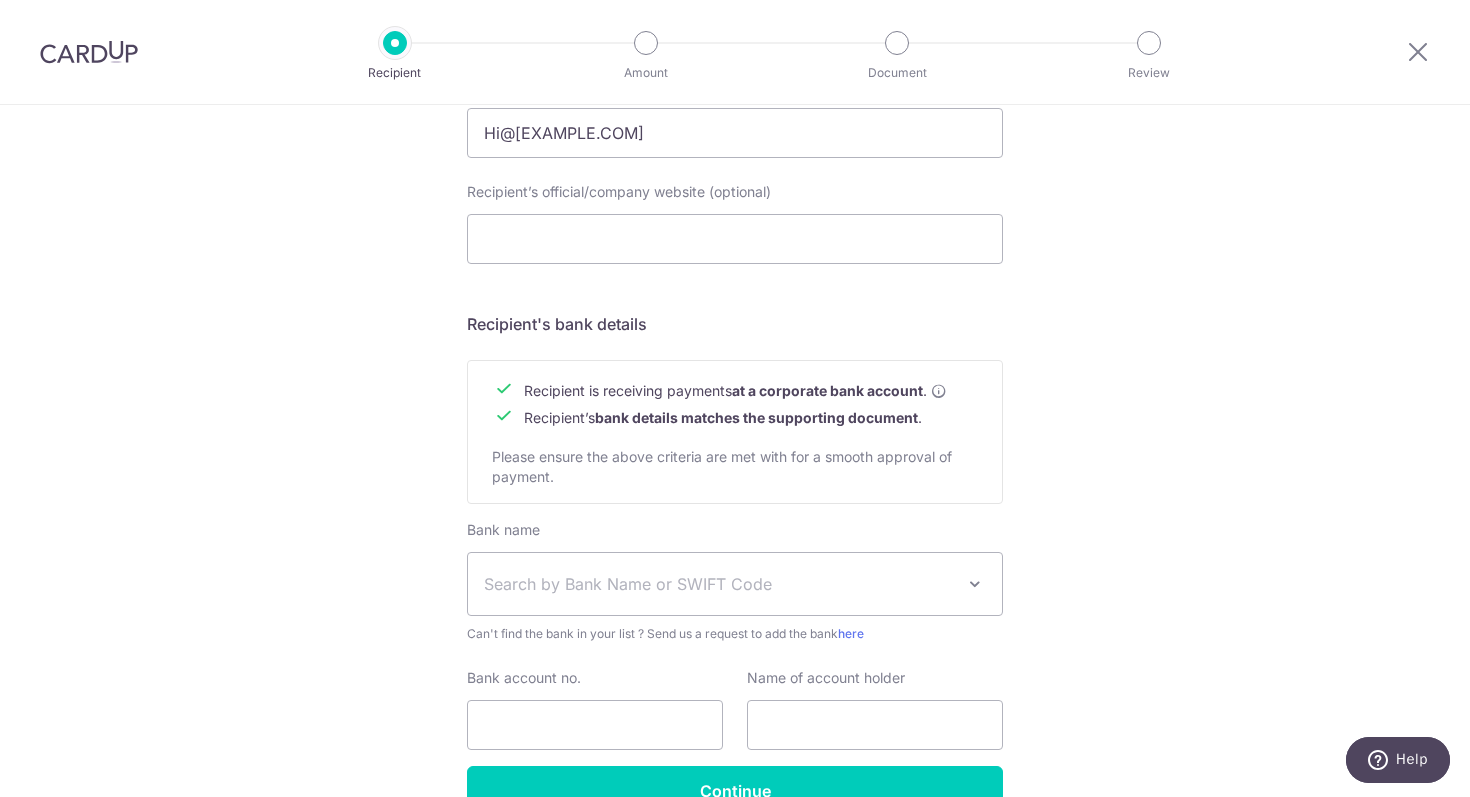 click on "Search by Bank Name or SWIFT Code" at bounding box center (719, 584) 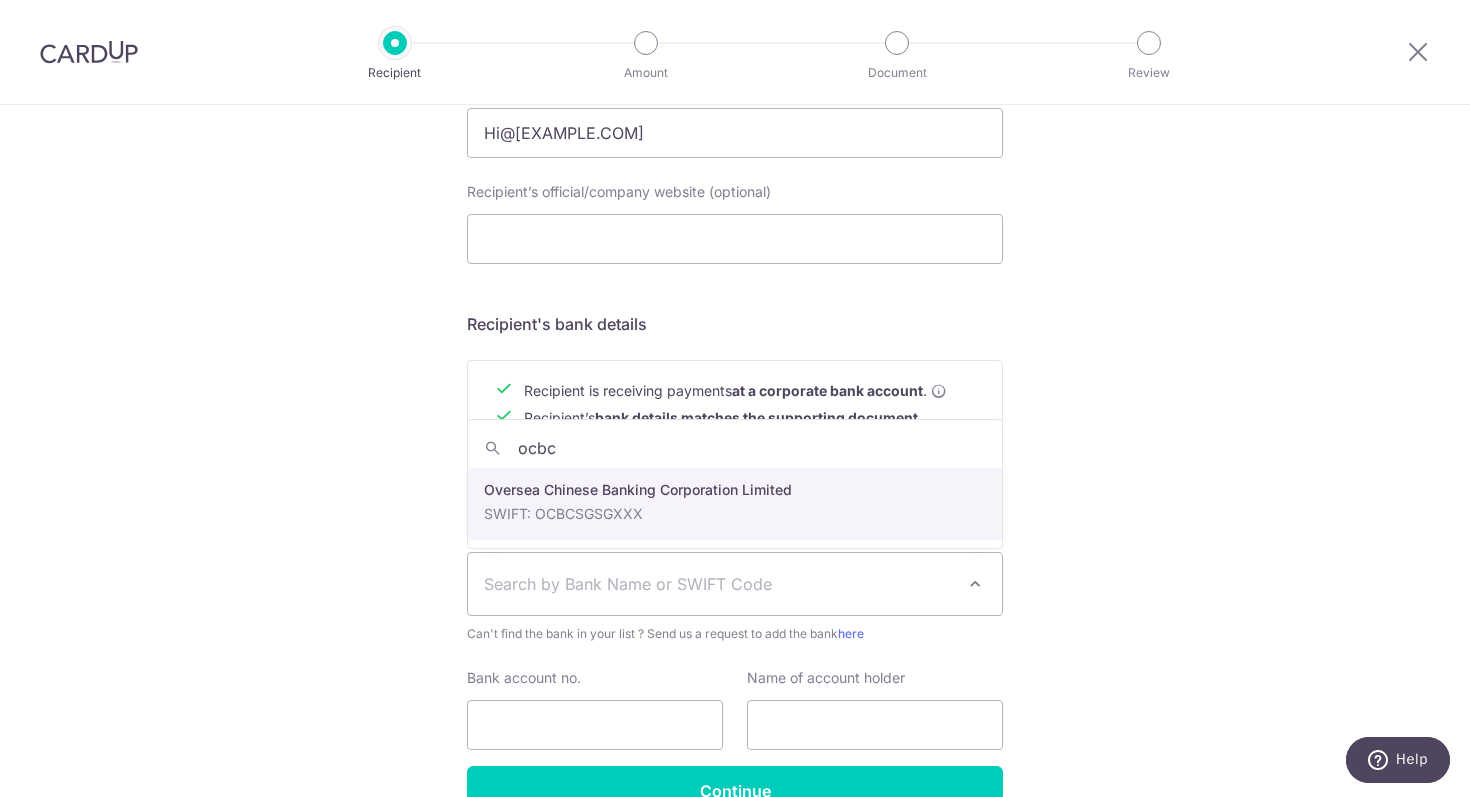 type on "ocbc" 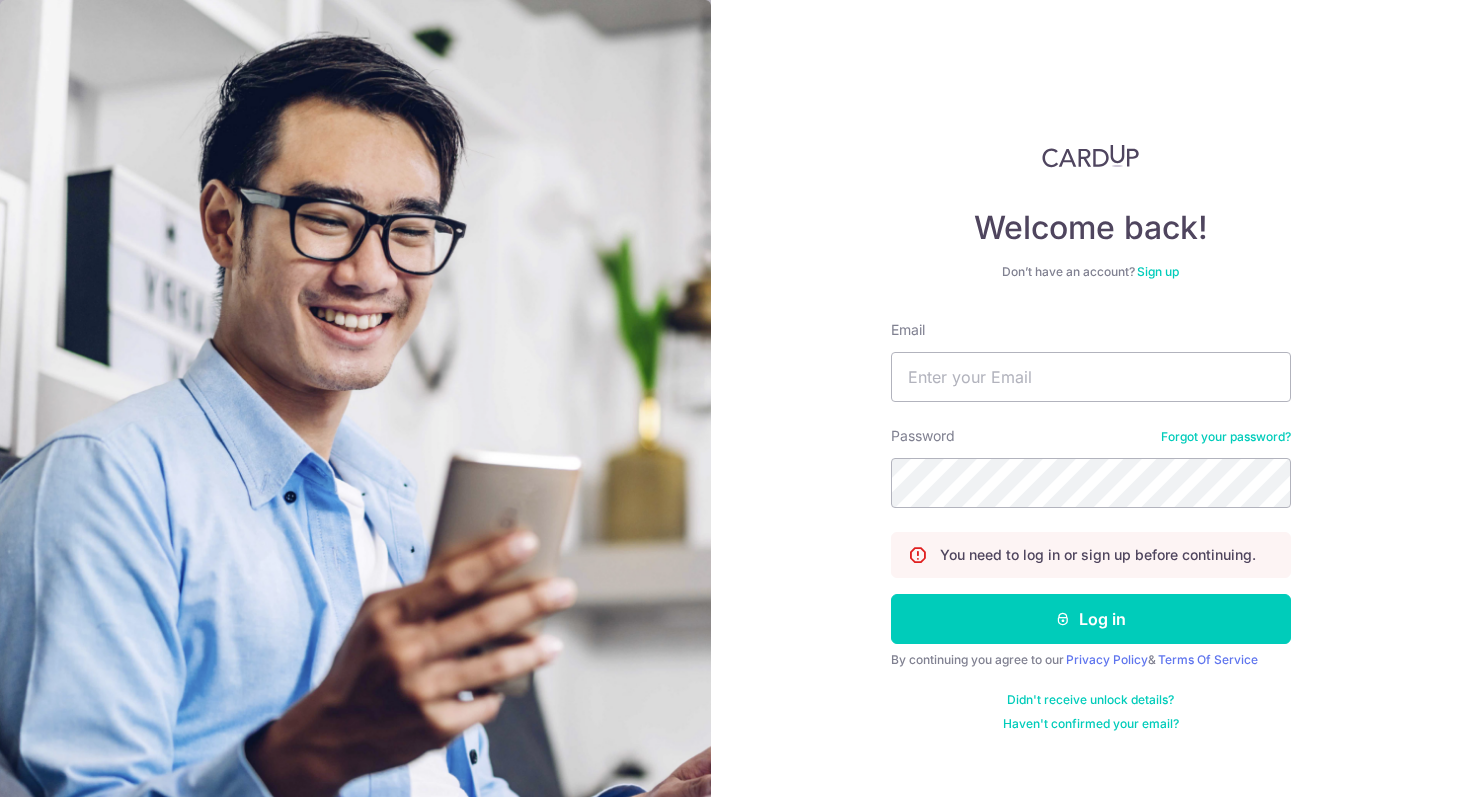 scroll, scrollTop: 0, scrollLeft: 0, axis: both 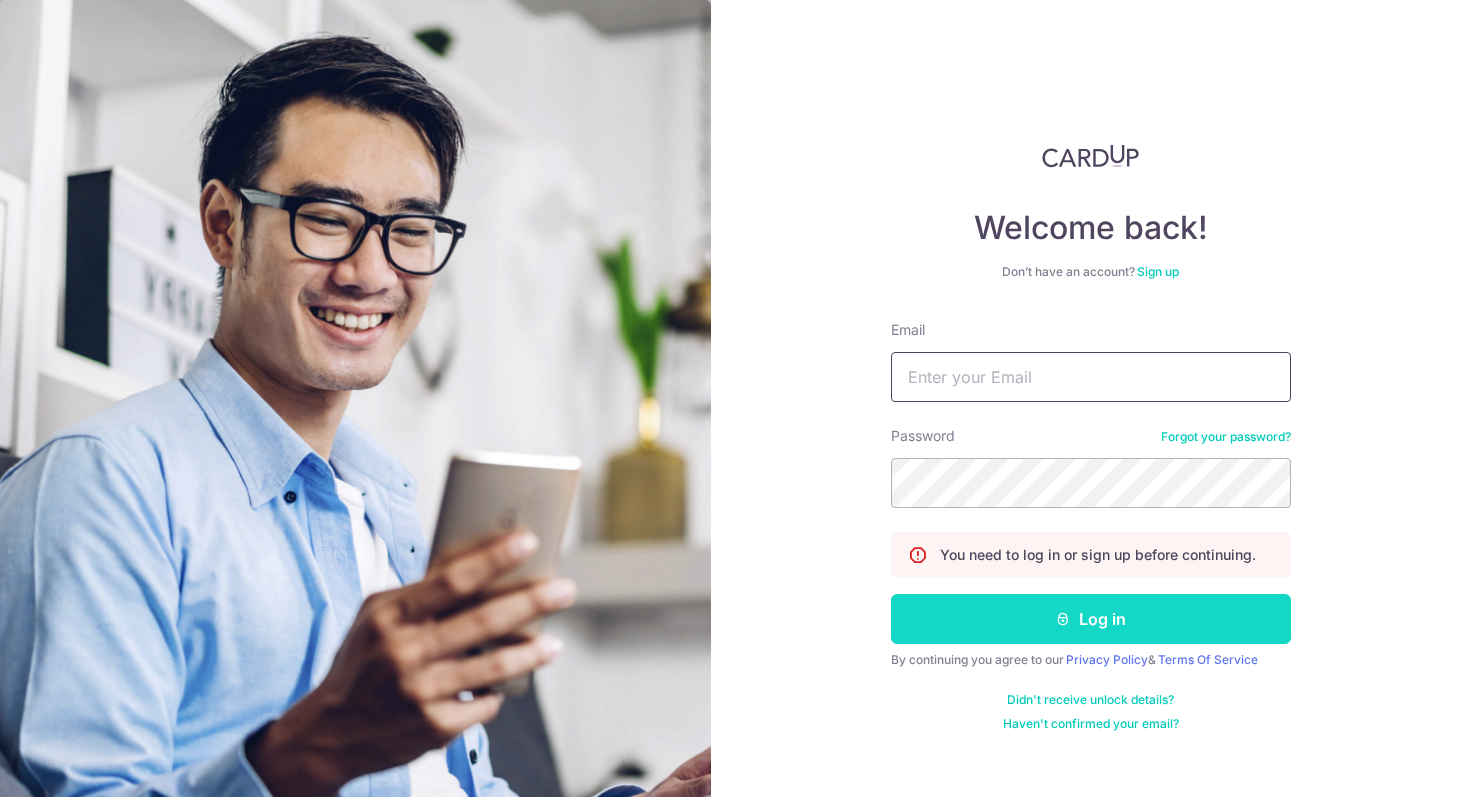 type on "jesst-[EMAIL]" 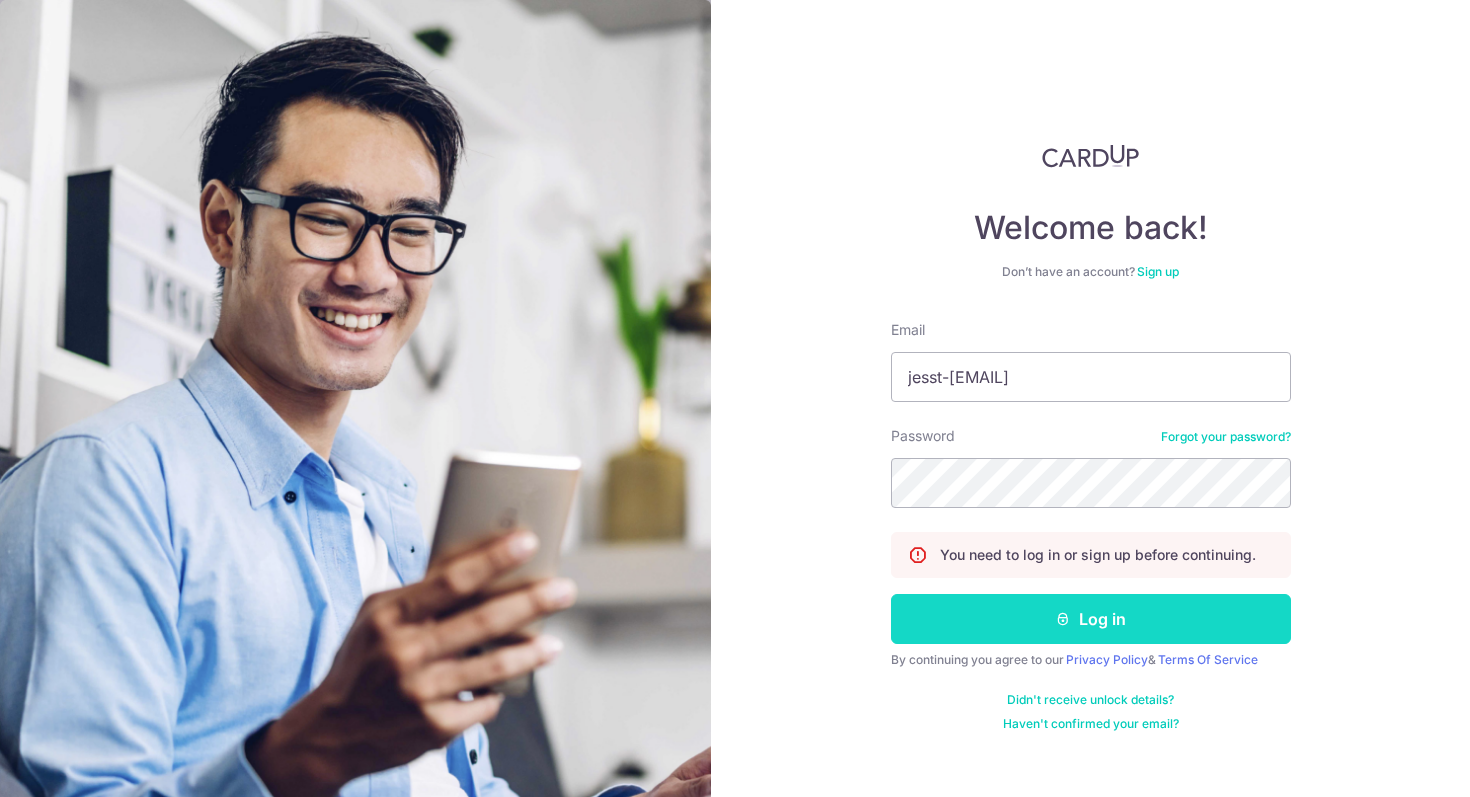 click on "Log in" at bounding box center (1091, 619) 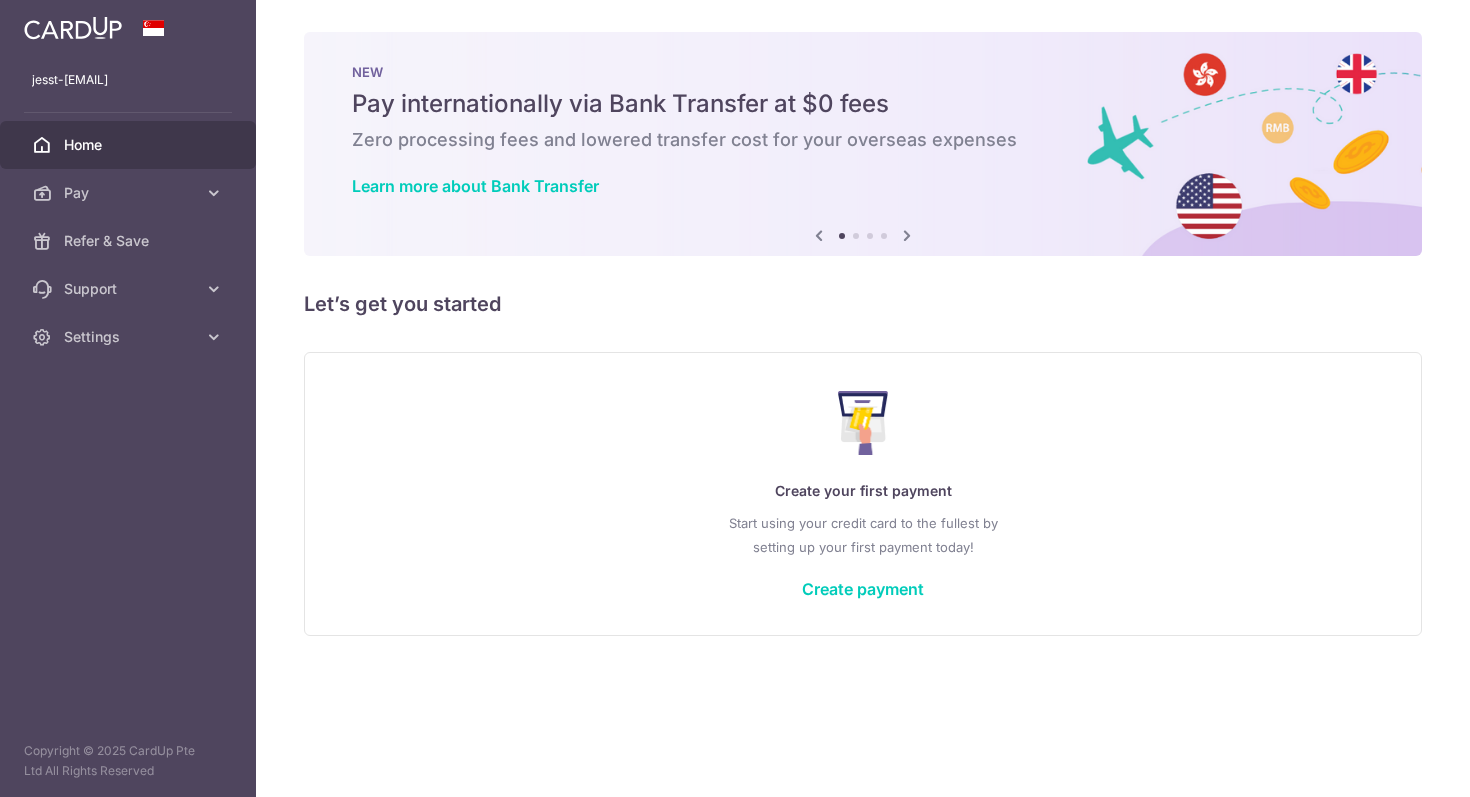 scroll, scrollTop: 0, scrollLeft: 0, axis: both 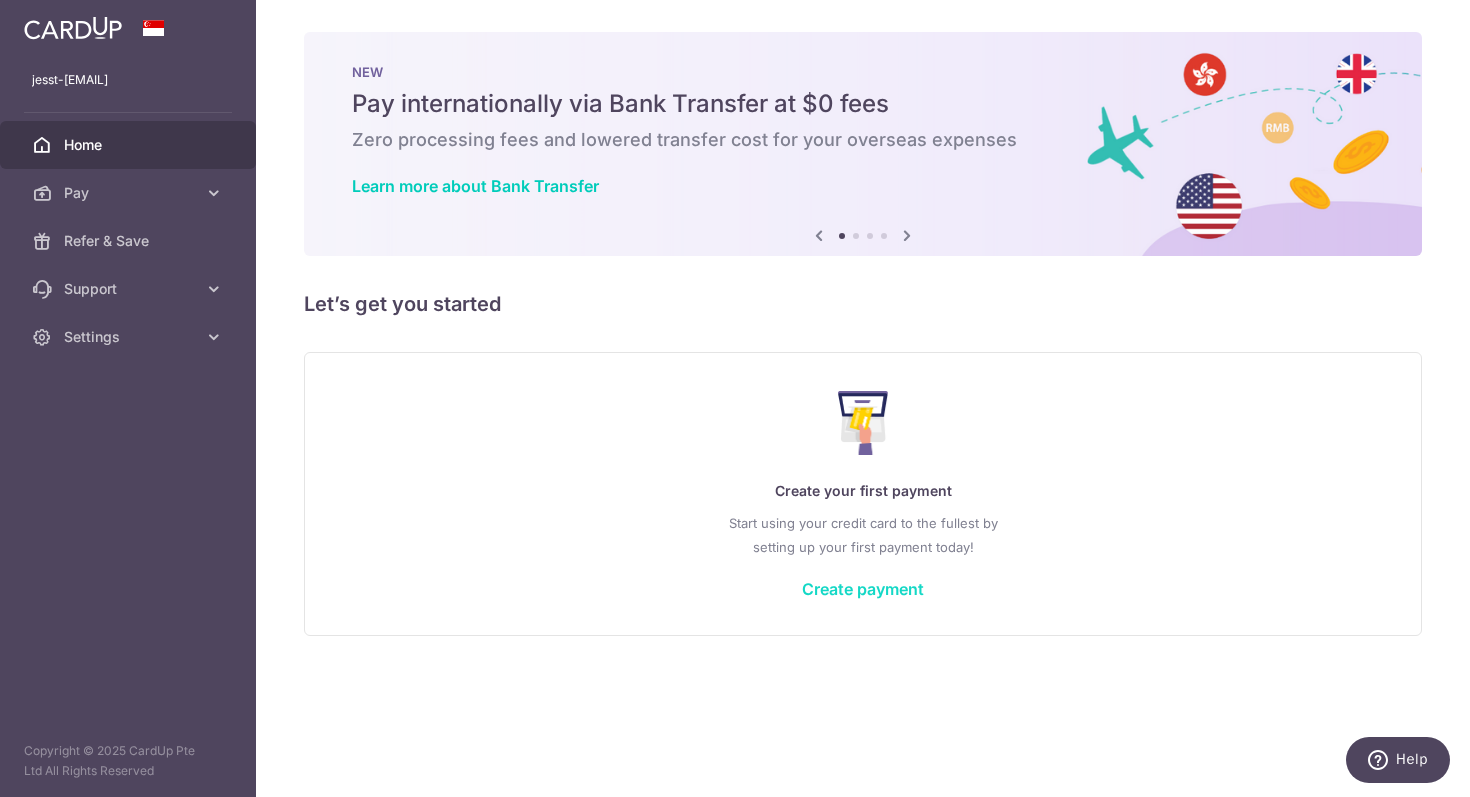 click on "Create payment" at bounding box center [863, 589] 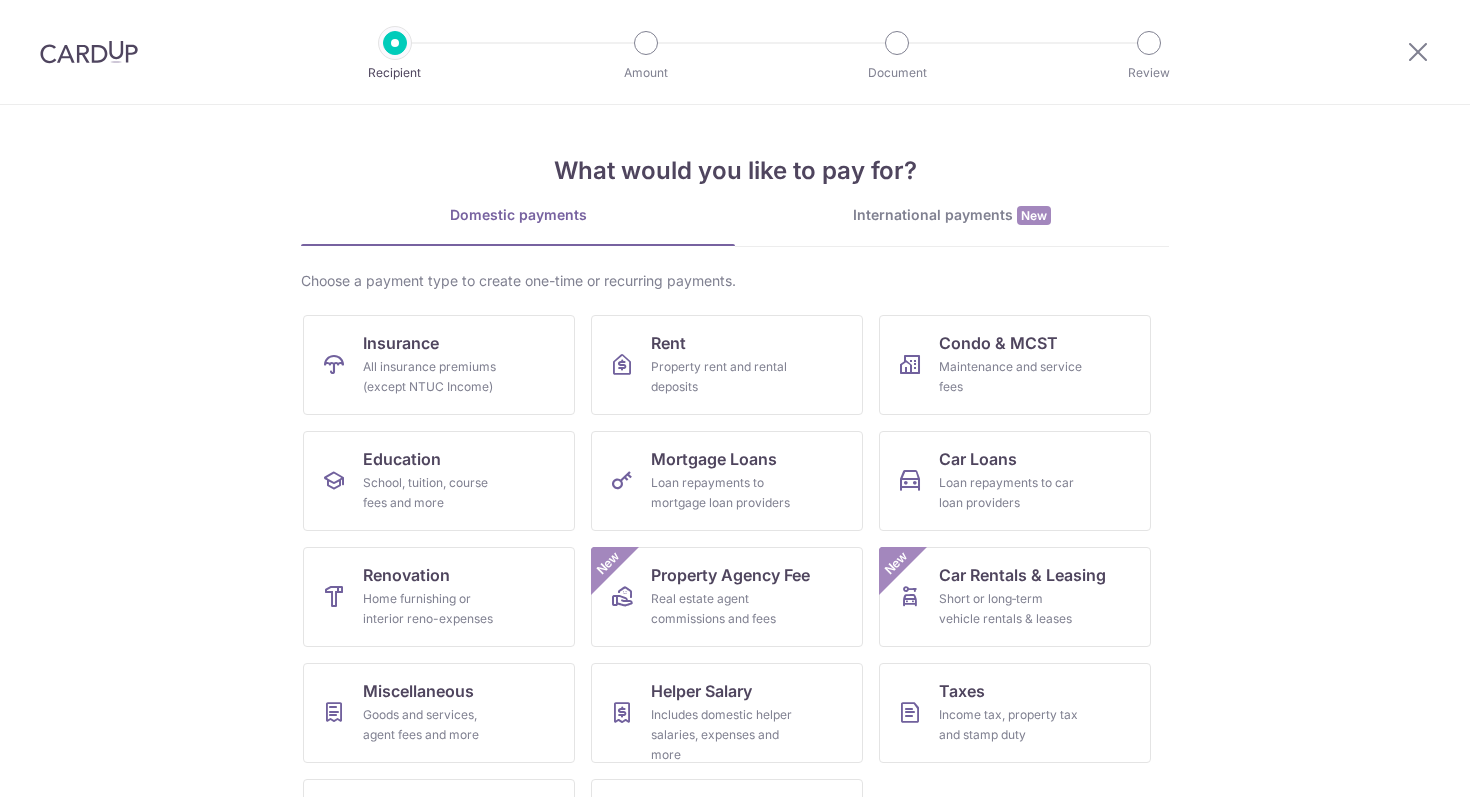 scroll, scrollTop: 0, scrollLeft: 0, axis: both 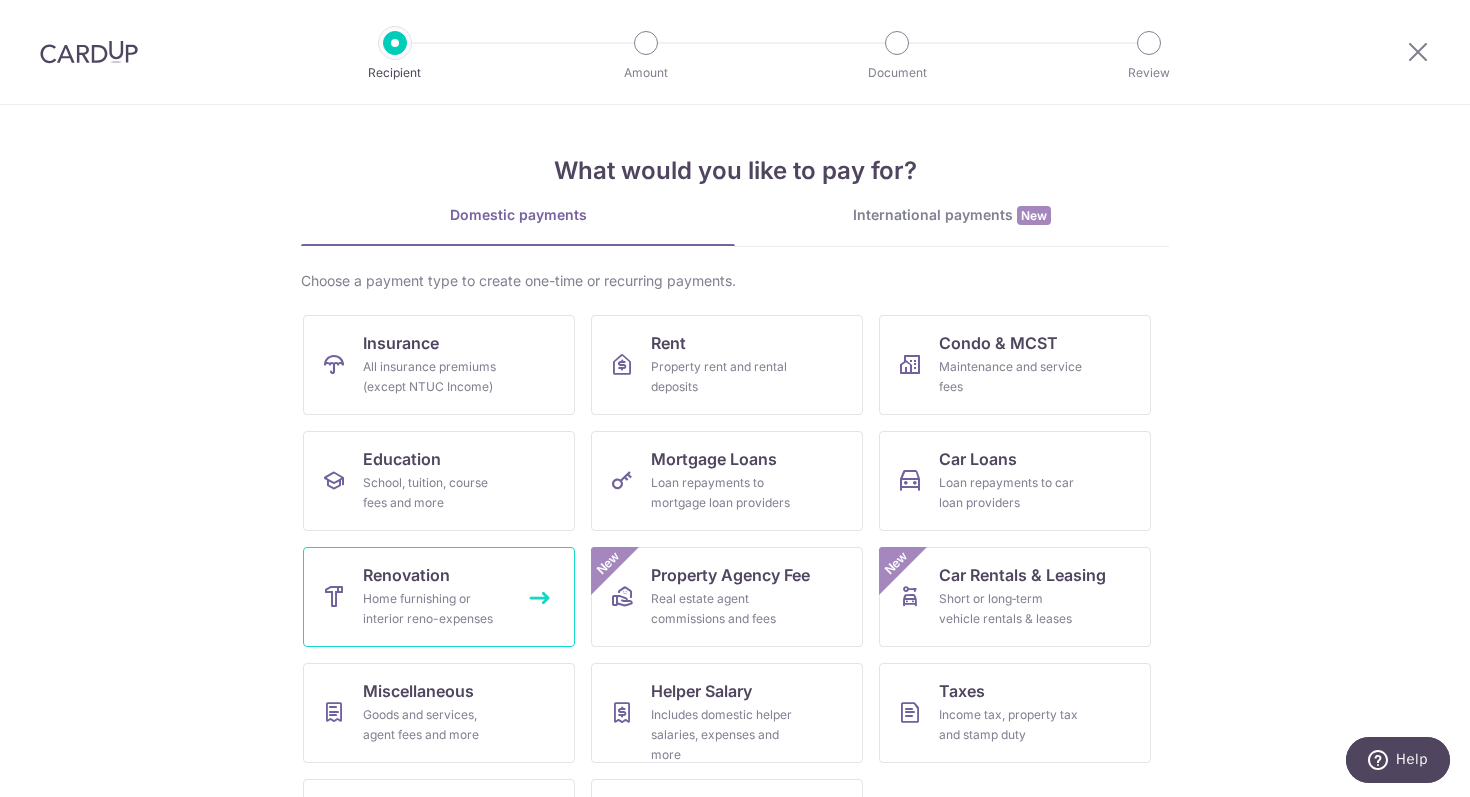 click on "Home furnishing or interior reno-expenses" at bounding box center [435, 609] 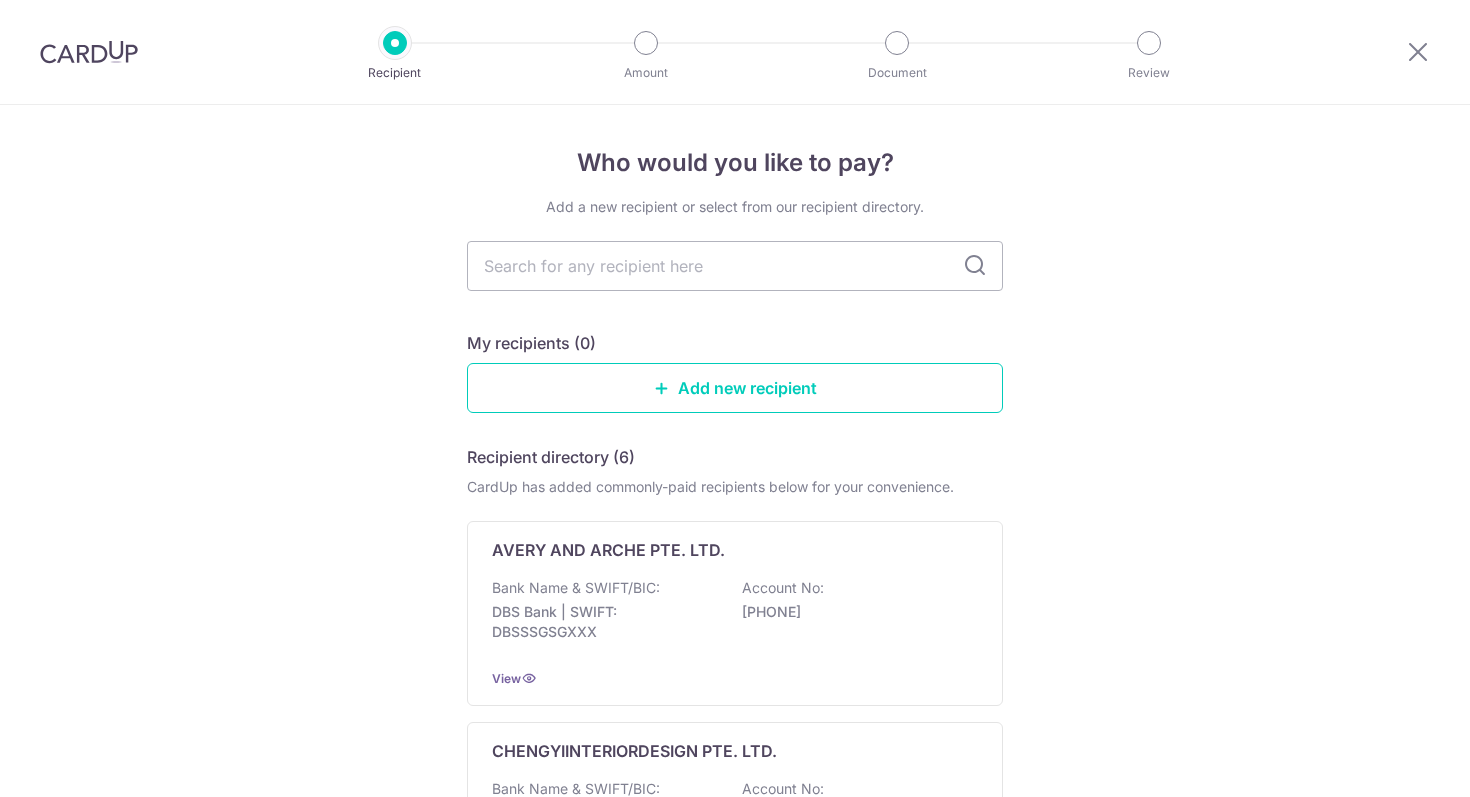 scroll, scrollTop: 0, scrollLeft: 0, axis: both 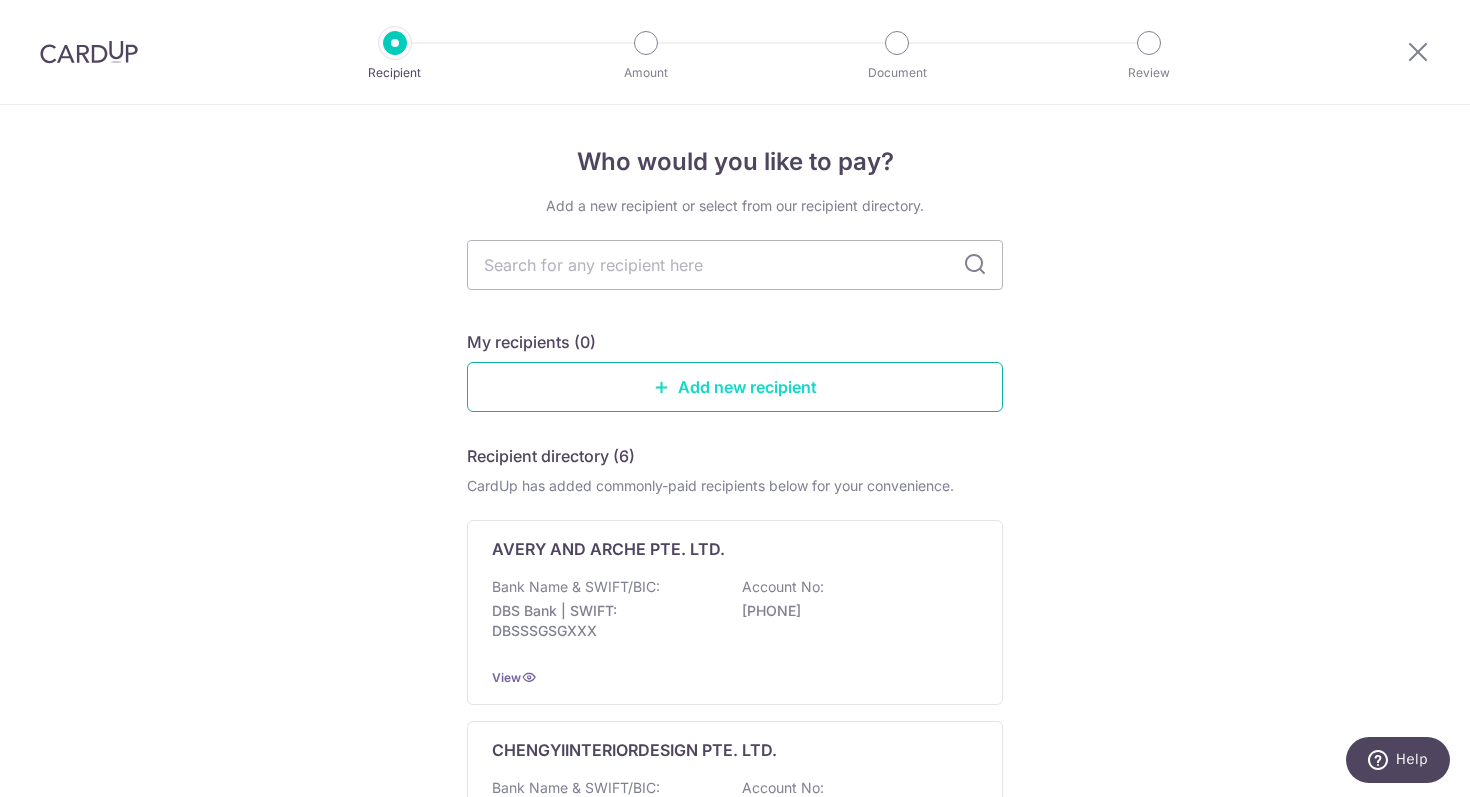 click on "Add new recipient" at bounding box center [735, 387] 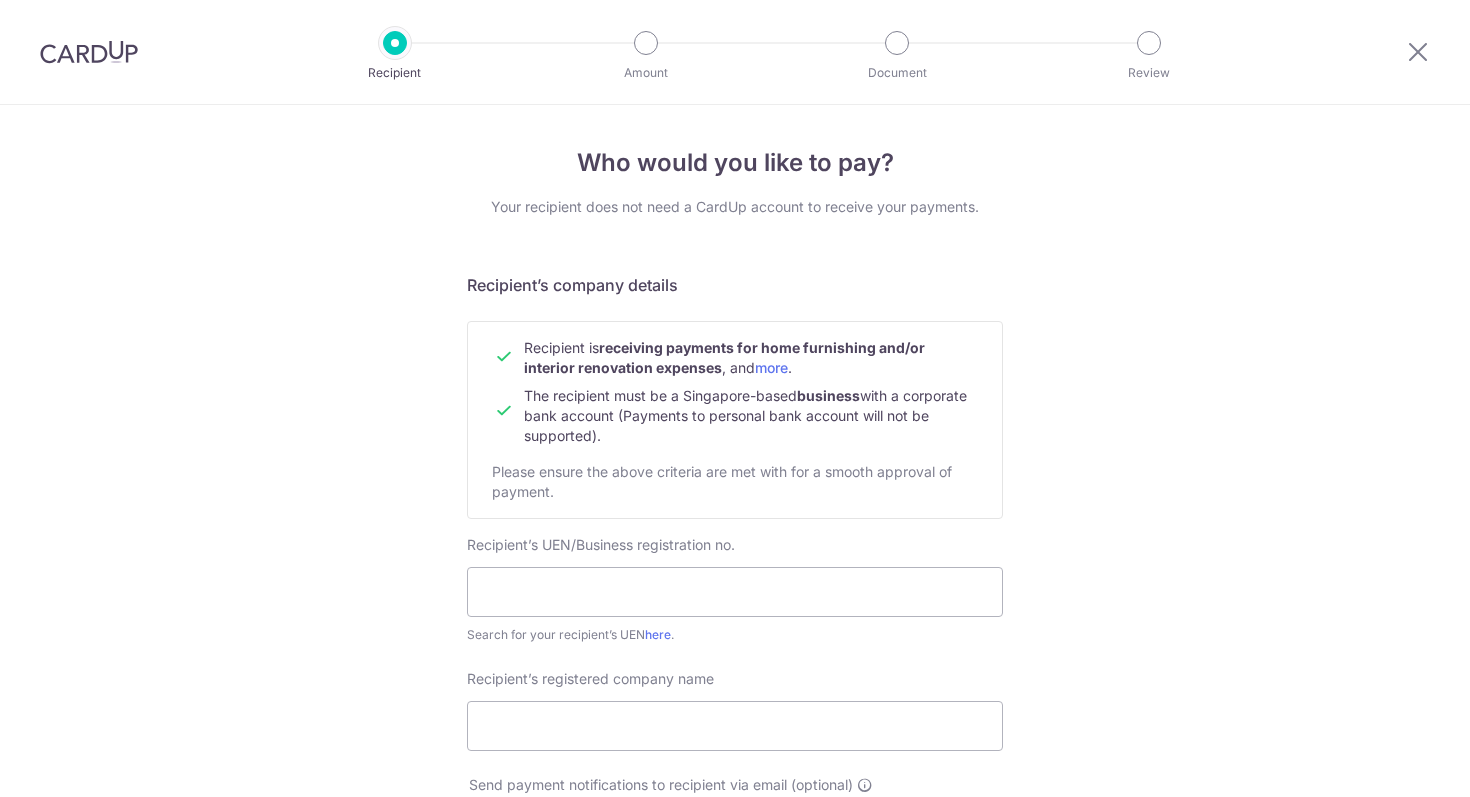 scroll, scrollTop: 0, scrollLeft: 0, axis: both 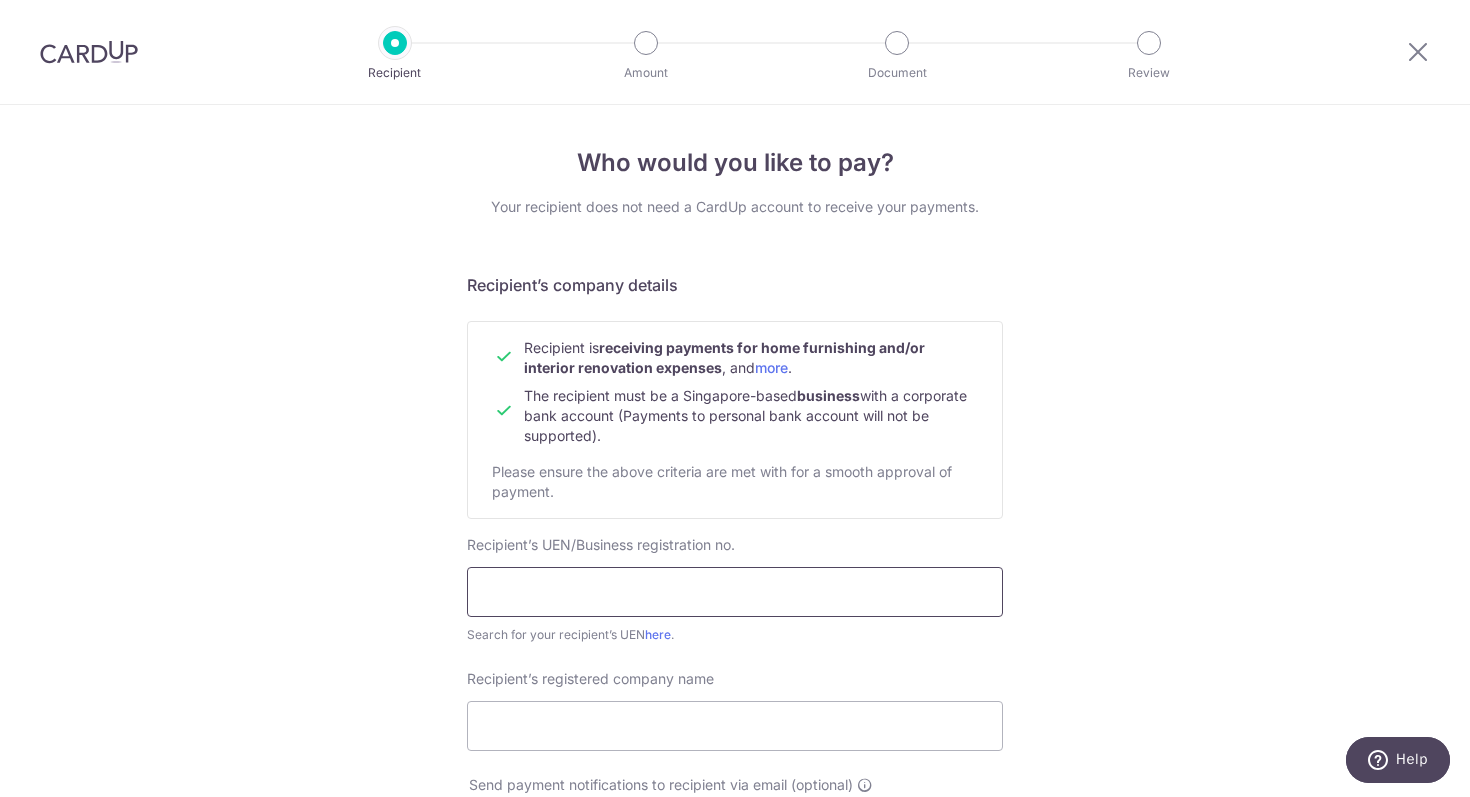 click at bounding box center (735, 592) 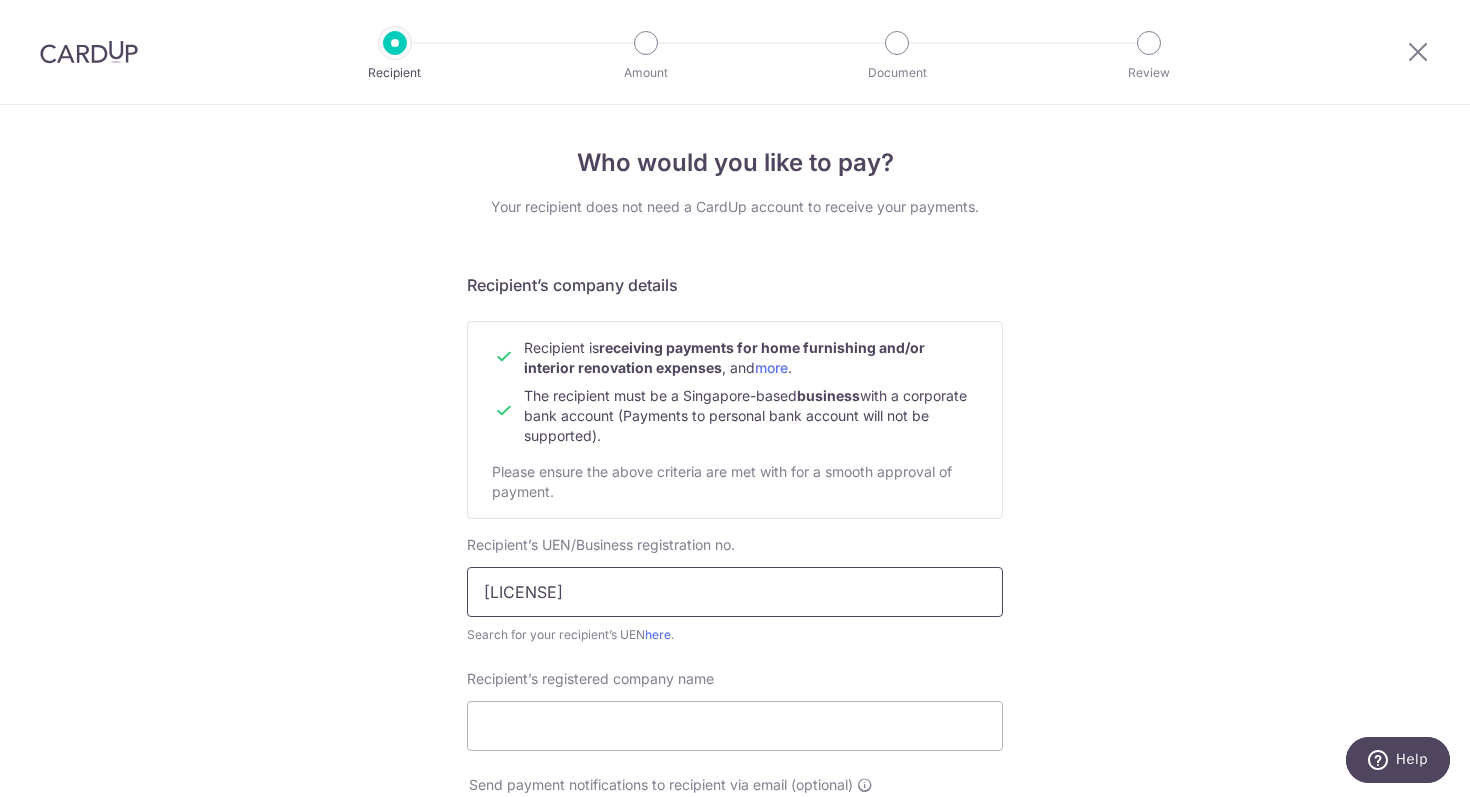 type on "[LICENSE]" 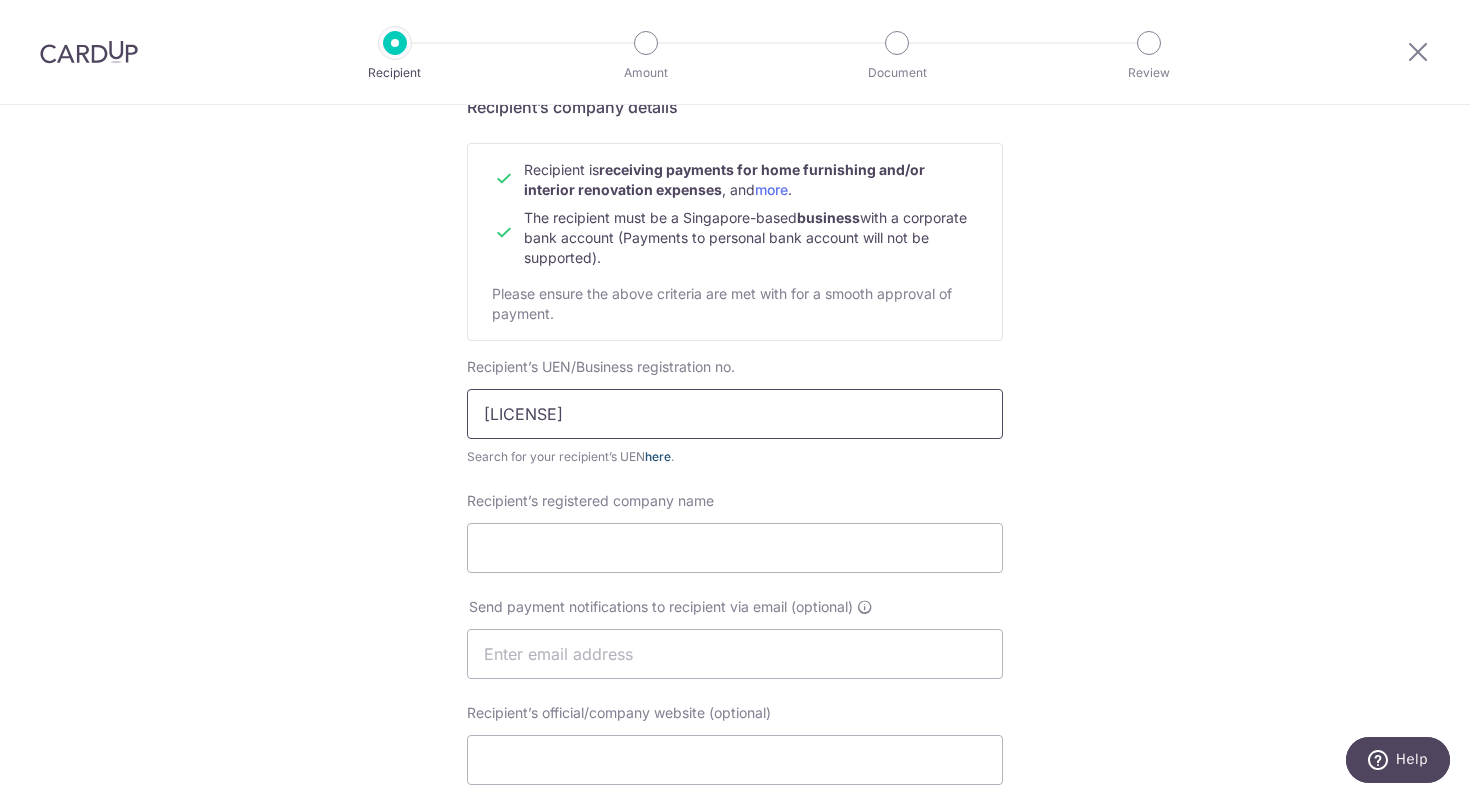 scroll, scrollTop: 183, scrollLeft: 0, axis: vertical 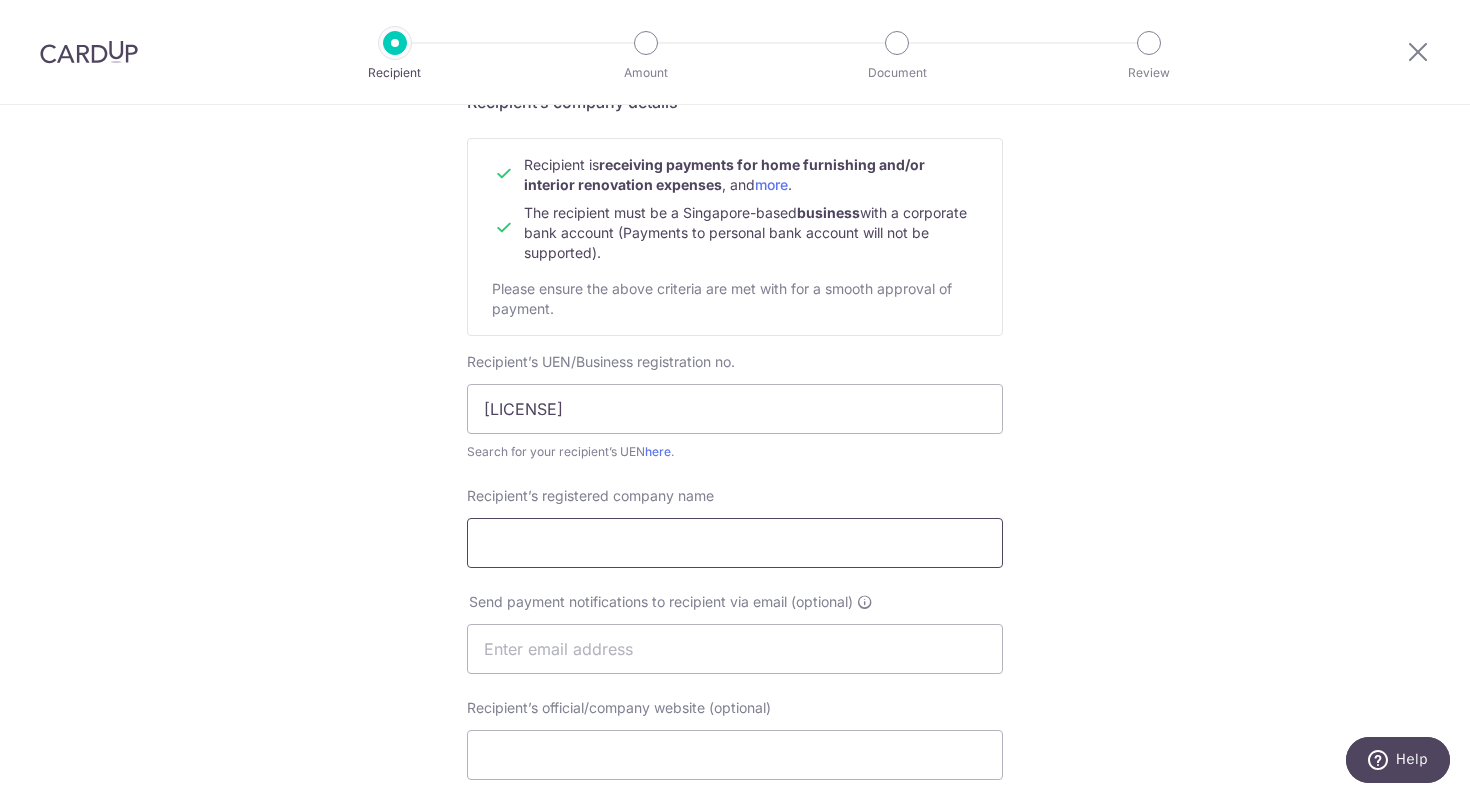 click on "Recipient’s registered company name" at bounding box center (735, 543) 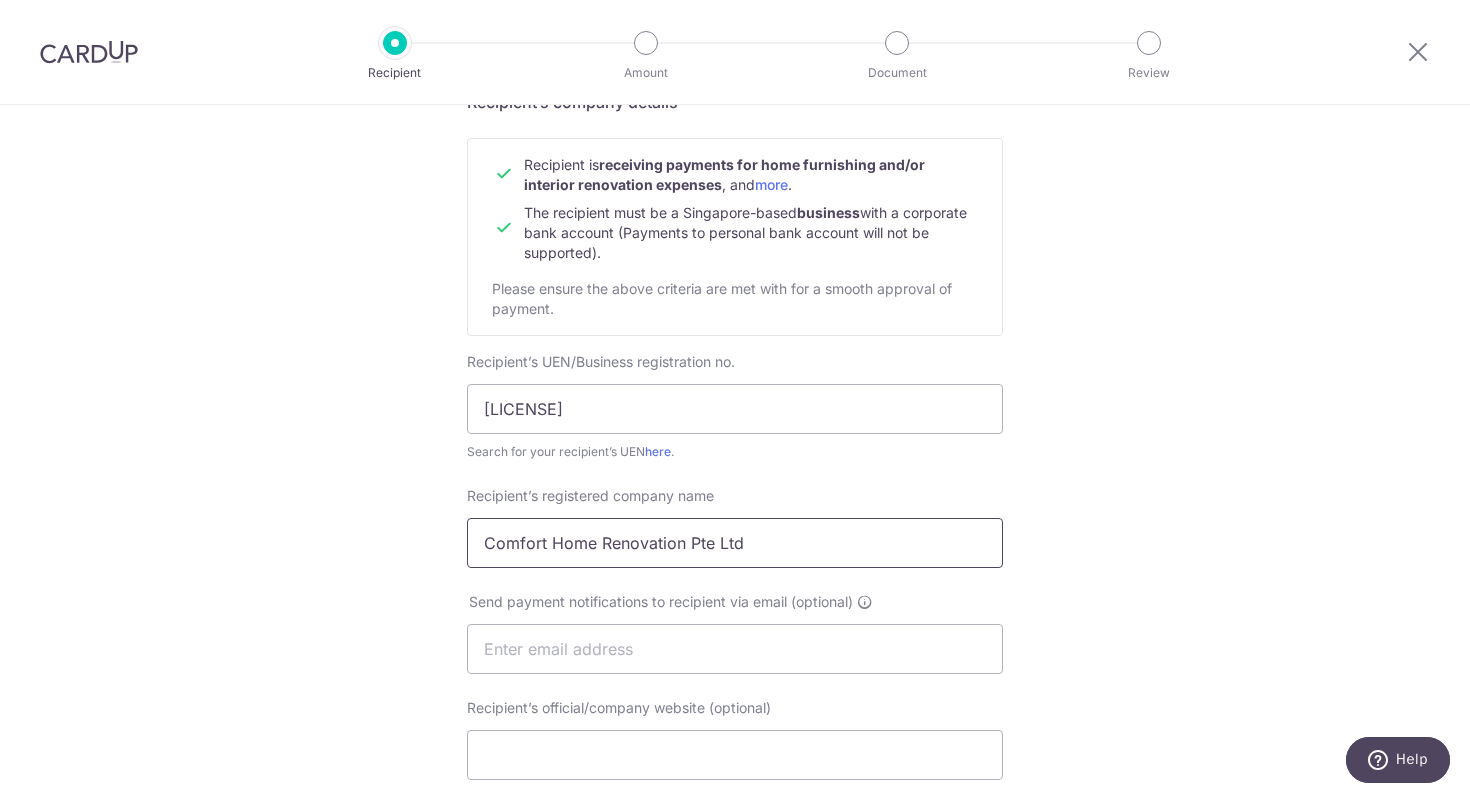 type on "Comfort Home Renovation Pte Ltd" 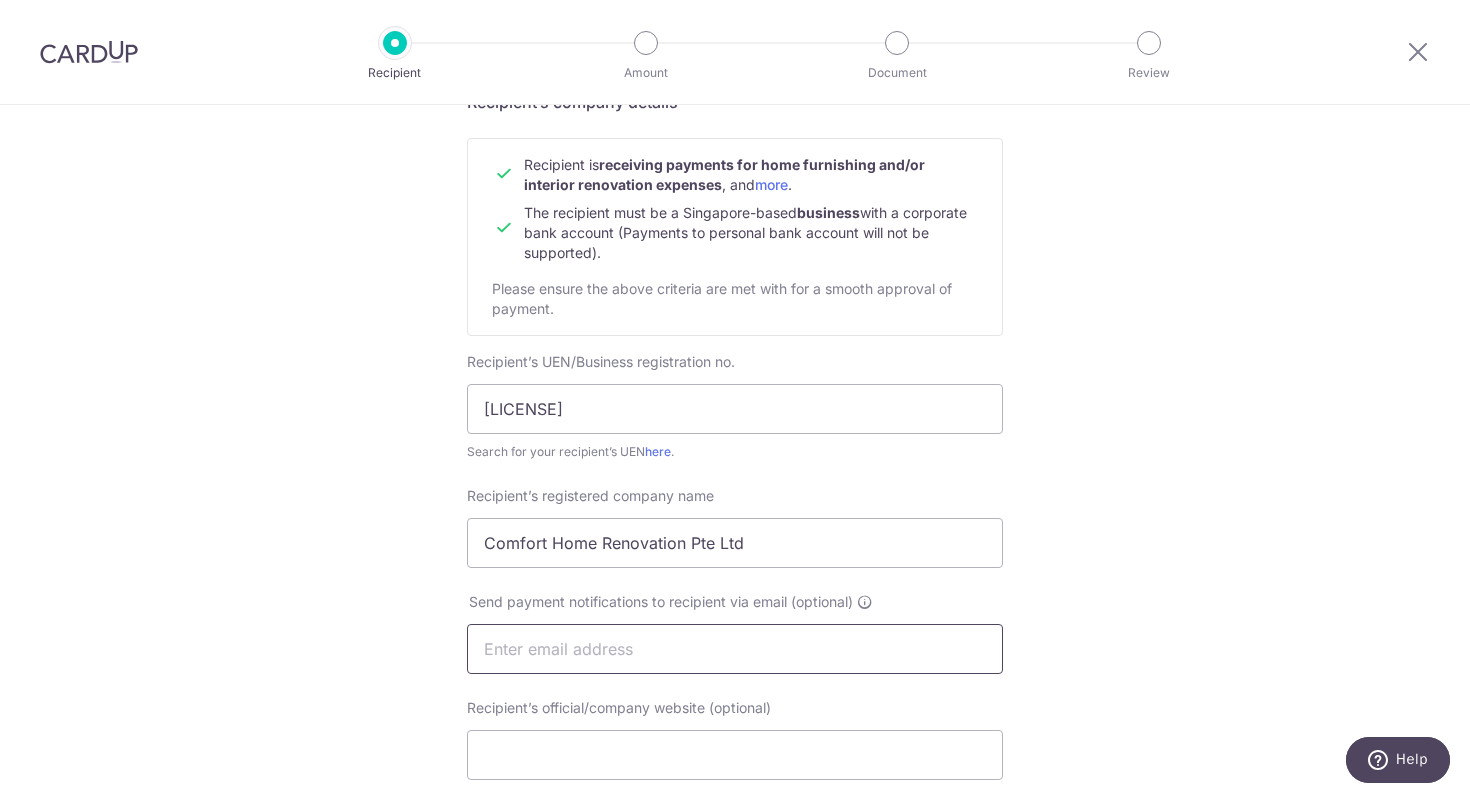 click at bounding box center [735, 649] 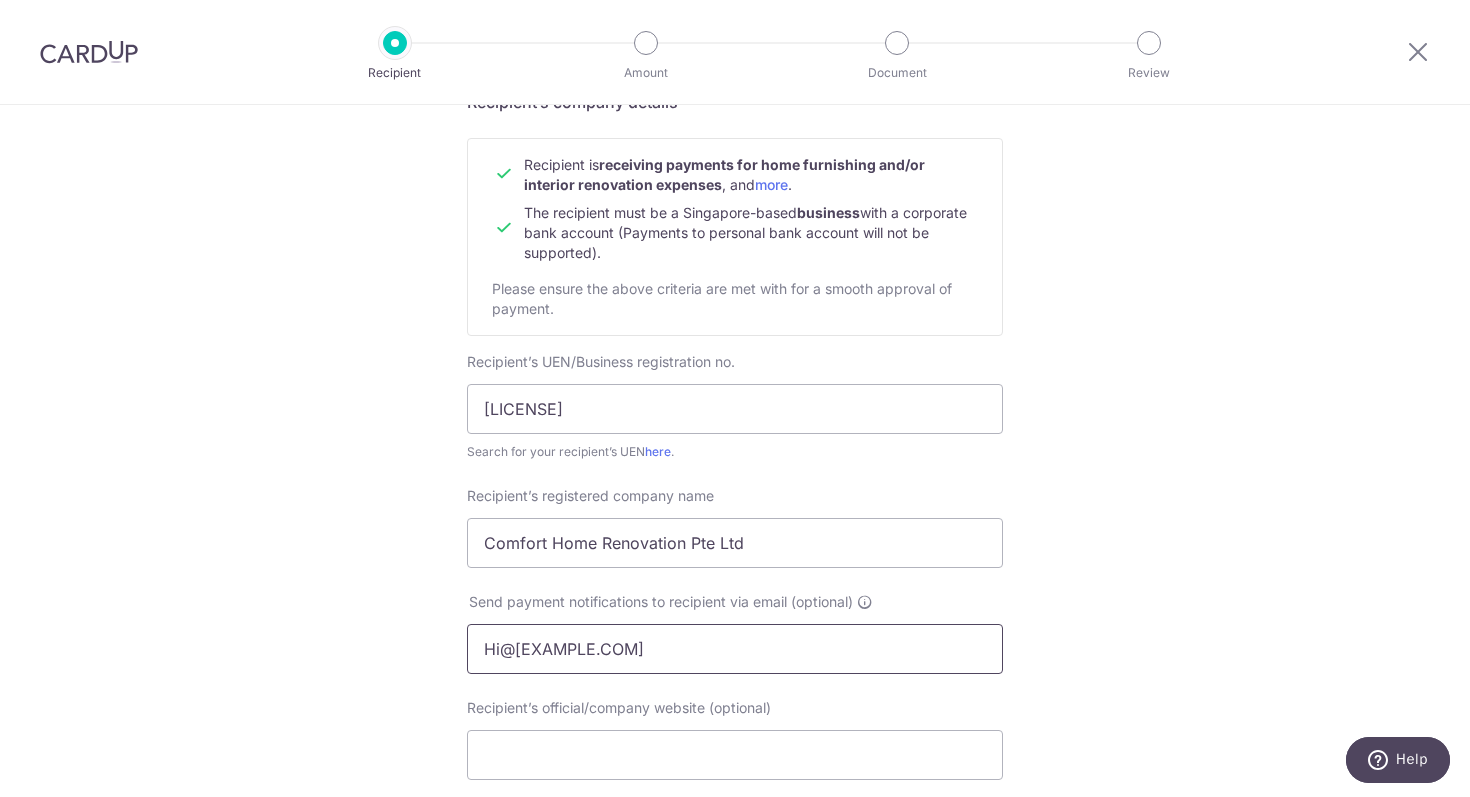 type on "Hi@[EXAMPLE.COM]" 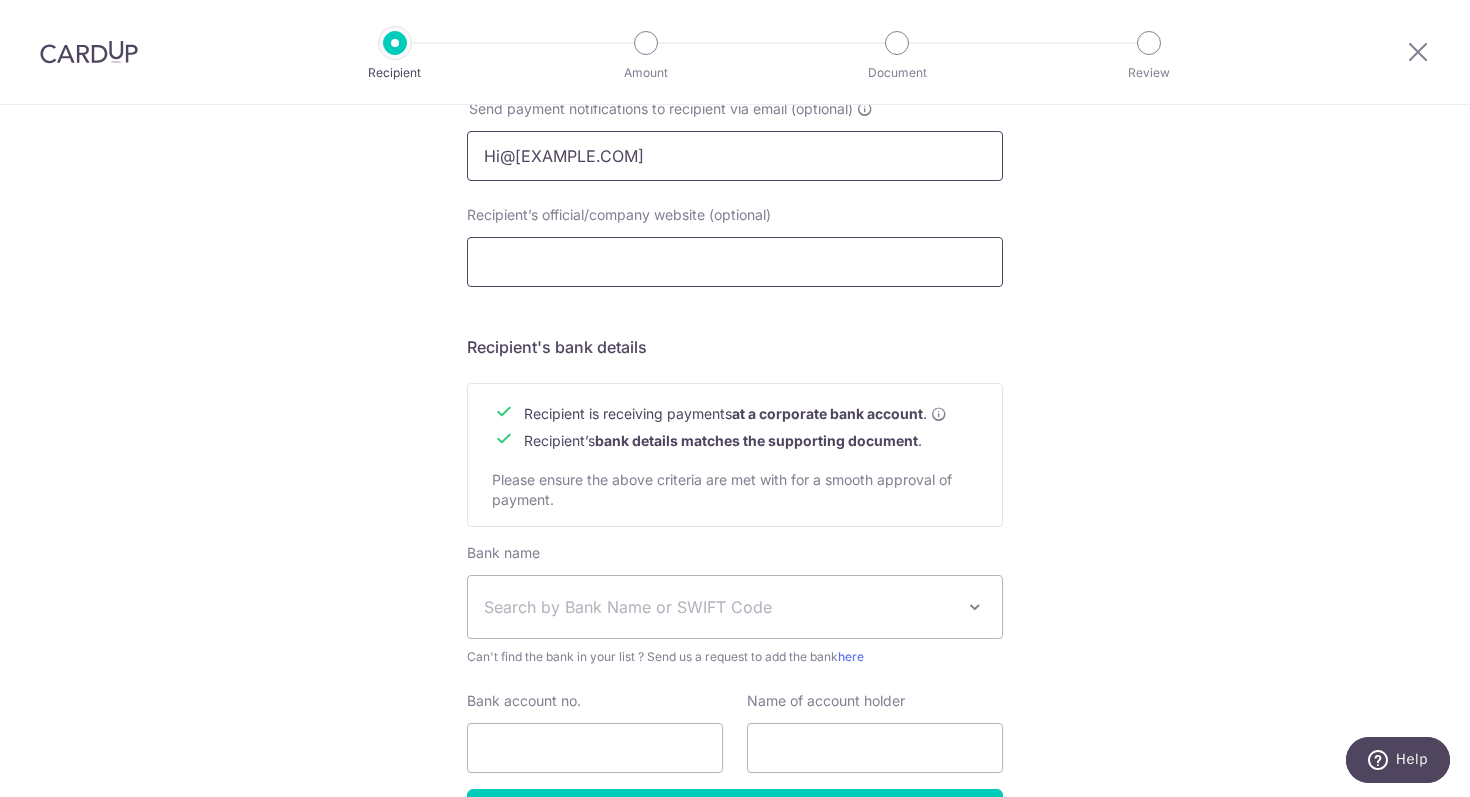 scroll, scrollTop: 679, scrollLeft: 0, axis: vertical 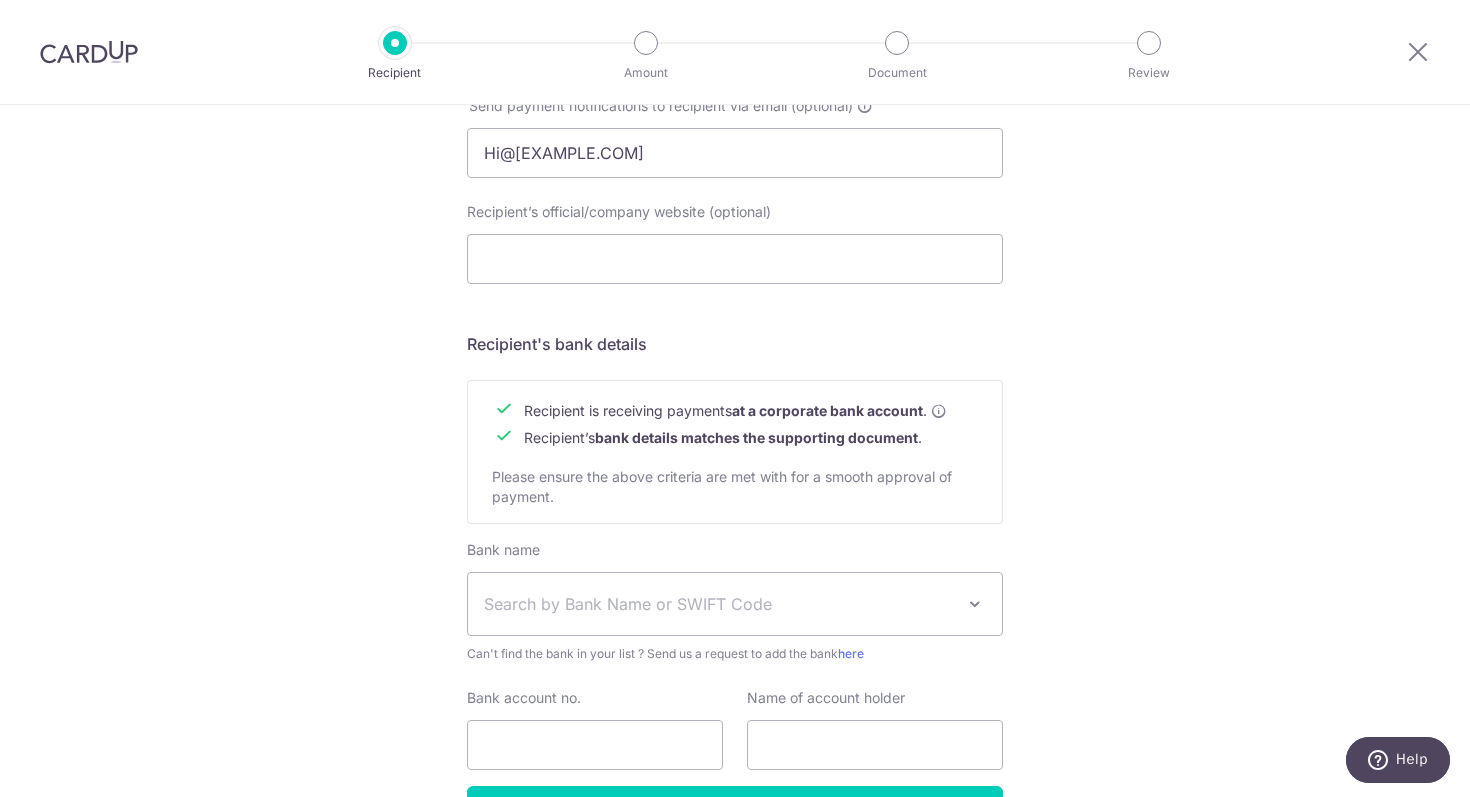 click on "Bank name
Select Bank
UBS AG
ANEXT BANK PTE LTD
Australia & New Zealand Banking Group
Bank of America Merrill Corp. Singapore
Bank of China
BANK OF COMMUNICATIONS CO.,LTD.
Barclays Bank
BNP Paribas
Cambridge Trust Company
CHINA CONSTRUCTION BANK CORPORATION
CIMB
Citibank [CITY]
Citibank [CITY] Limited
Citibank, N.A.
Citibank, N.A.
Citibank, N.A.
Citibank,N.A.
CommerzBank
Commonwealth Bank of Australia
Credit Agricole Corporate and Investment Bank
DBS Bank
Deutsche Bank
Far Eastern Bank
GXS Bank Pte Ltd
HDFC Bank
HL Bank
HSBC Bank ([COUNTRY]) Limited.
HSBC Corporate (Hongkong and Shanghai Banking Corporation)
HSBC Personal (Hongkong and Shanghai Banking Corporation)
Indian Bank
Industrial and Commercial Bank of China
JP Morgan Chase
Malayan Banking BHD
MariBank [CITY] Private Limited
MatchMove Pay Pte Ltd
Maybank [CITY] Limited
Maybank [CITY] Limited (GIRO)
Mizuho Bank Limited" at bounding box center [735, 602] 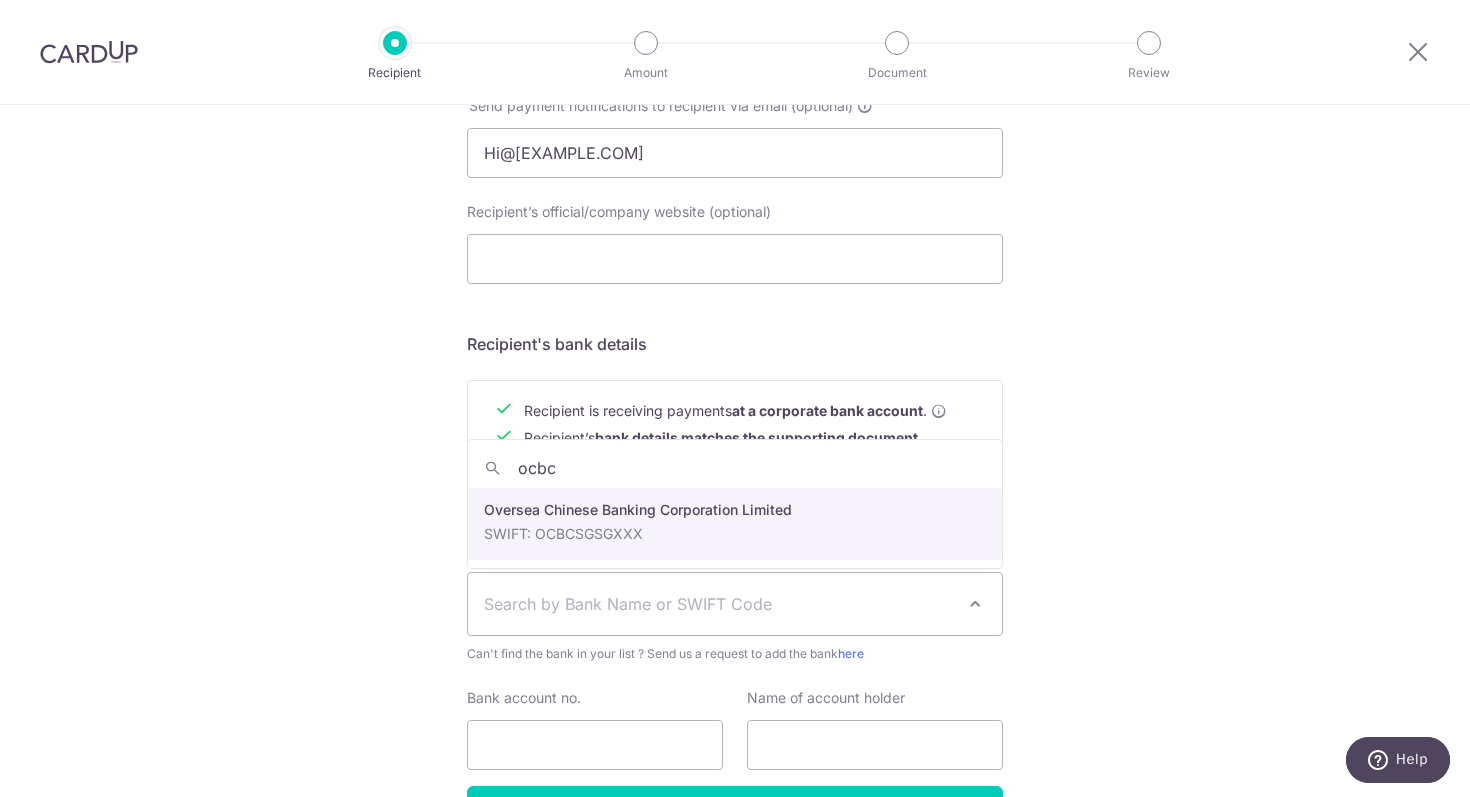 type on "ocbc" 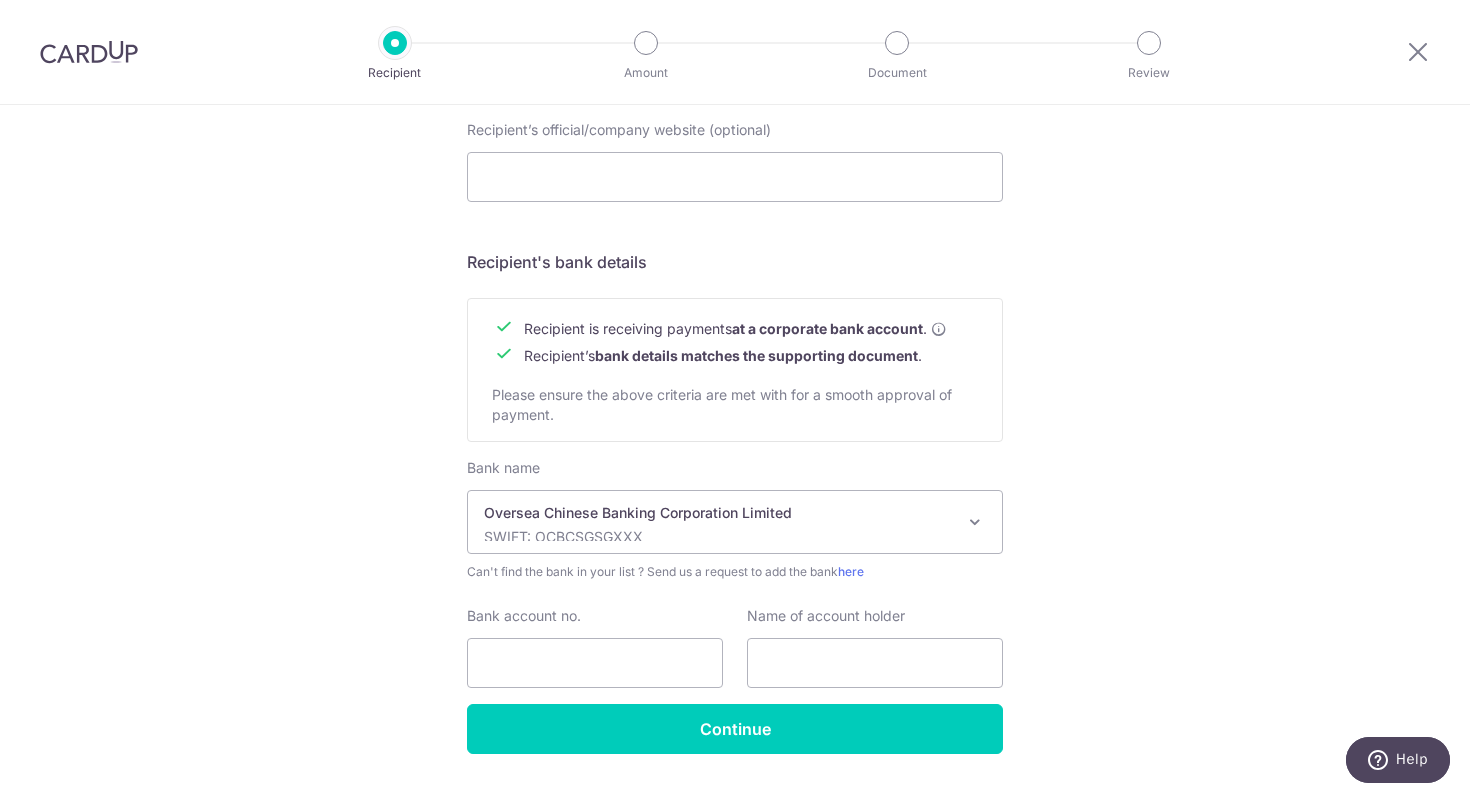 scroll, scrollTop: 788, scrollLeft: 0, axis: vertical 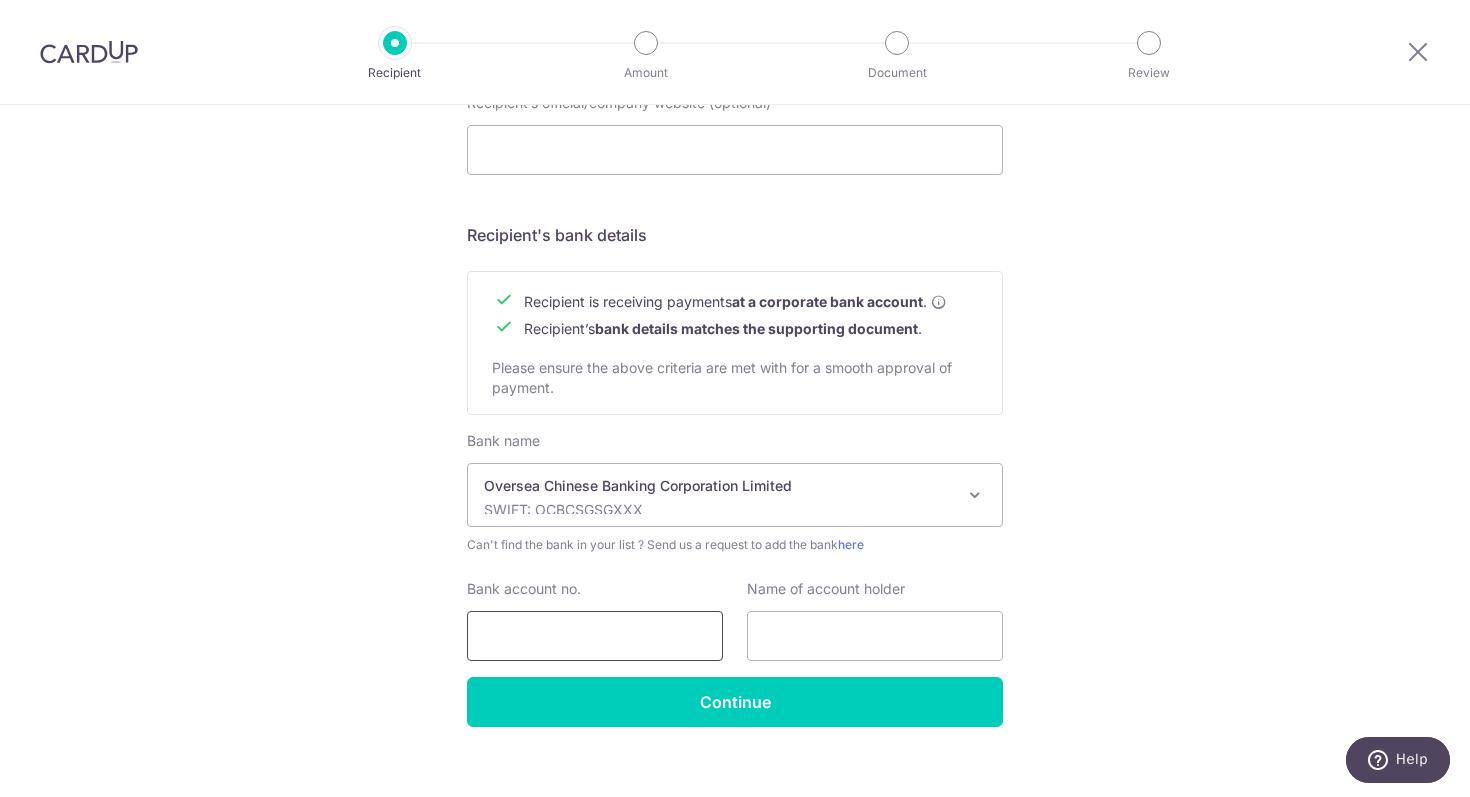 click on "Bank account no." at bounding box center [595, 636] 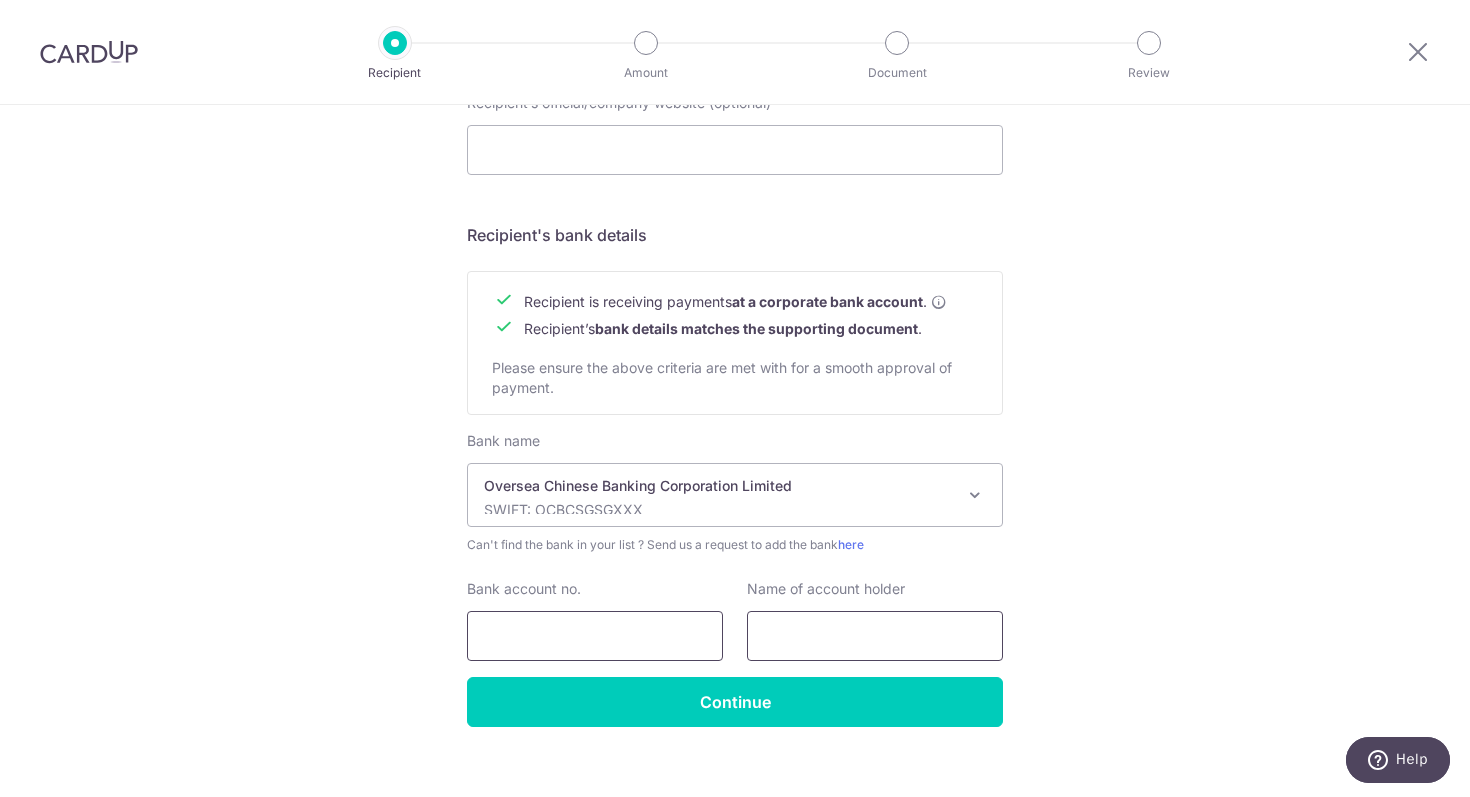 paste on "687770966001" 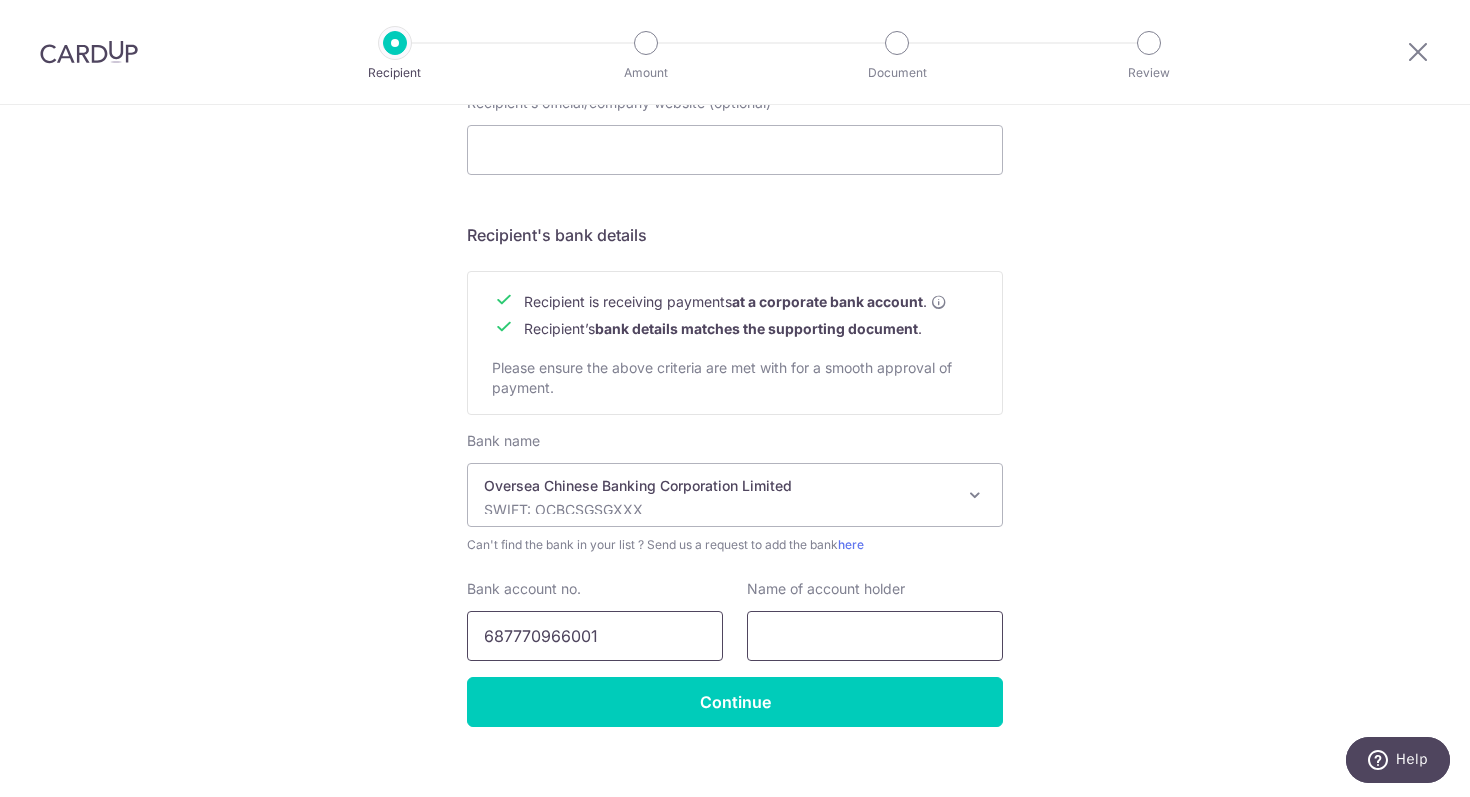 type on "687770966001" 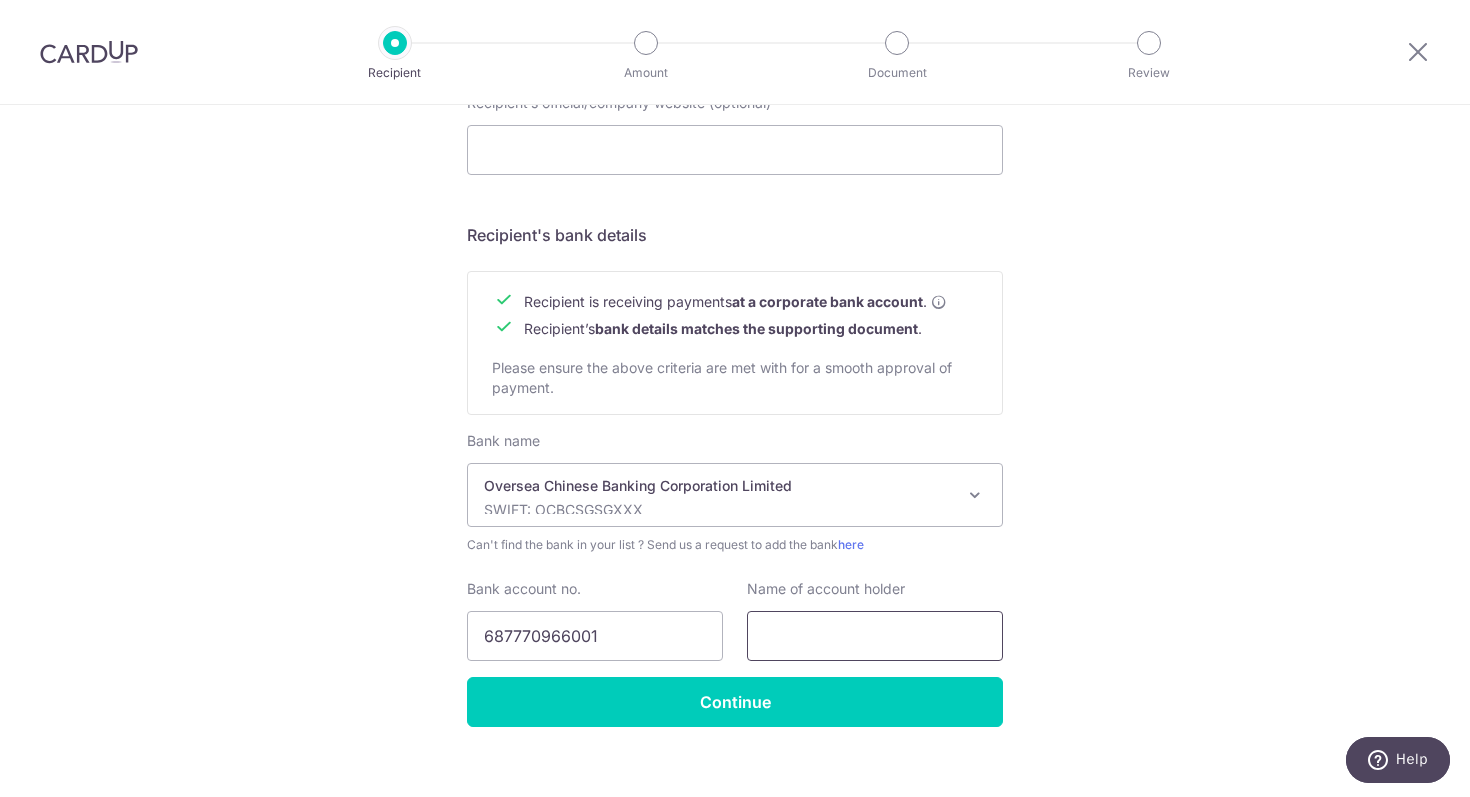 click at bounding box center (875, 636) 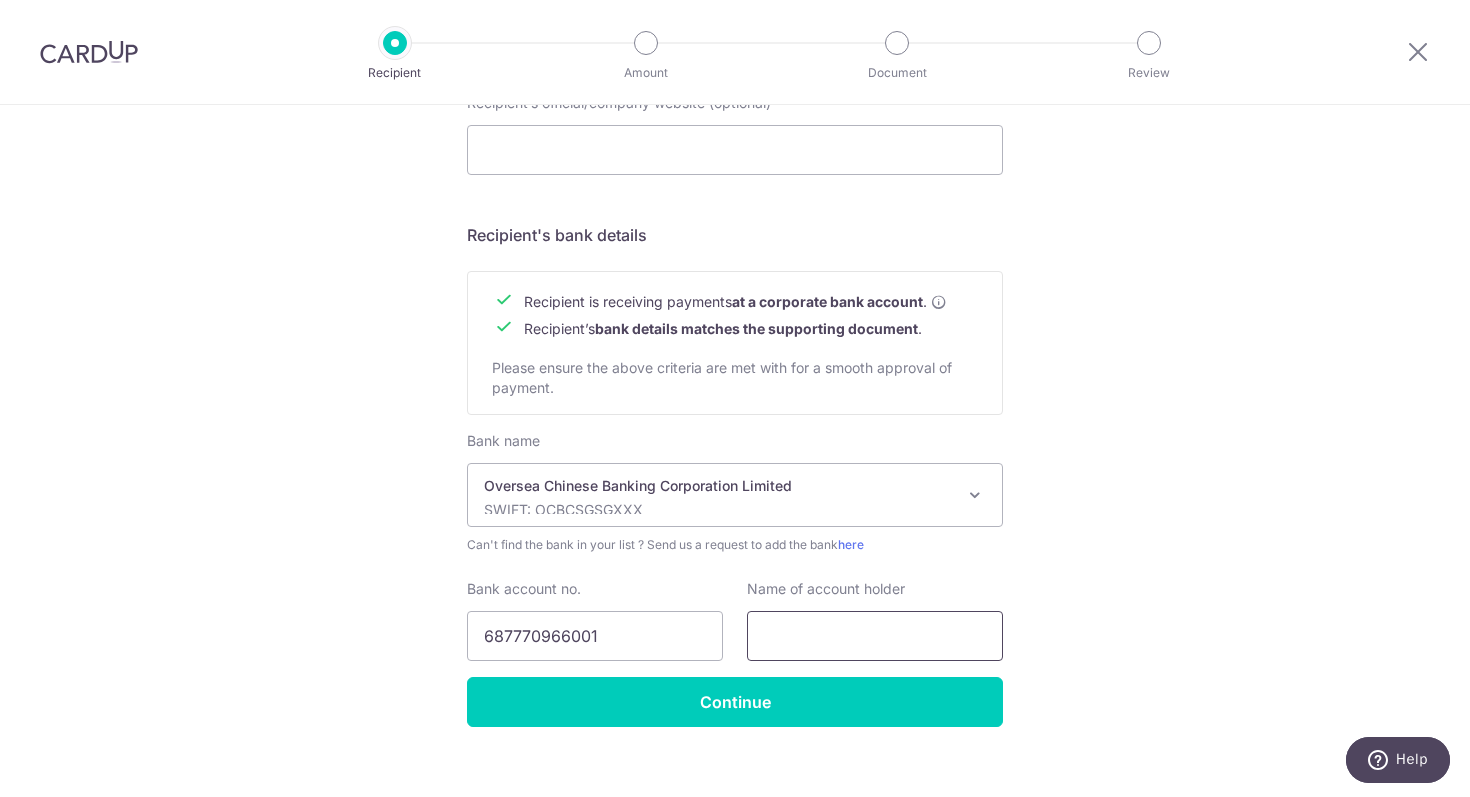paste on "Comfort Home Renovation Pte Ltd" 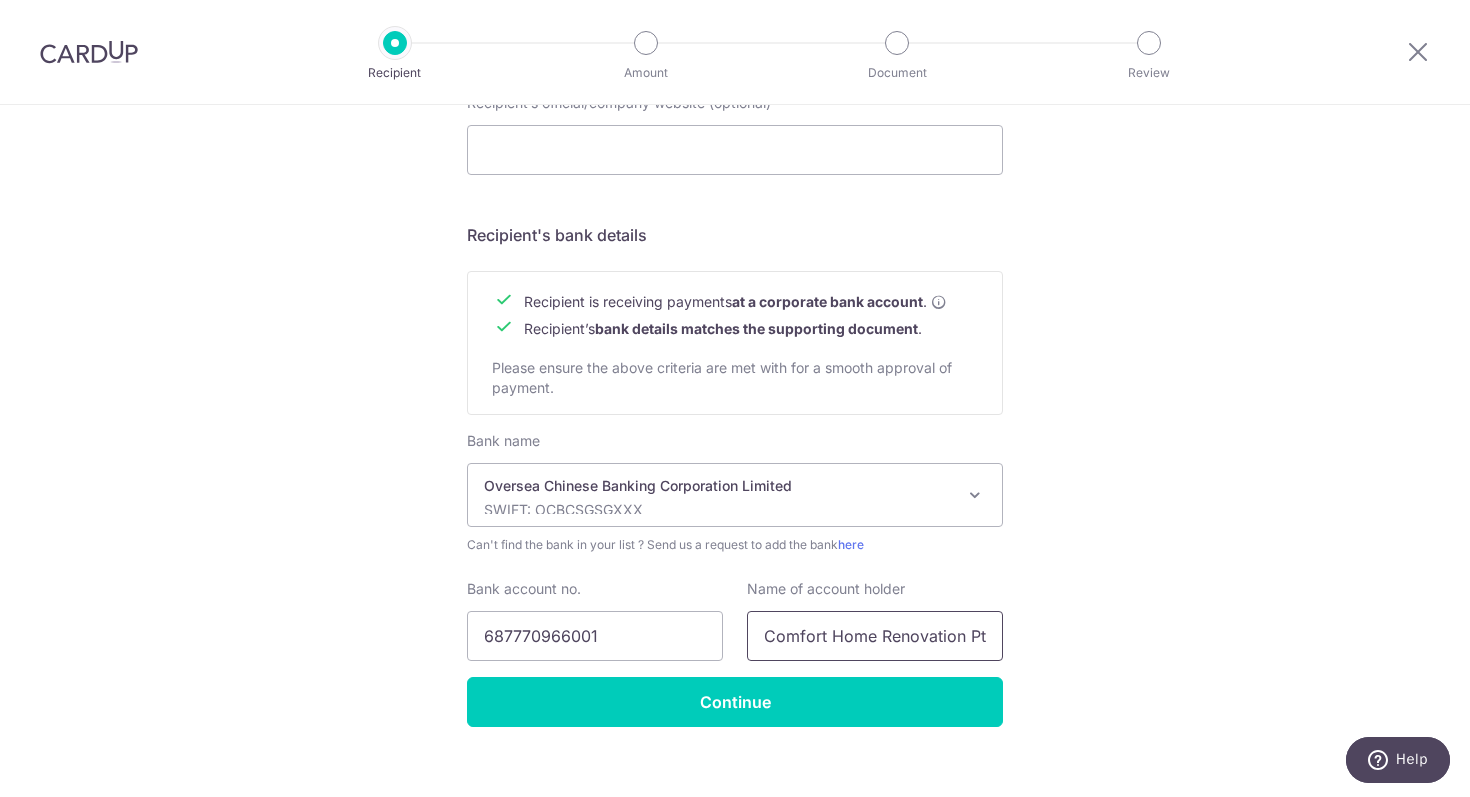 scroll, scrollTop: 0, scrollLeft: 35, axis: horizontal 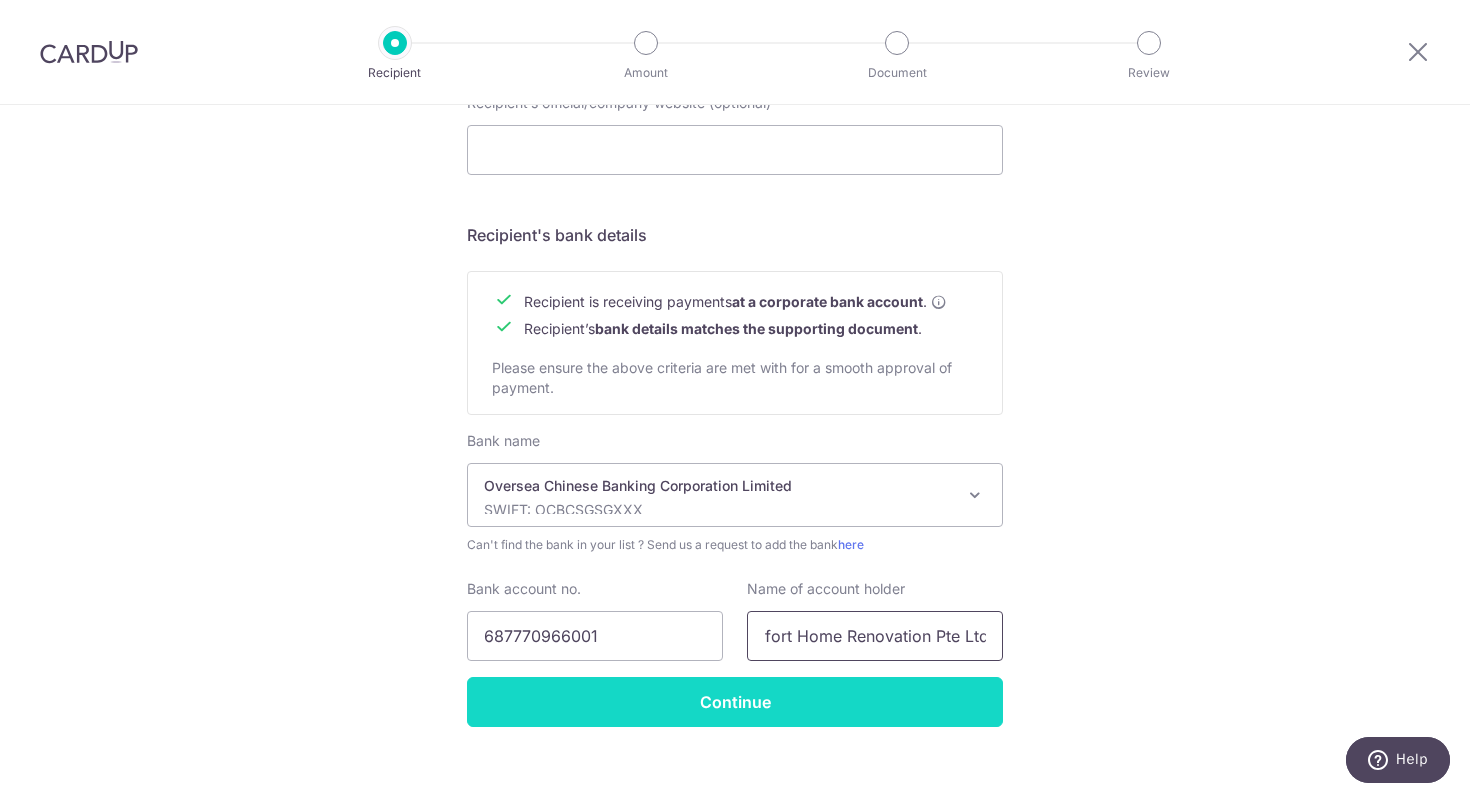 type on "Comfort Home Renovation Pte Ltd" 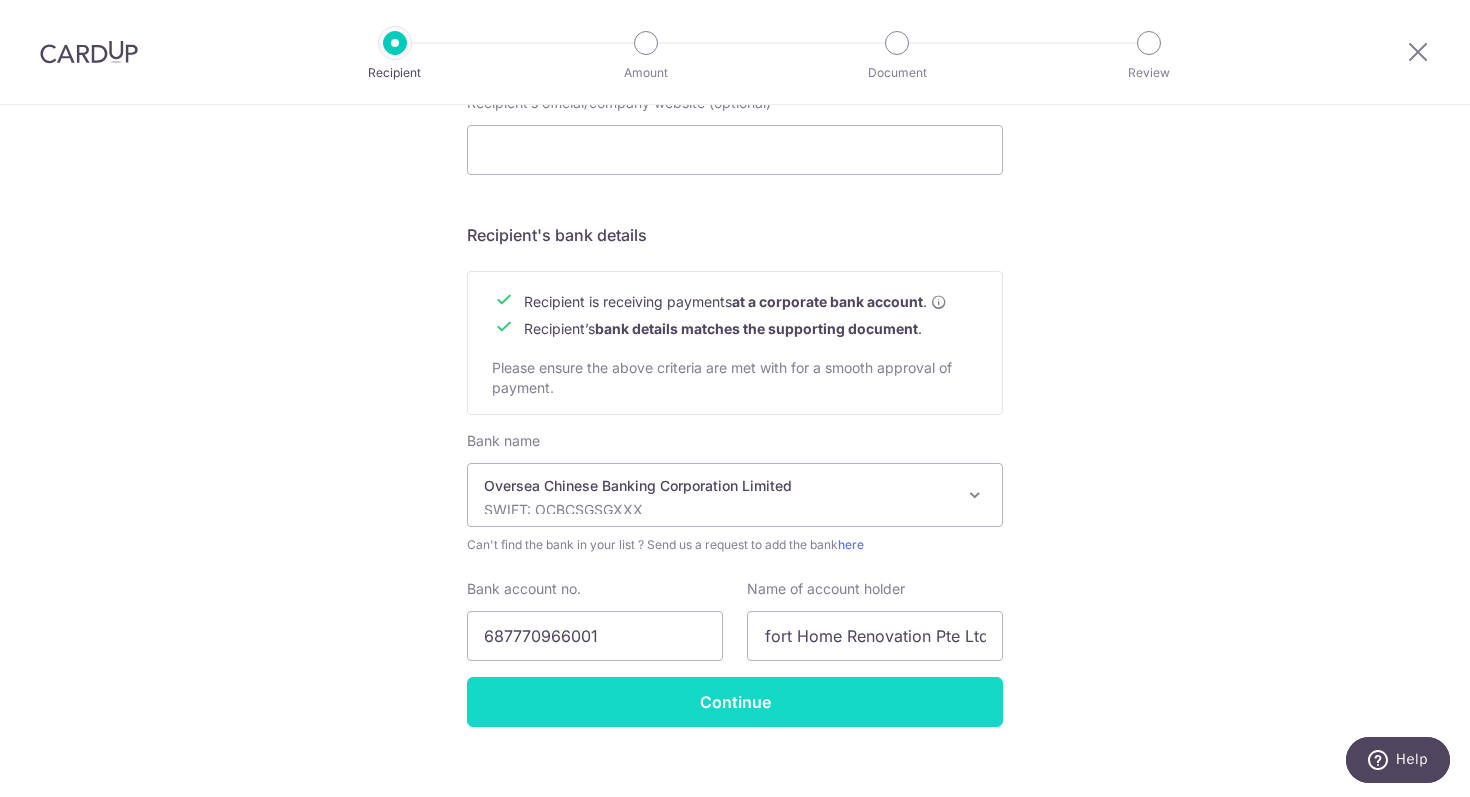 click on "Continue" at bounding box center (735, 702) 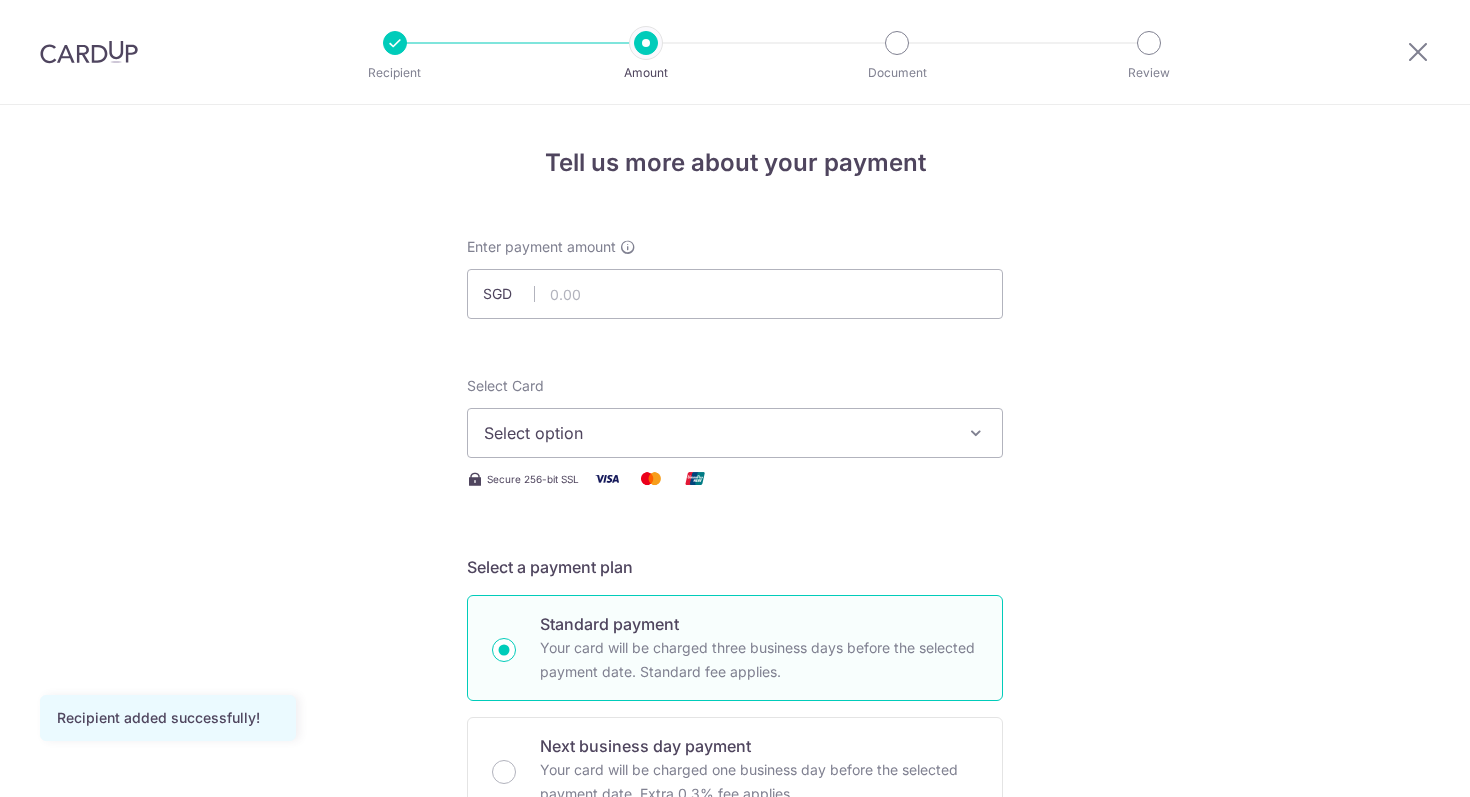 scroll, scrollTop: 0, scrollLeft: 0, axis: both 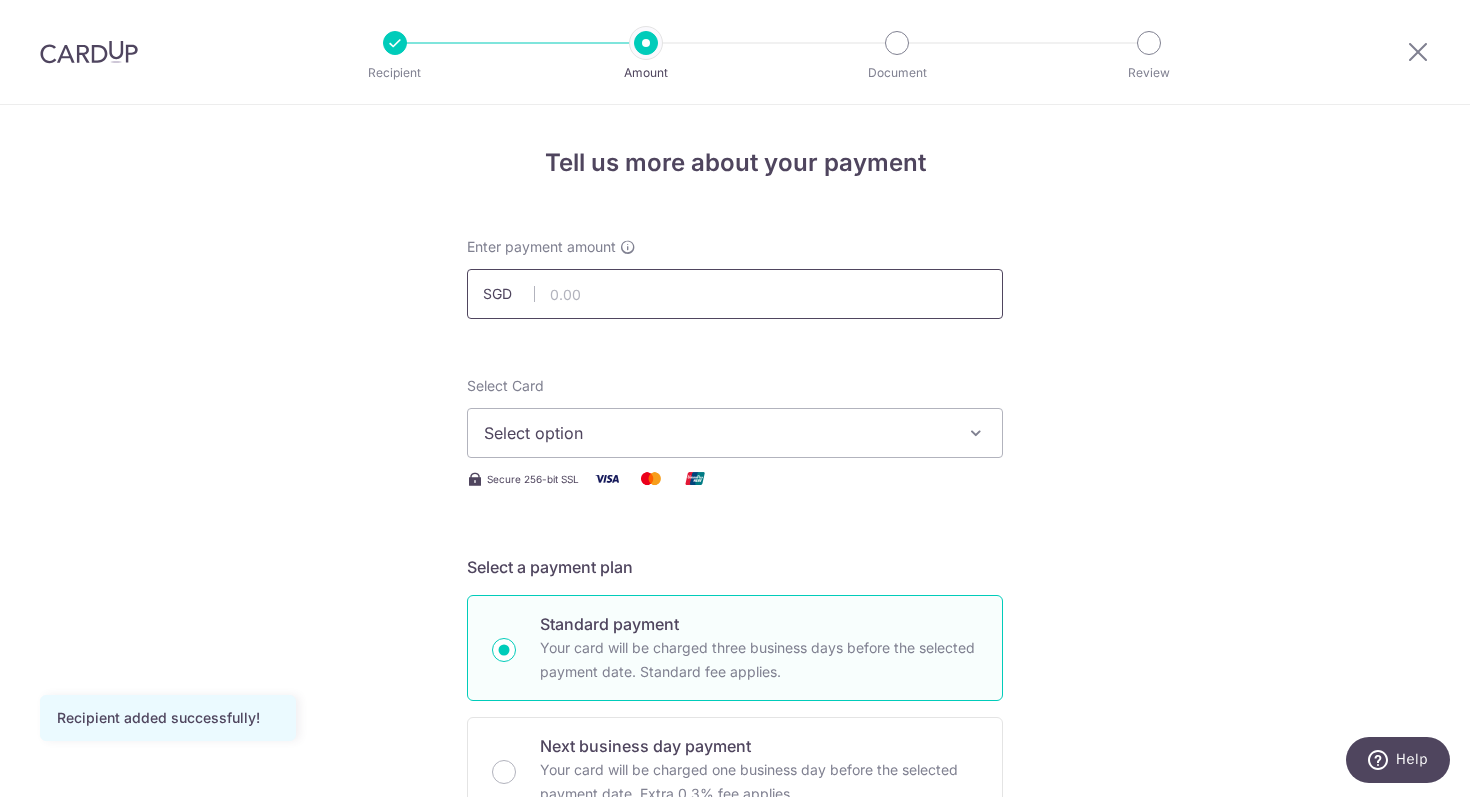click at bounding box center (735, 294) 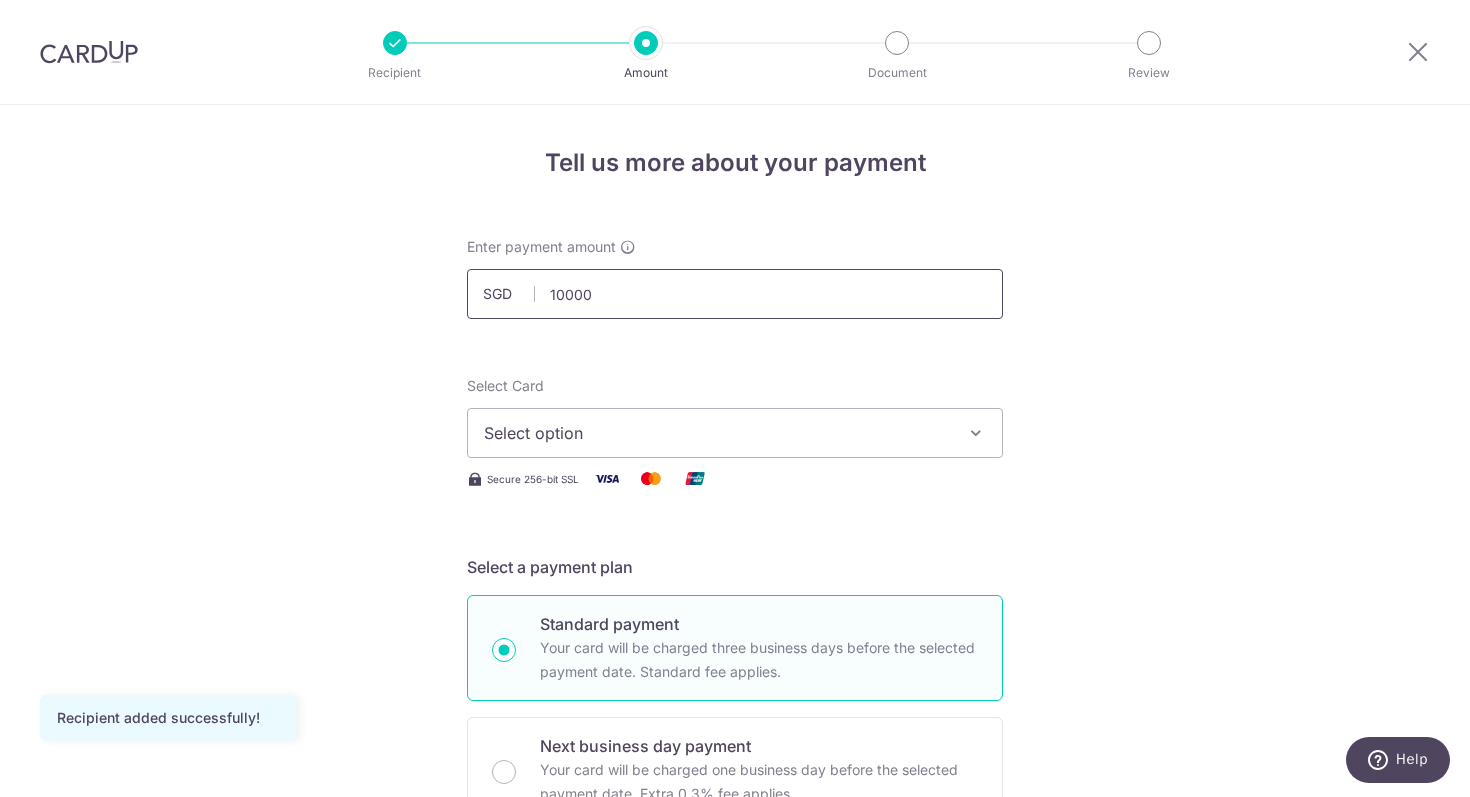 type on "10,000.00" 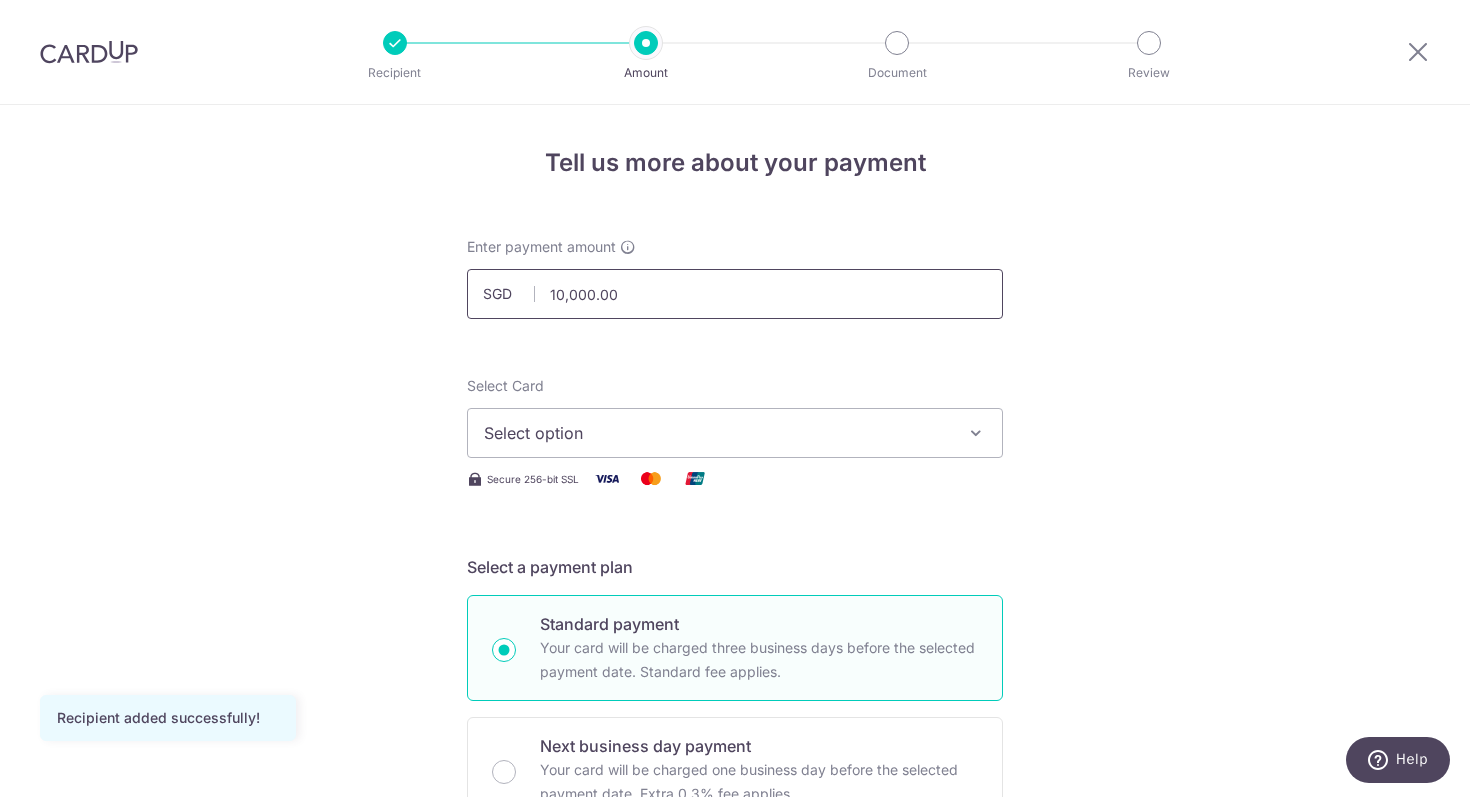 type 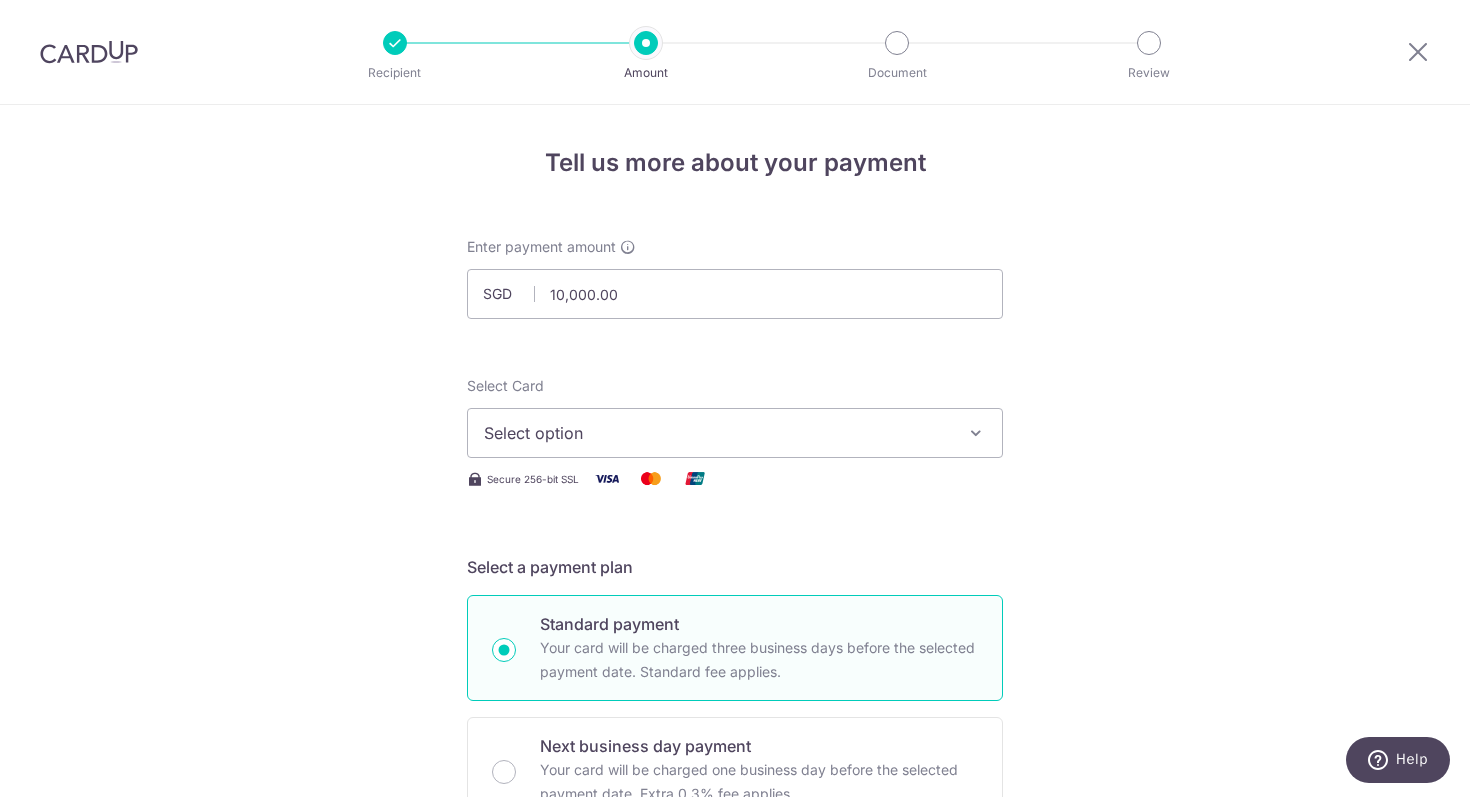 click on "Select option" at bounding box center [735, 433] 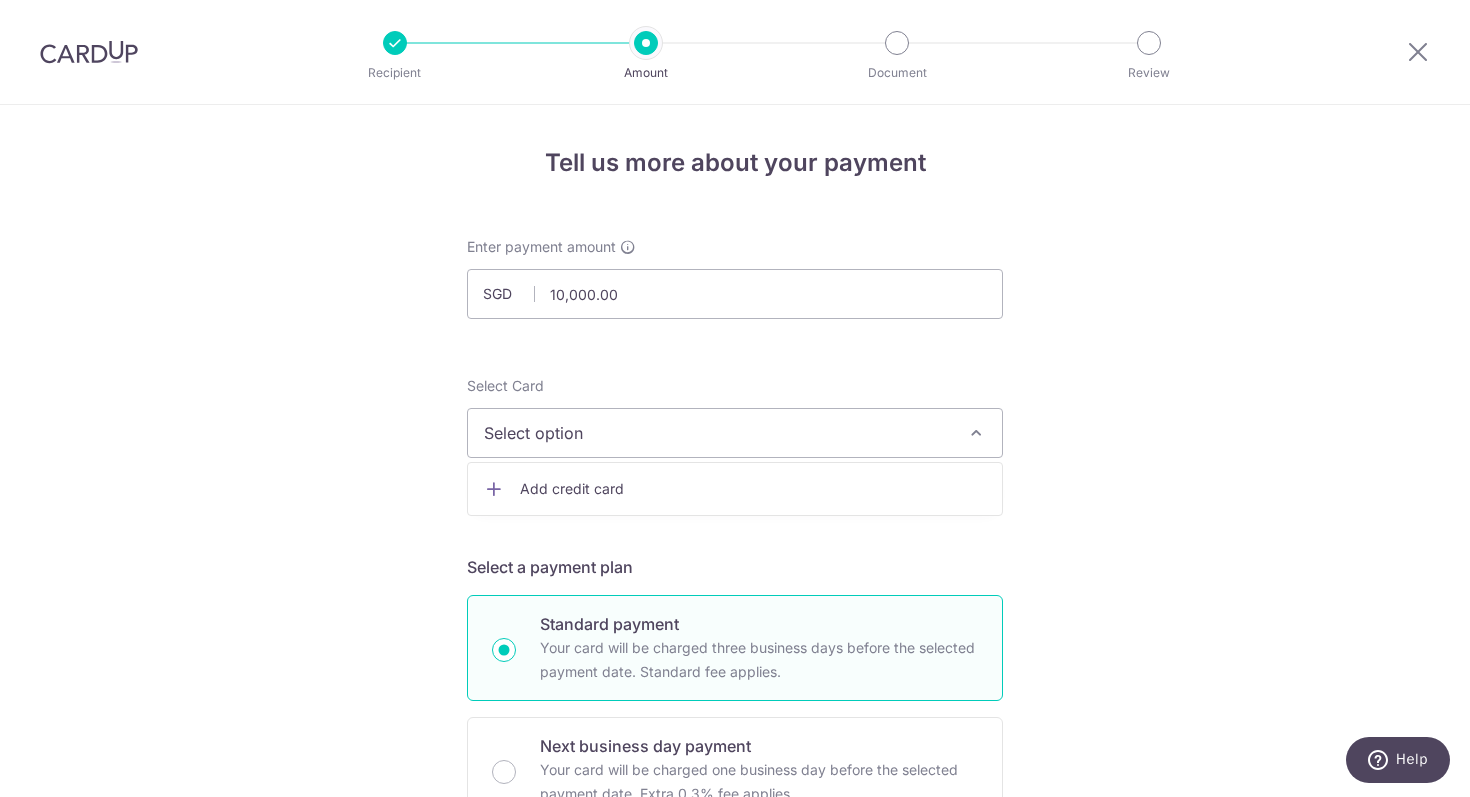 click on "Tell us more about your payment
Enter payment amount
SGD
10,000.00
10000.00
Recipient added successfully!
Select Card
Select option
Add credit card
Secure 256-bit SSL
Text
New card details
Card
Secure 256-bit SSL" at bounding box center (735, 1076) 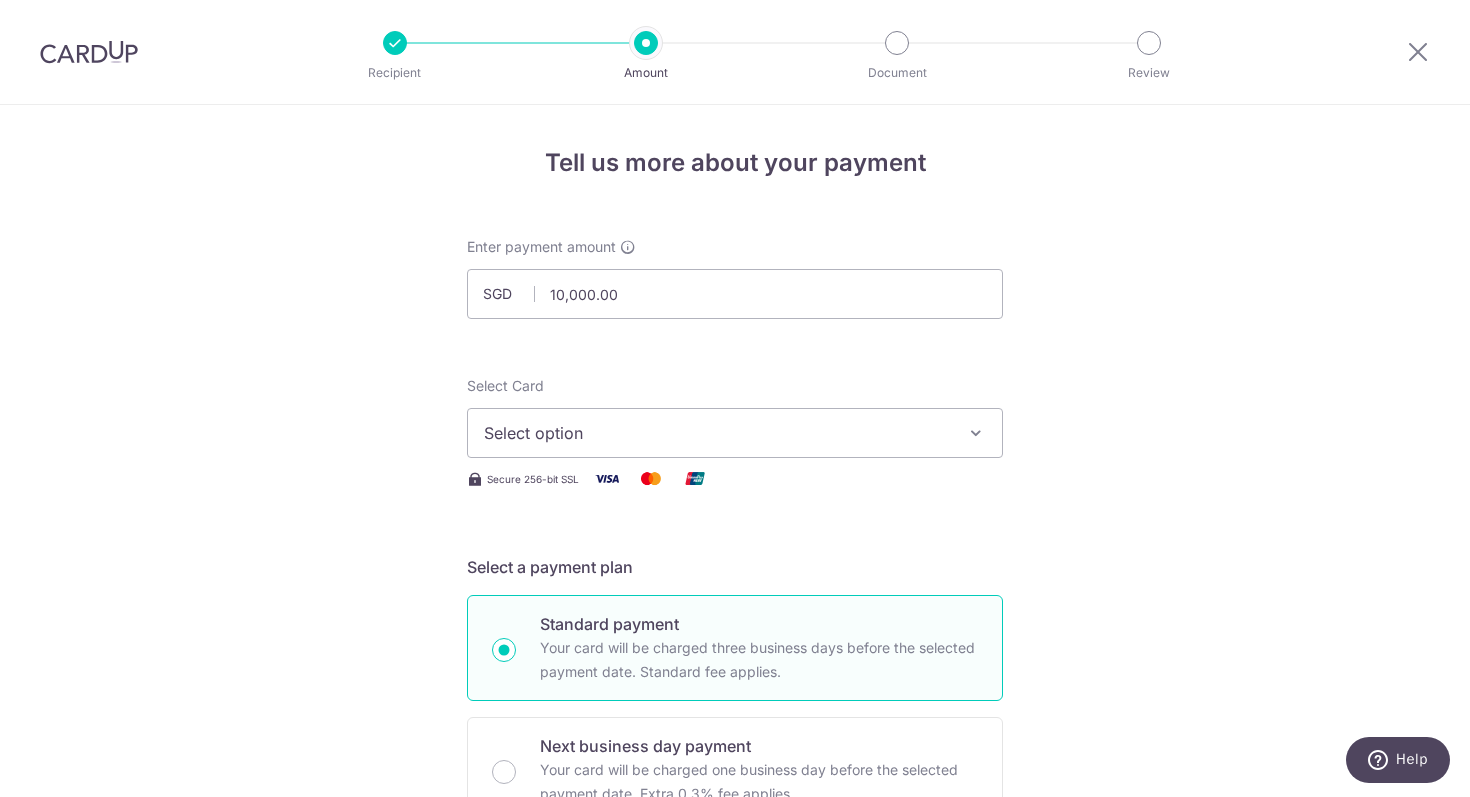 click on "Select option" at bounding box center (717, 433) 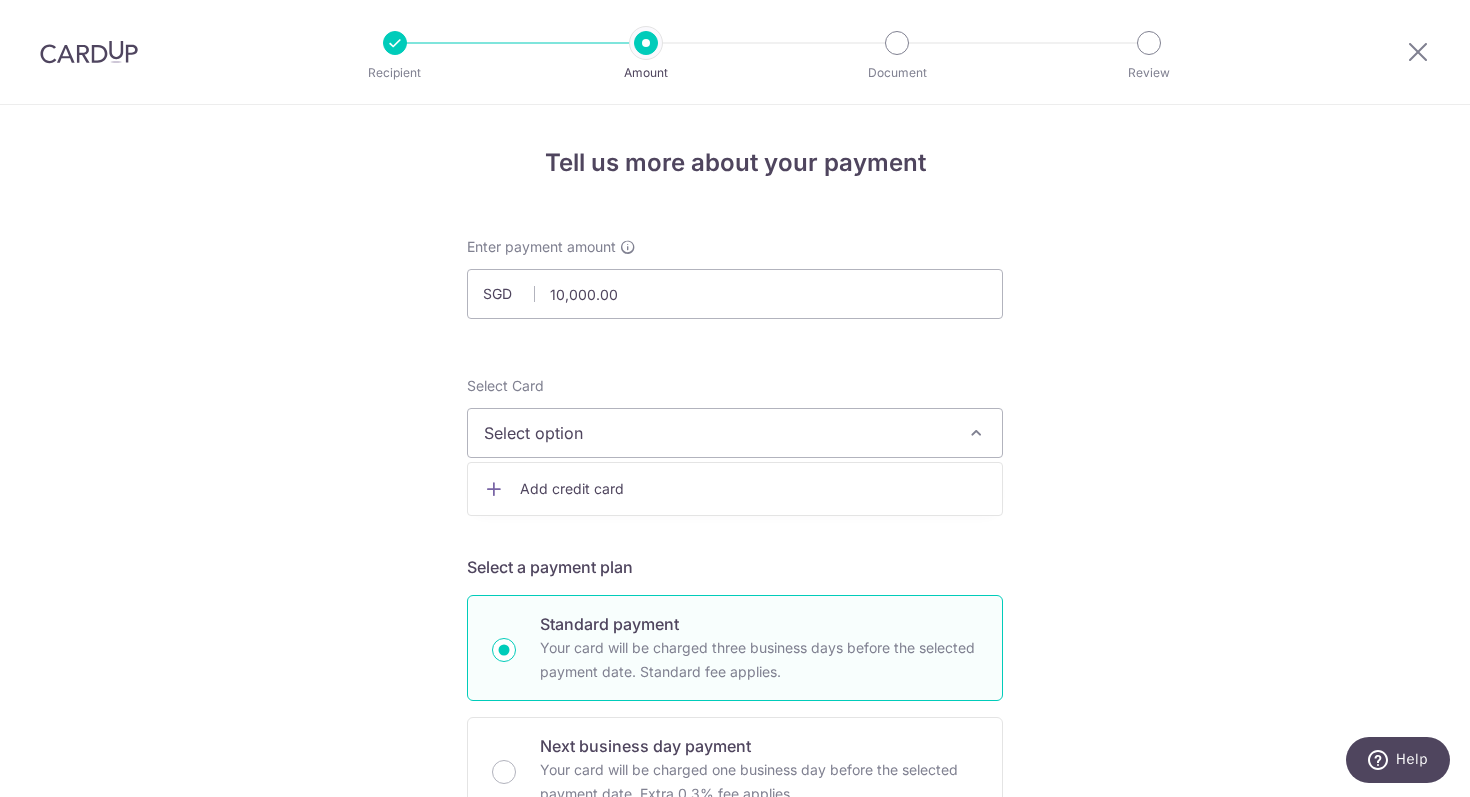 click on "Add credit card" at bounding box center [753, 489] 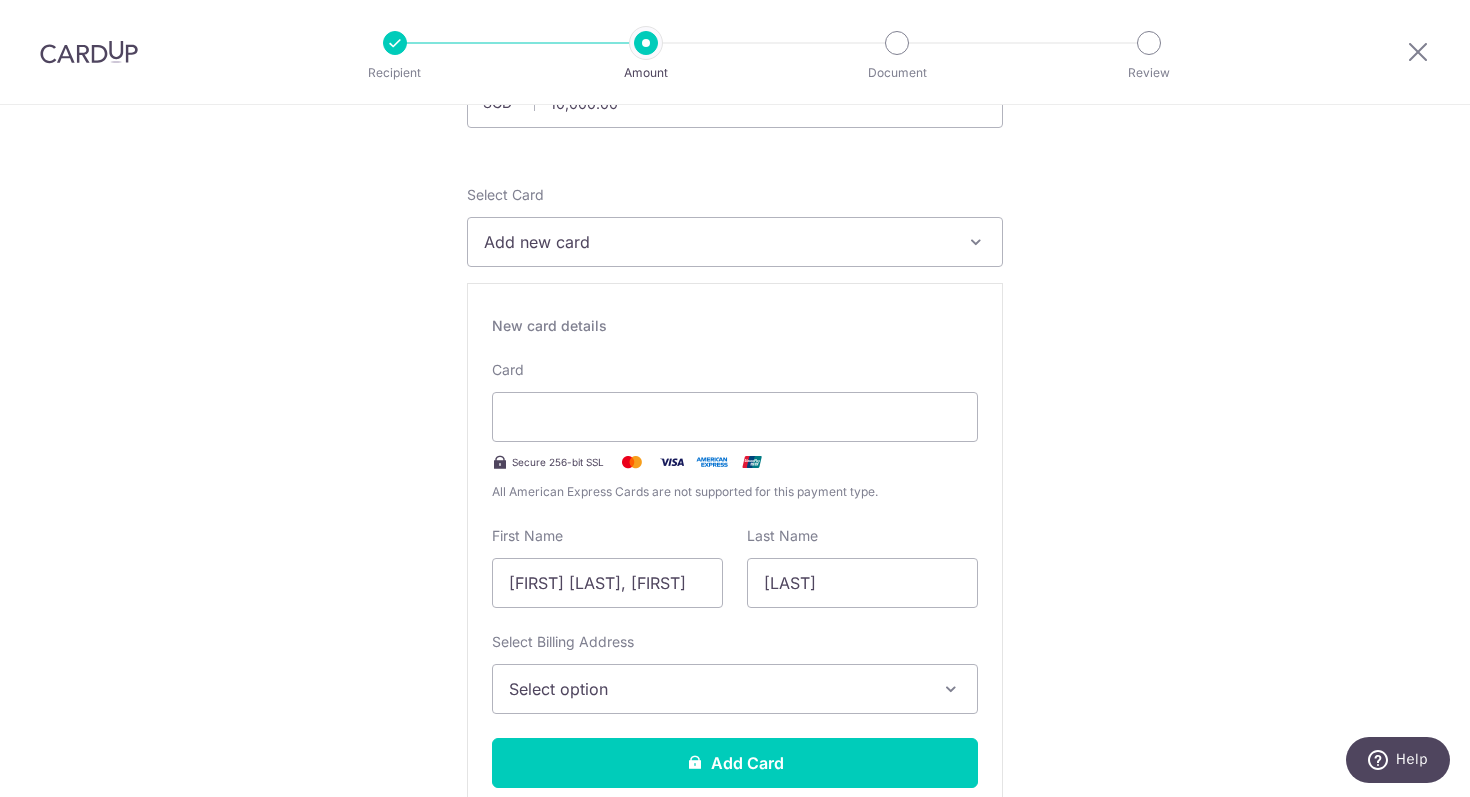 scroll, scrollTop: 295, scrollLeft: 0, axis: vertical 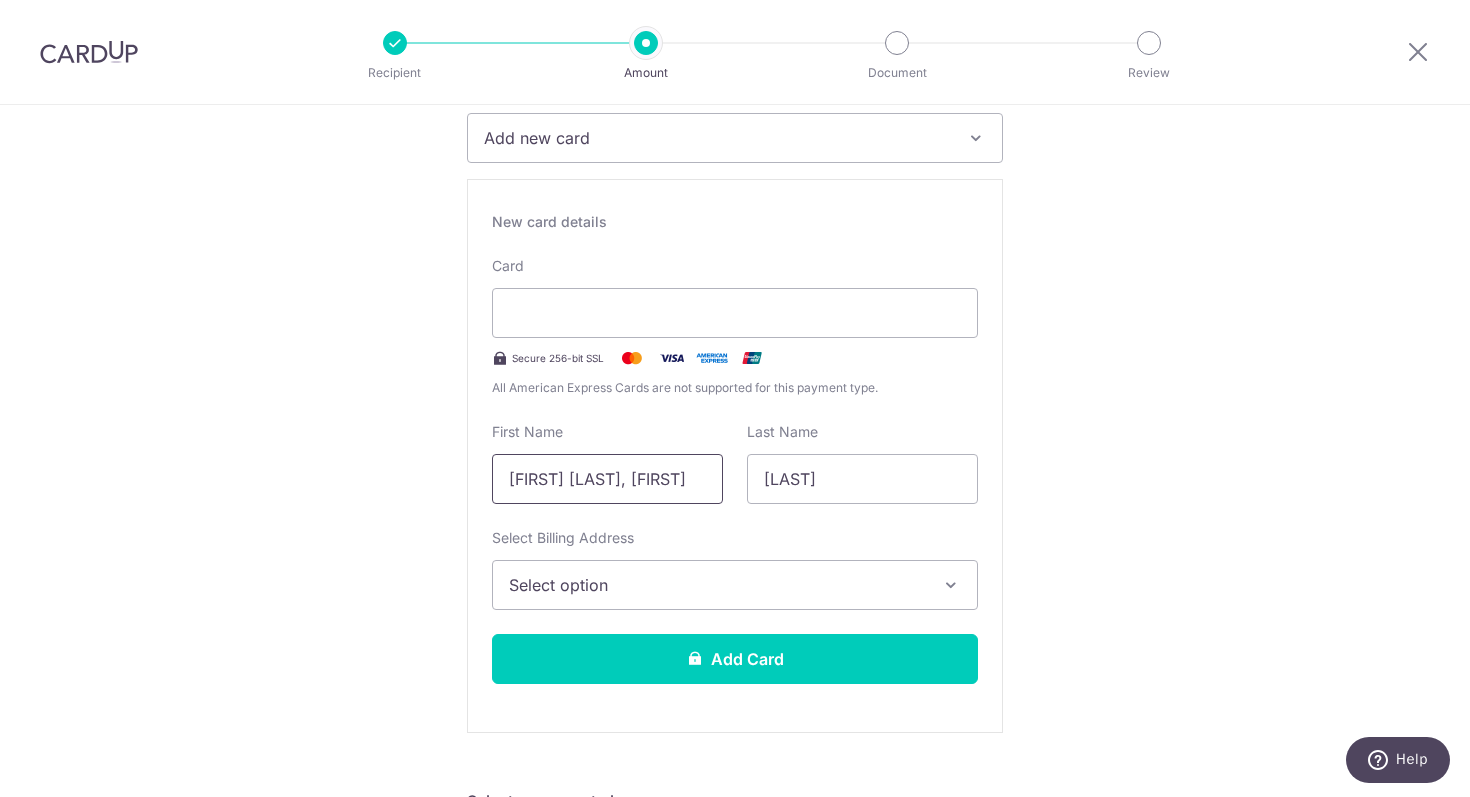 drag, startPoint x: 621, startPoint y: 470, endPoint x: 439, endPoint y: 469, distance: 182.00275 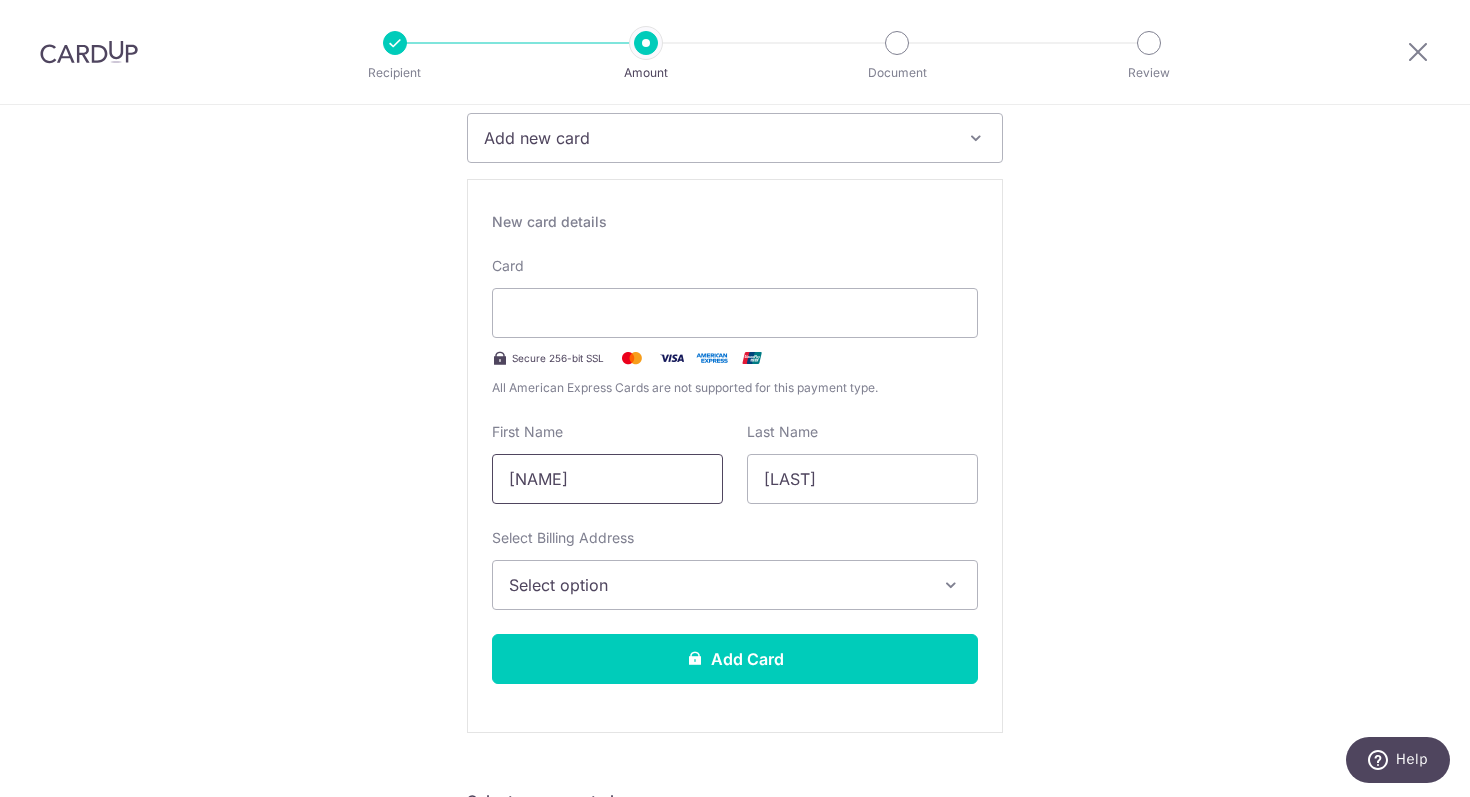 type on "[NAME]" 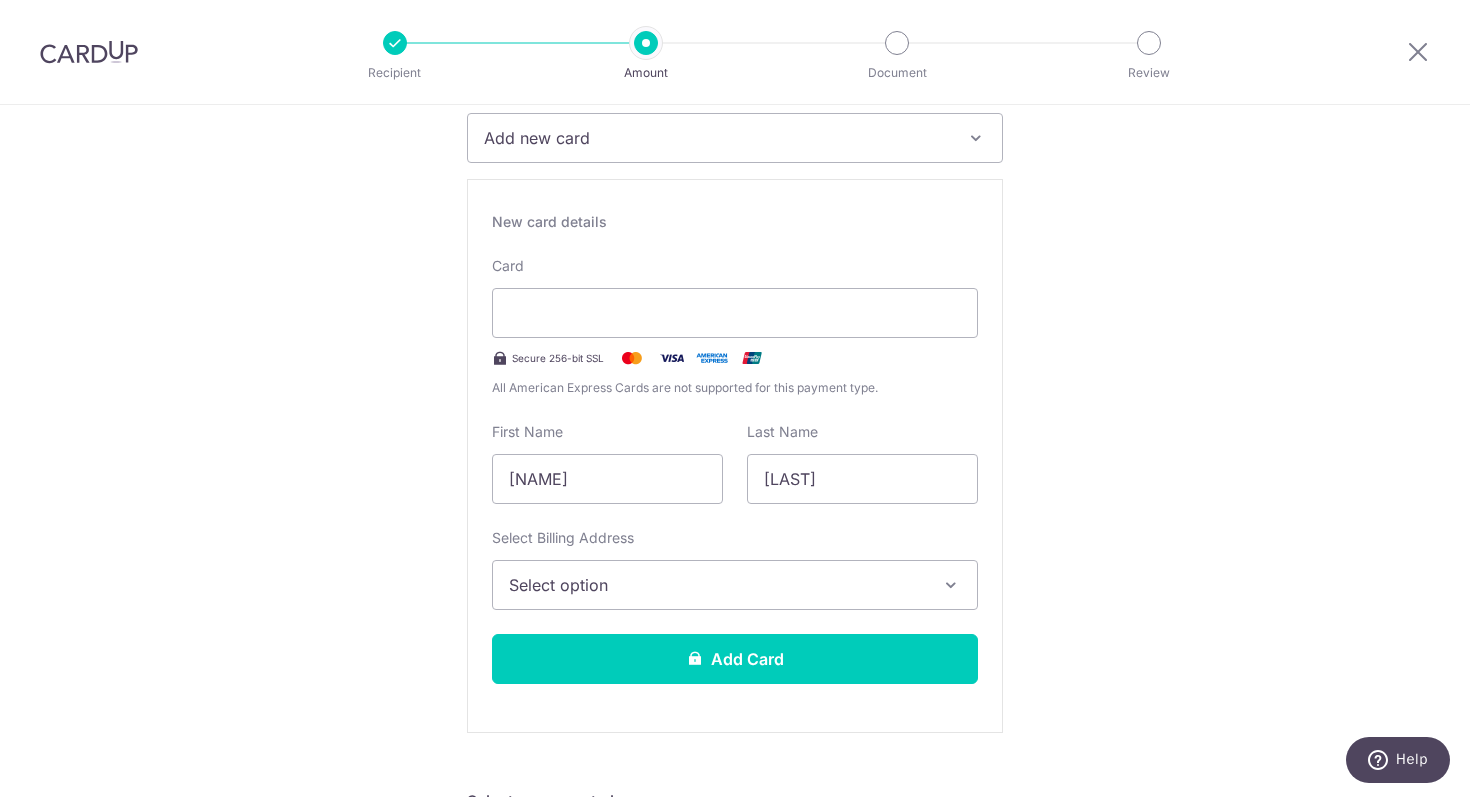 click on "Select option" at bounding box center (717, 585) 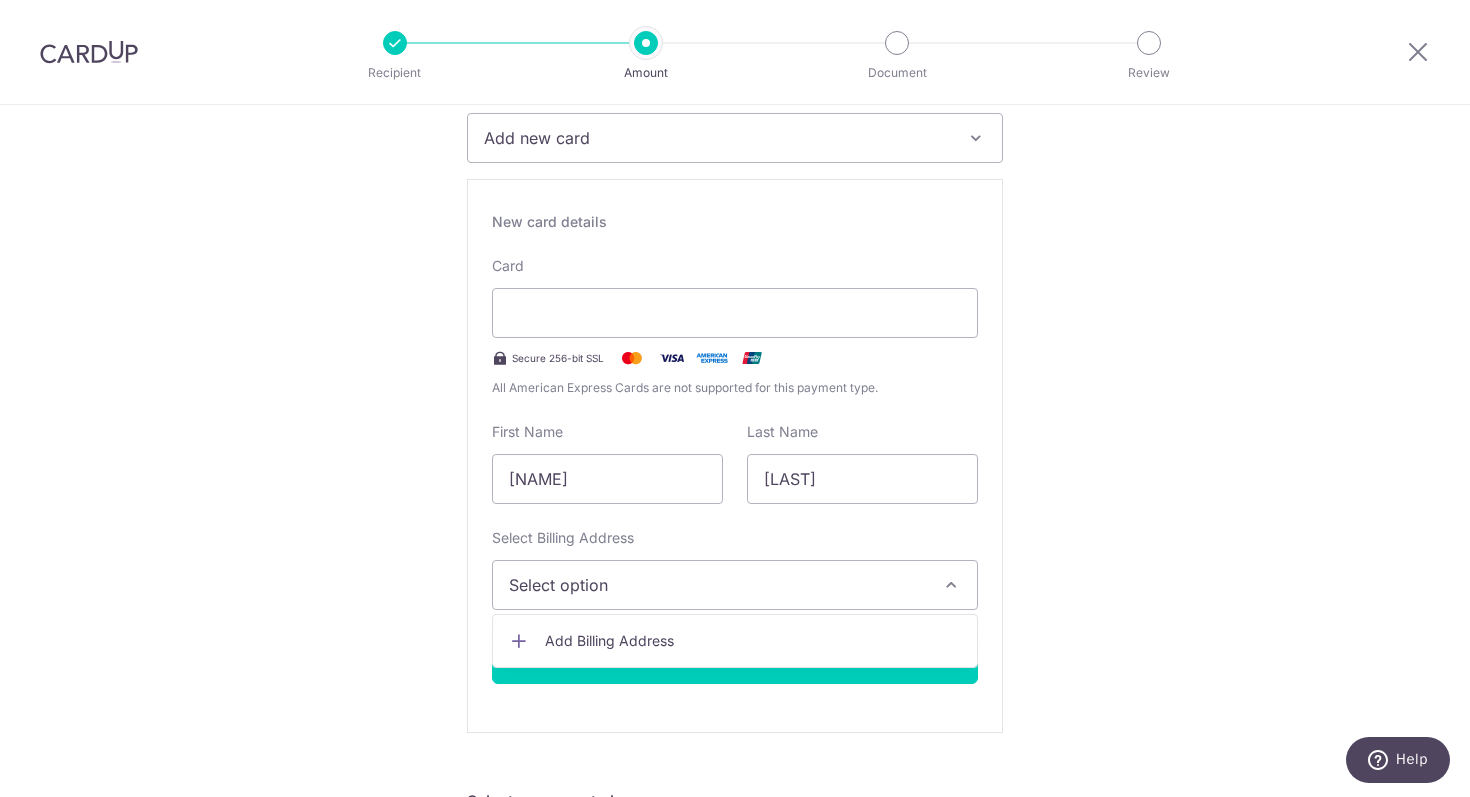 click on "Add Billing Address" at bounding box center [753, 641] 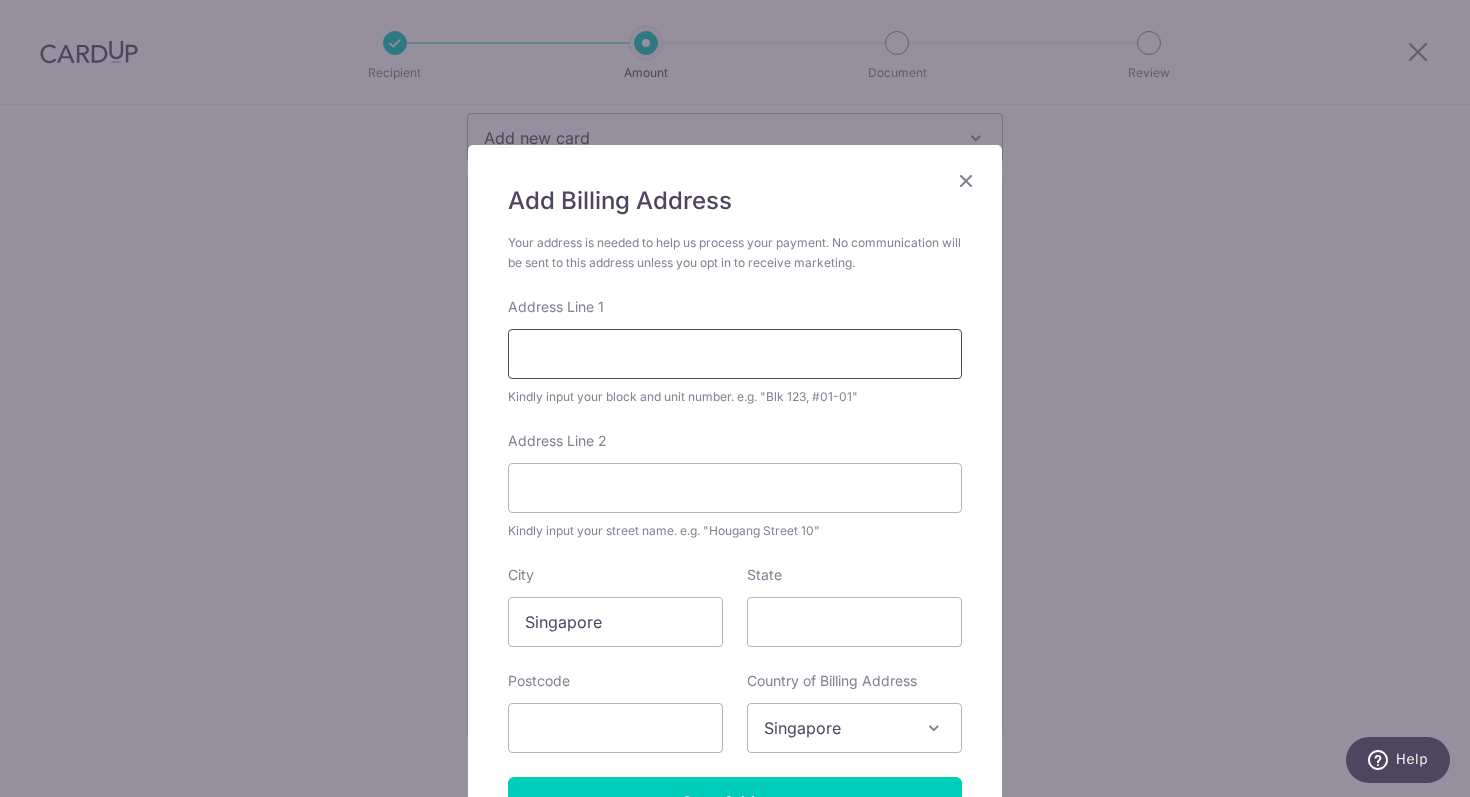 click on "Address Line 1" at bounding box center (735, 354) 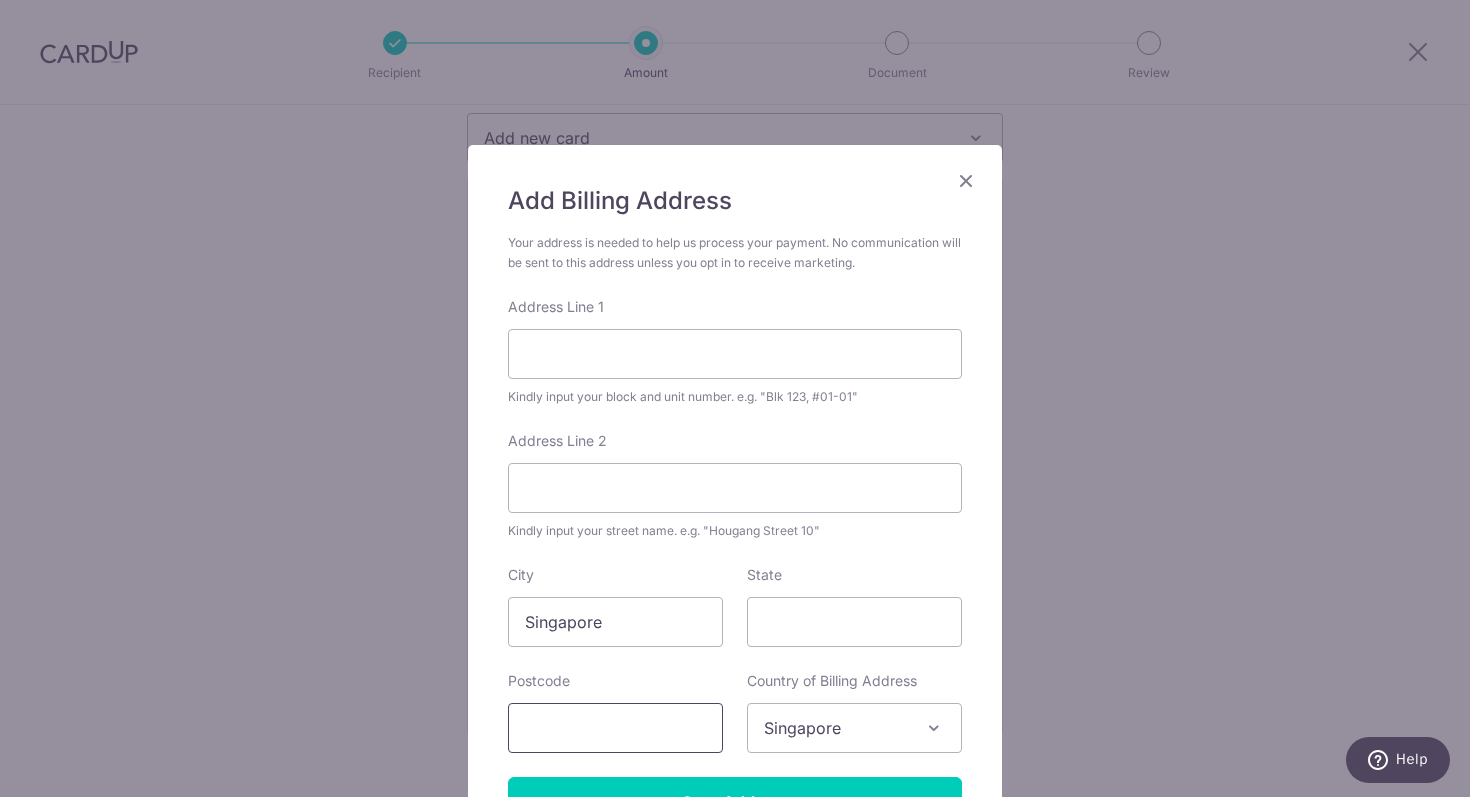 click at bounding box center [615, 728] 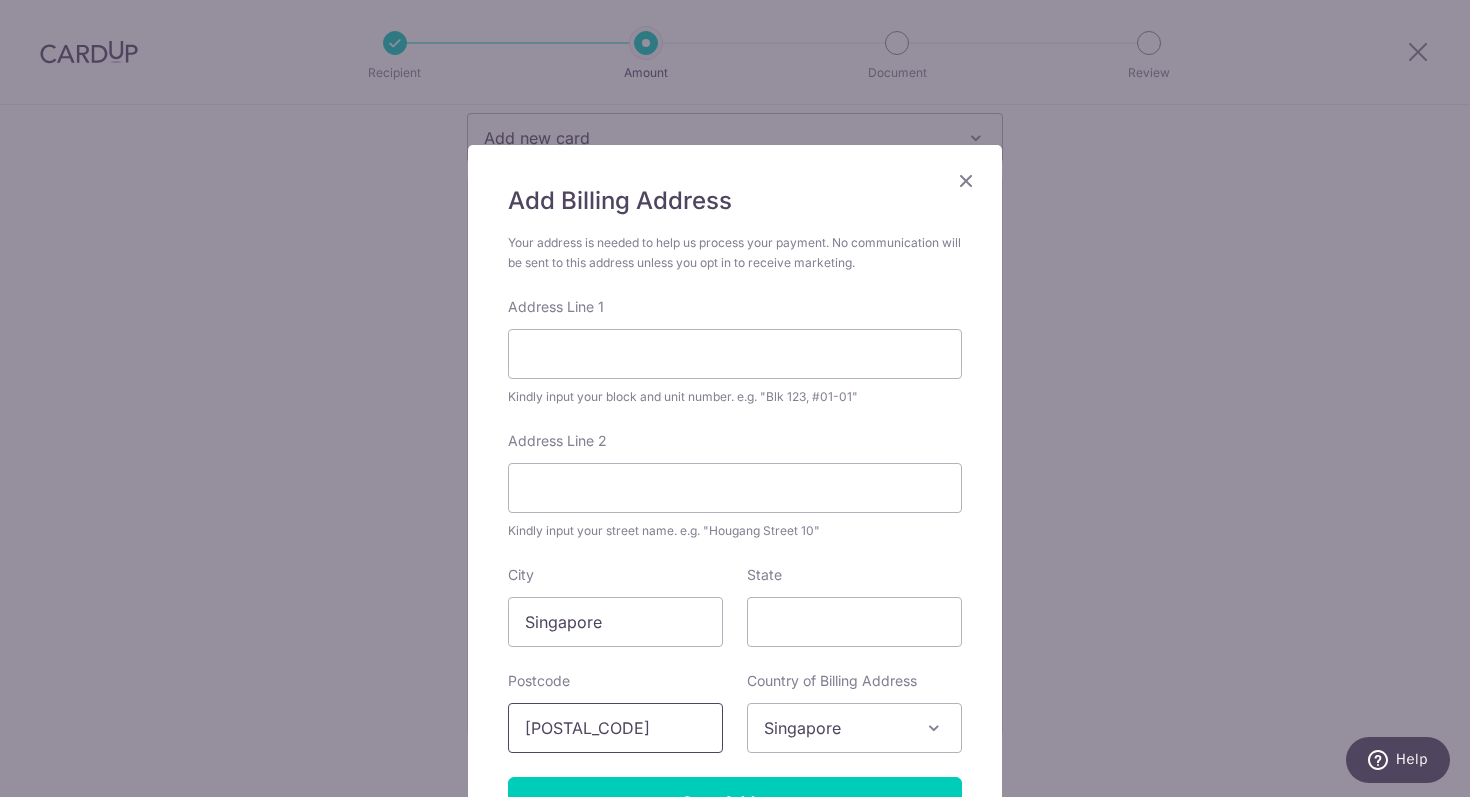 type on "543332" 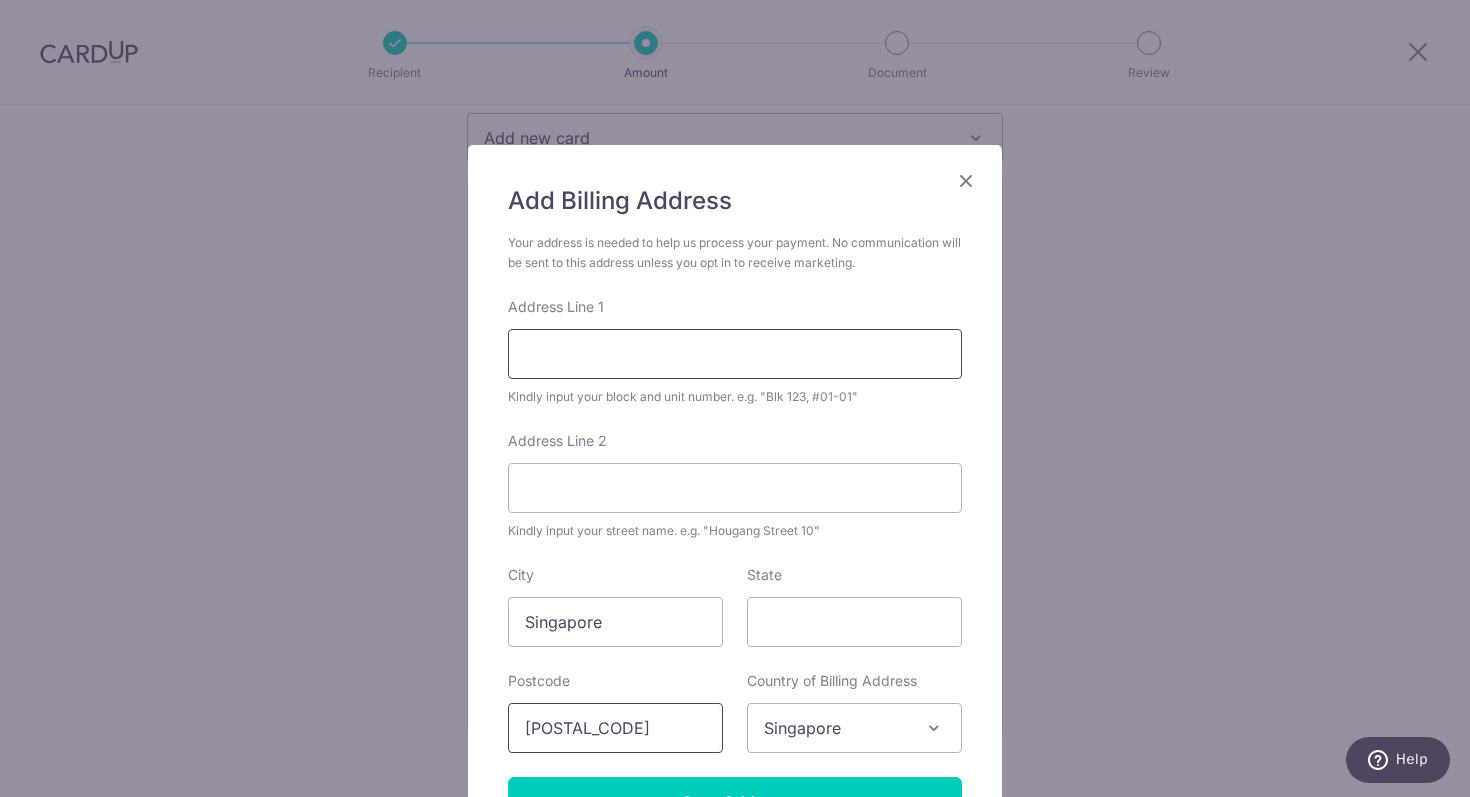 type on "332C Anchorvale Link #06-384" 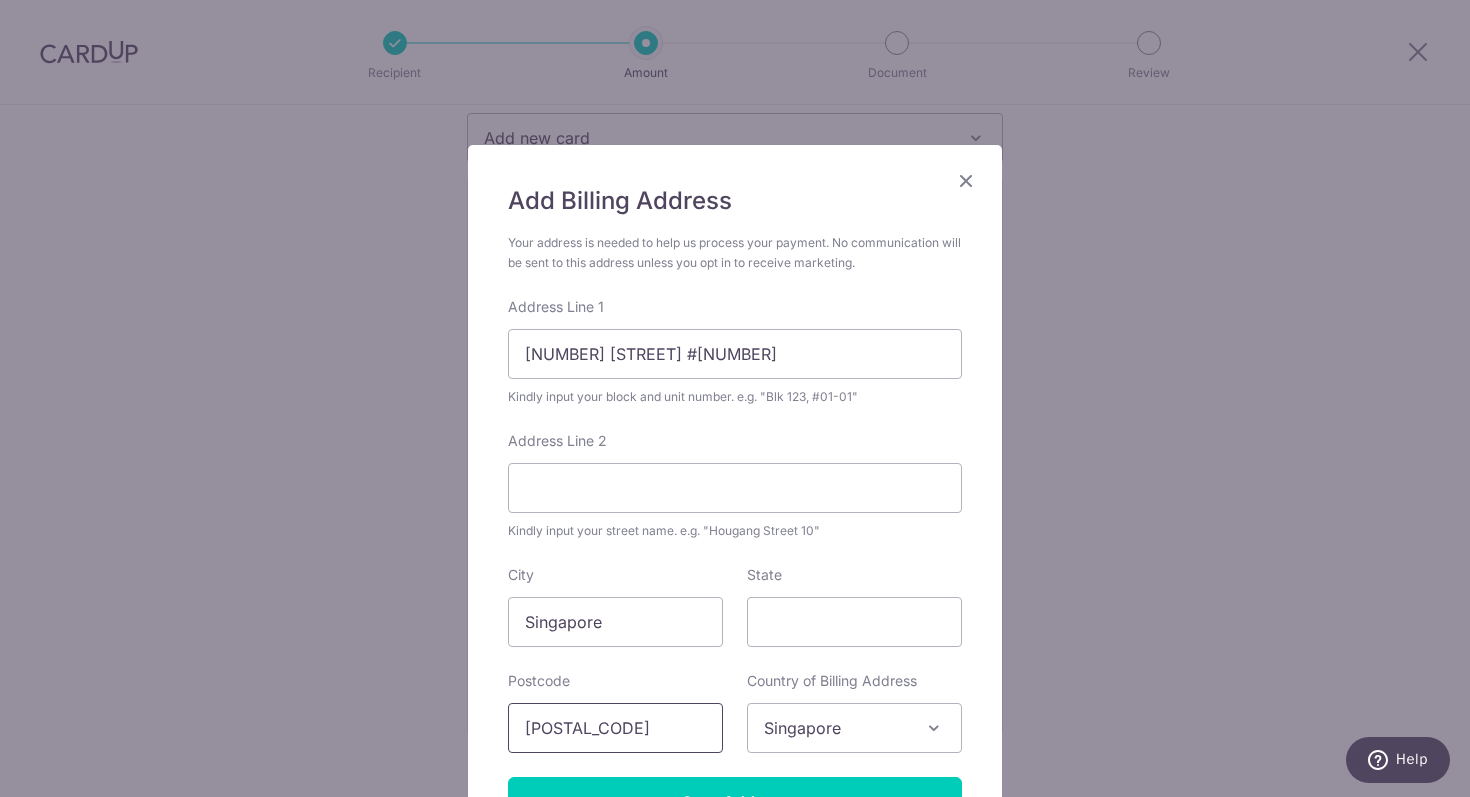 type on "543332" 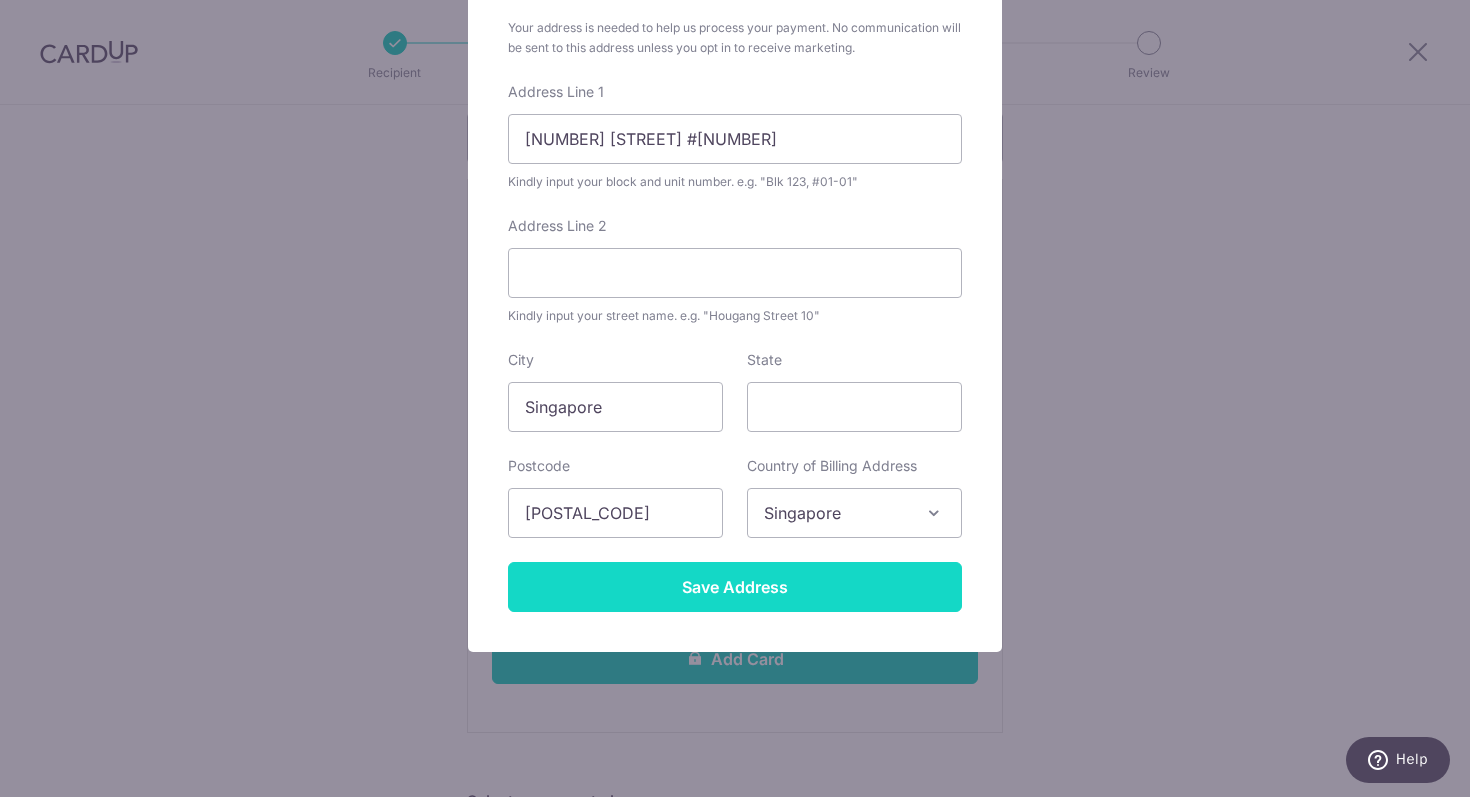 click on "Save Address" at bounding box center (735, 587) 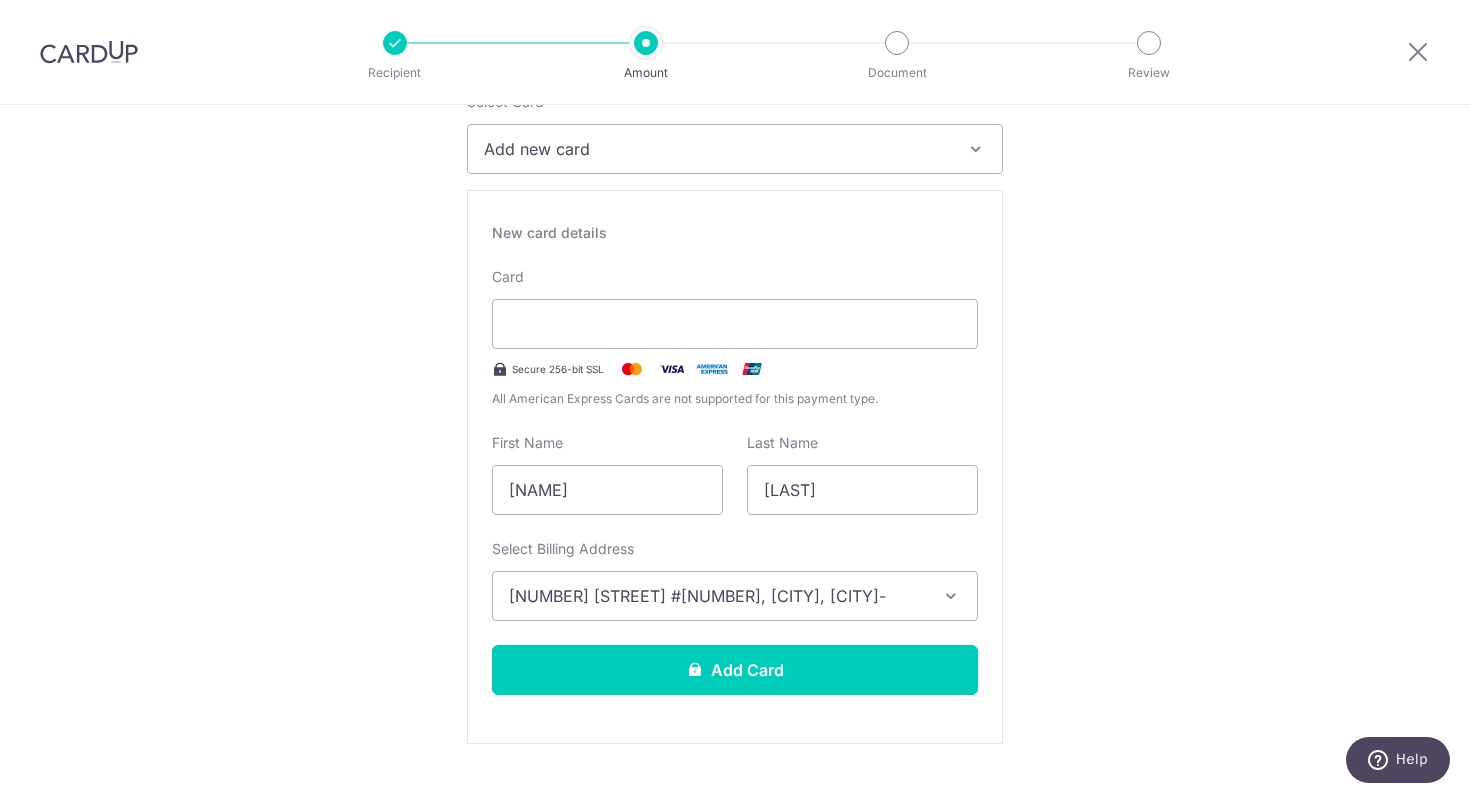 scroll, scrollTop: 281, scrollLeft: 0, axis: vertical 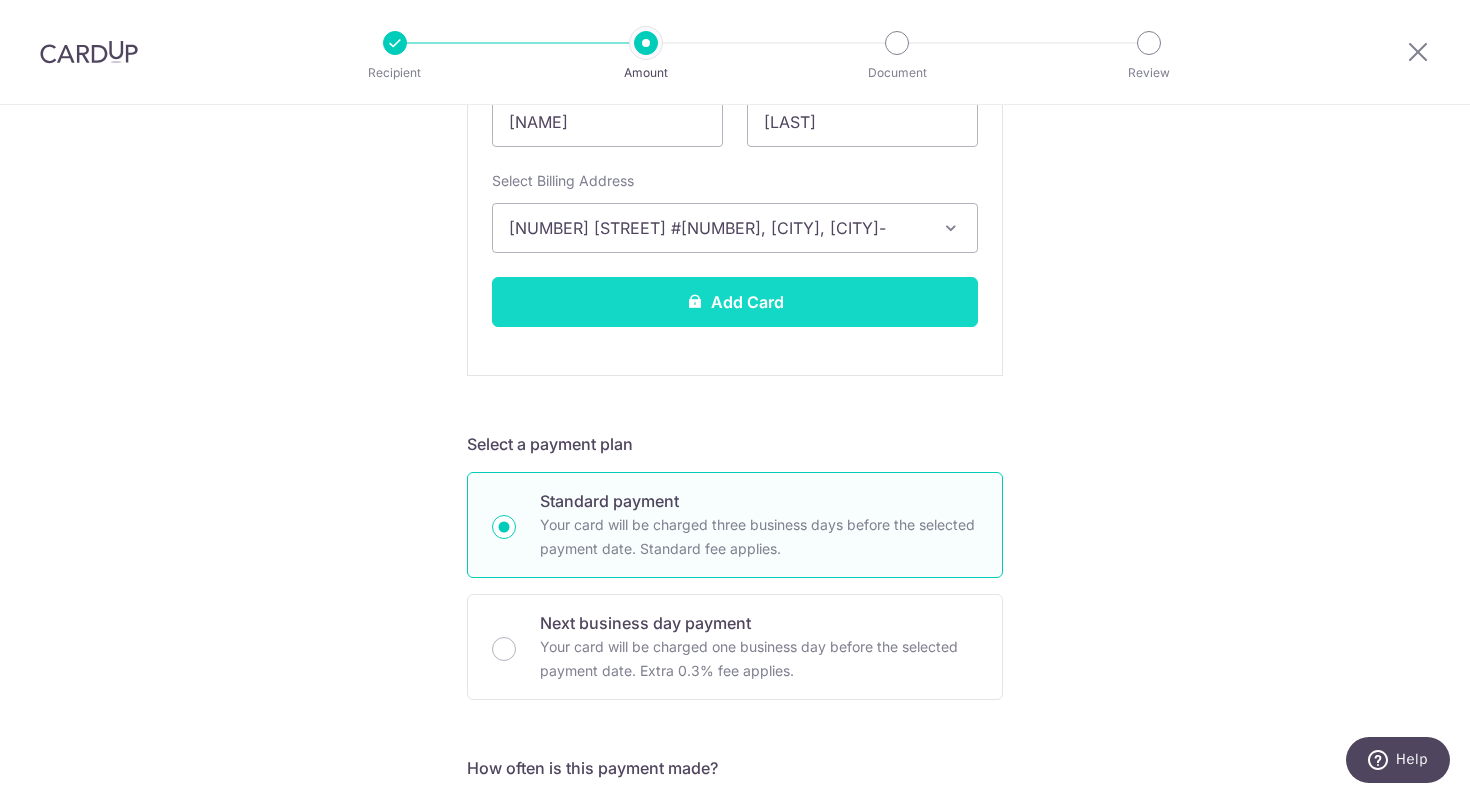 click on "Add Card" at bounding box center (735, 302) 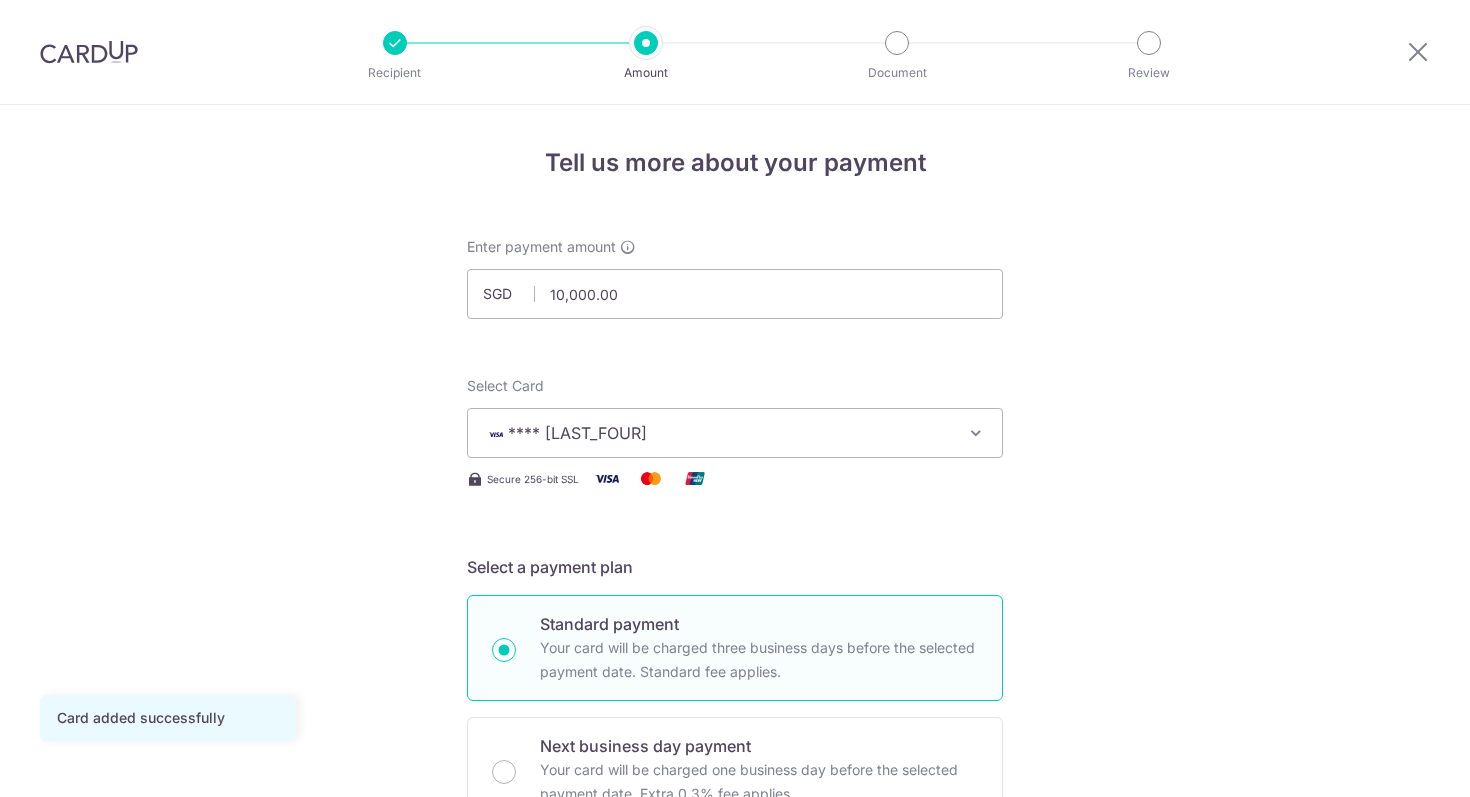 scroll, scrollTop: 0, scrollLeft: 0, axis: both 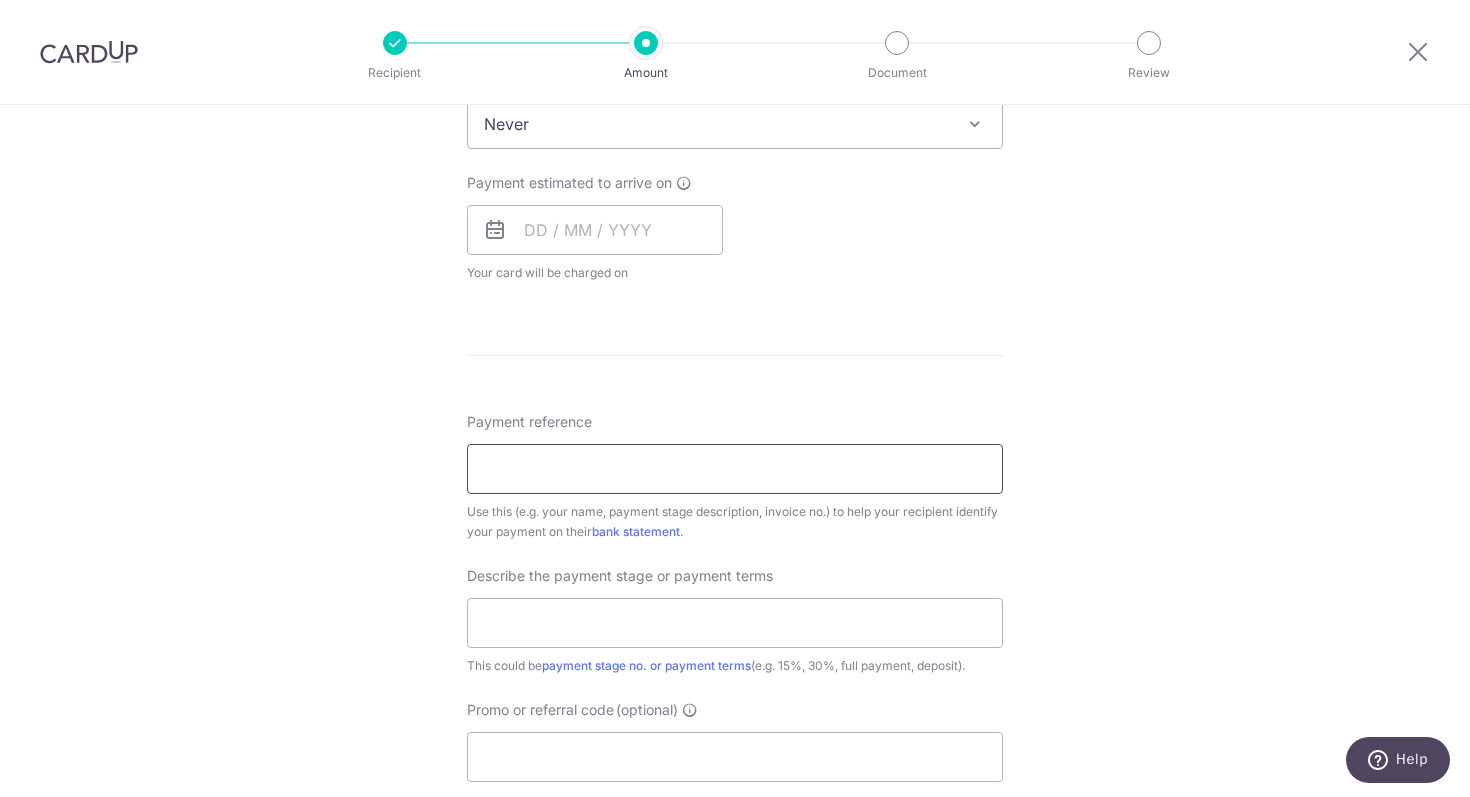 click on "Payment reference" at bounding box center [735, 469] 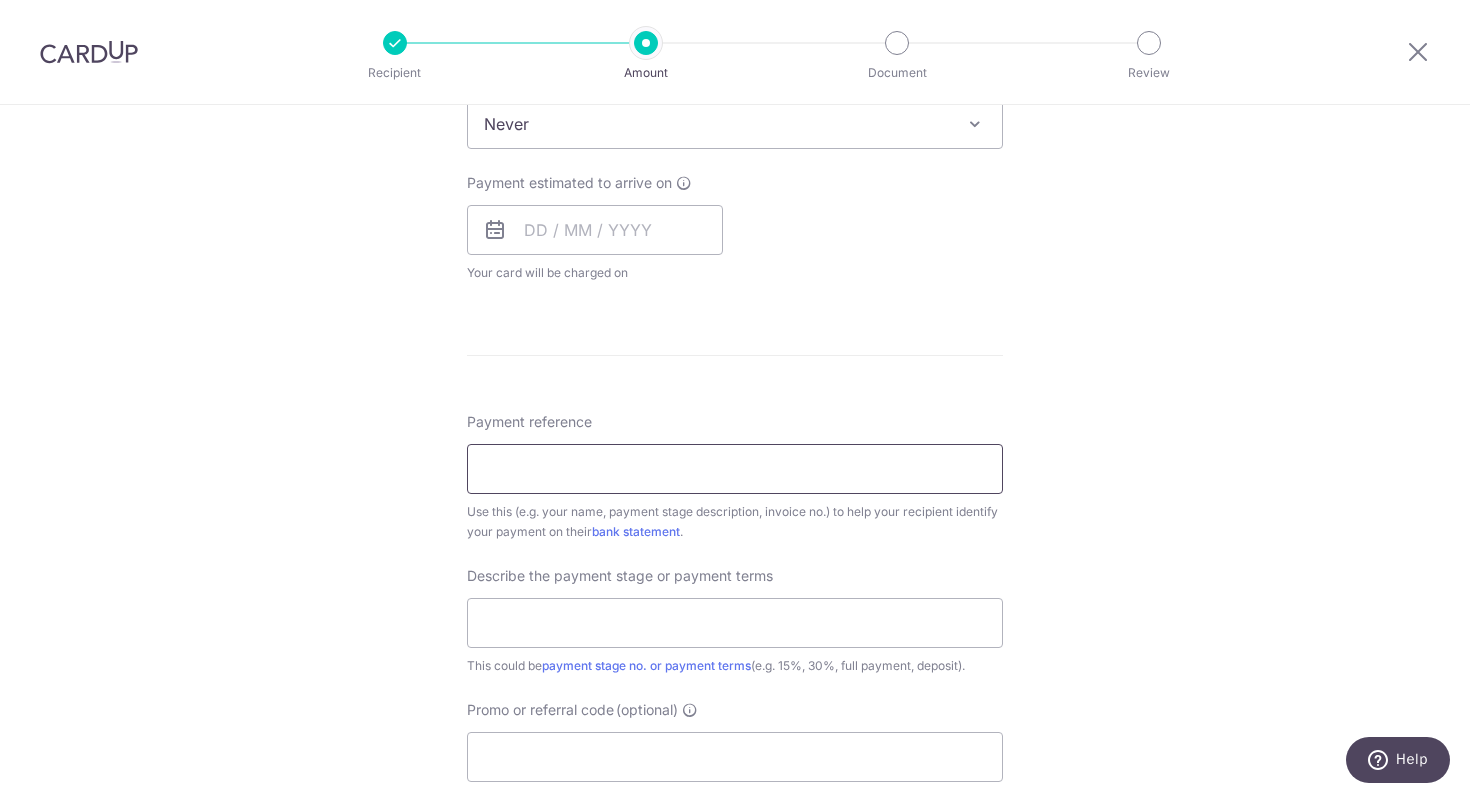 paste on "2409-86669950-EY" 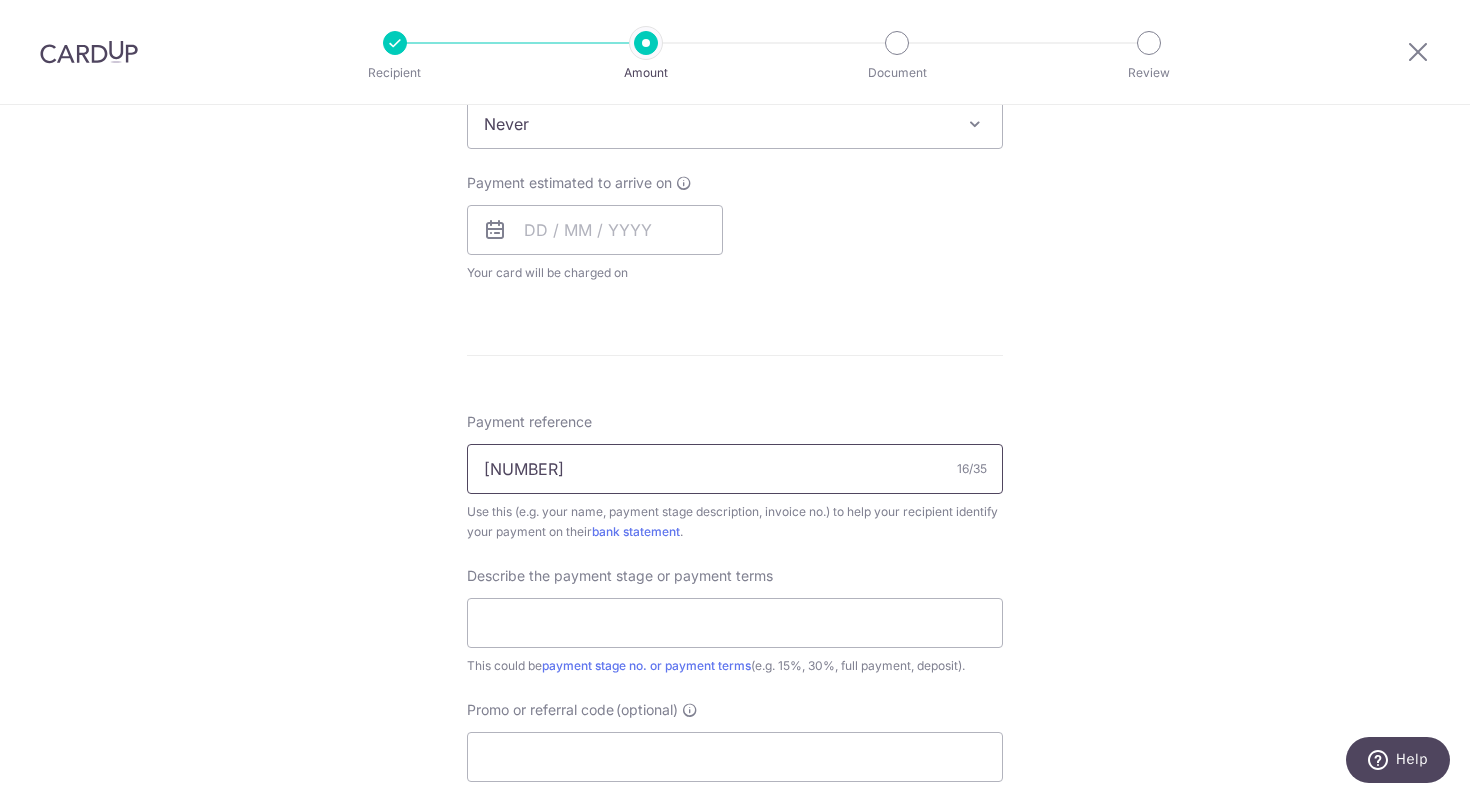 type on "2409-86669950-EY" 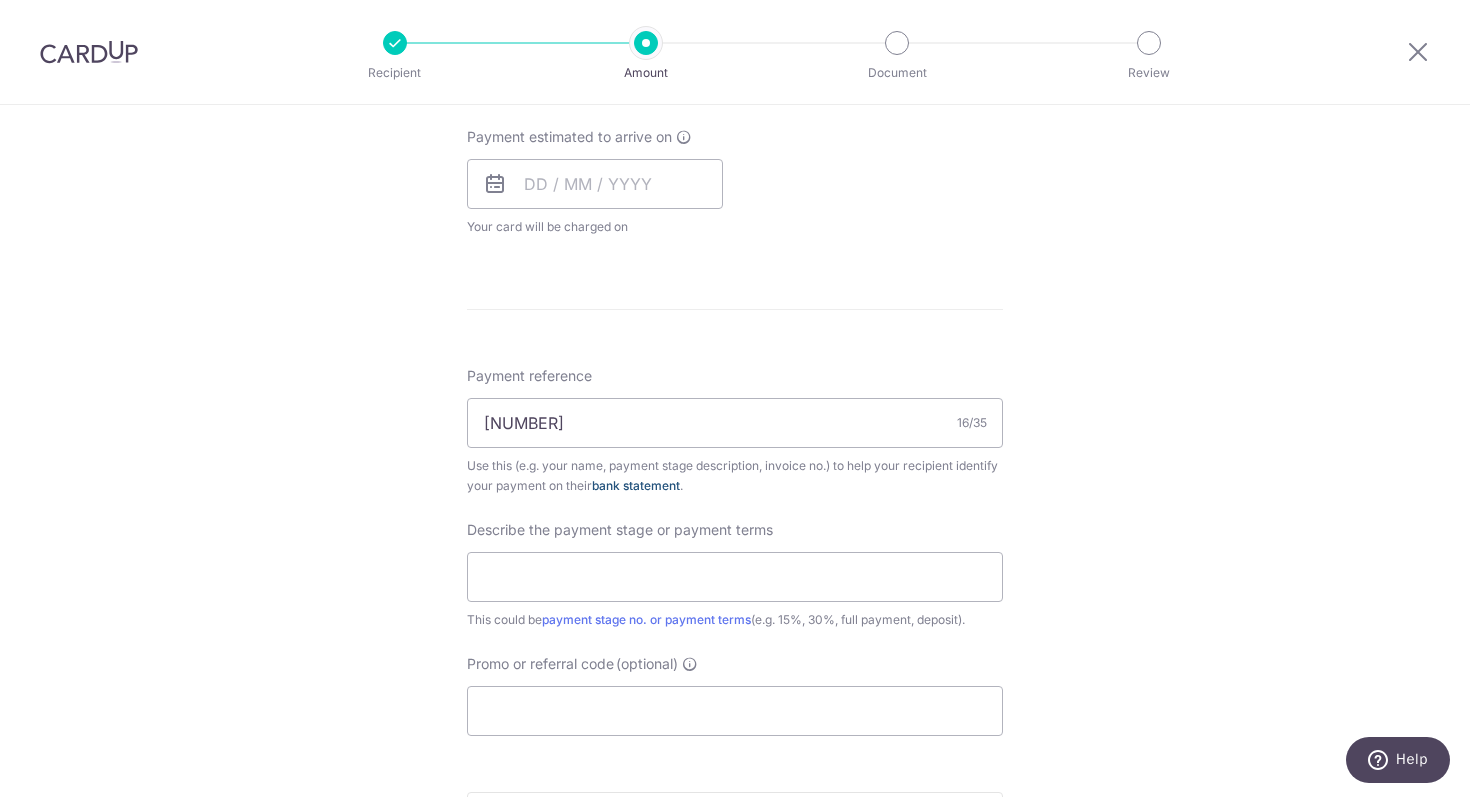 scroll, scrollTop: 905, scrollLeft: 0, axis: vertical 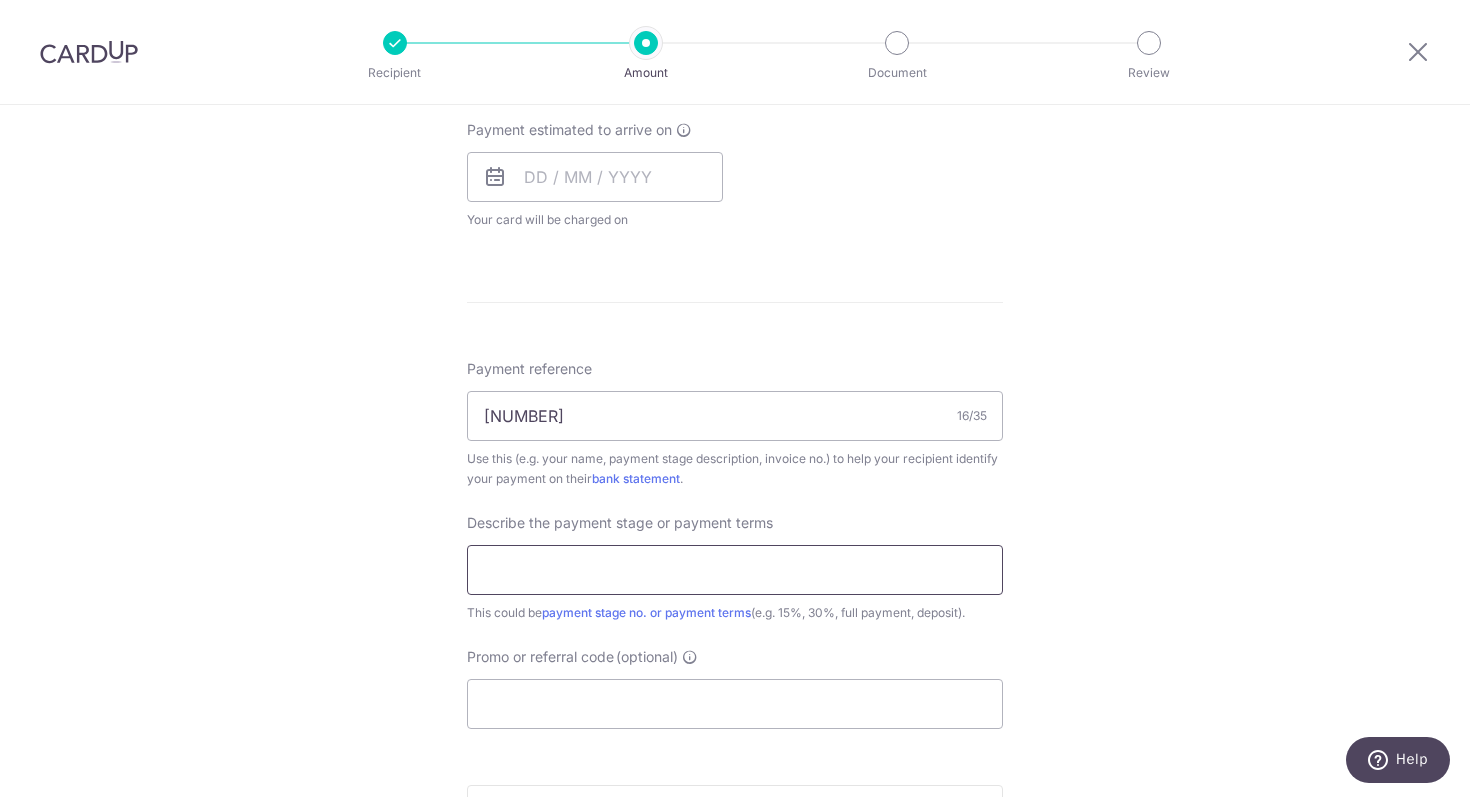 click at bounding box center [735, 570] 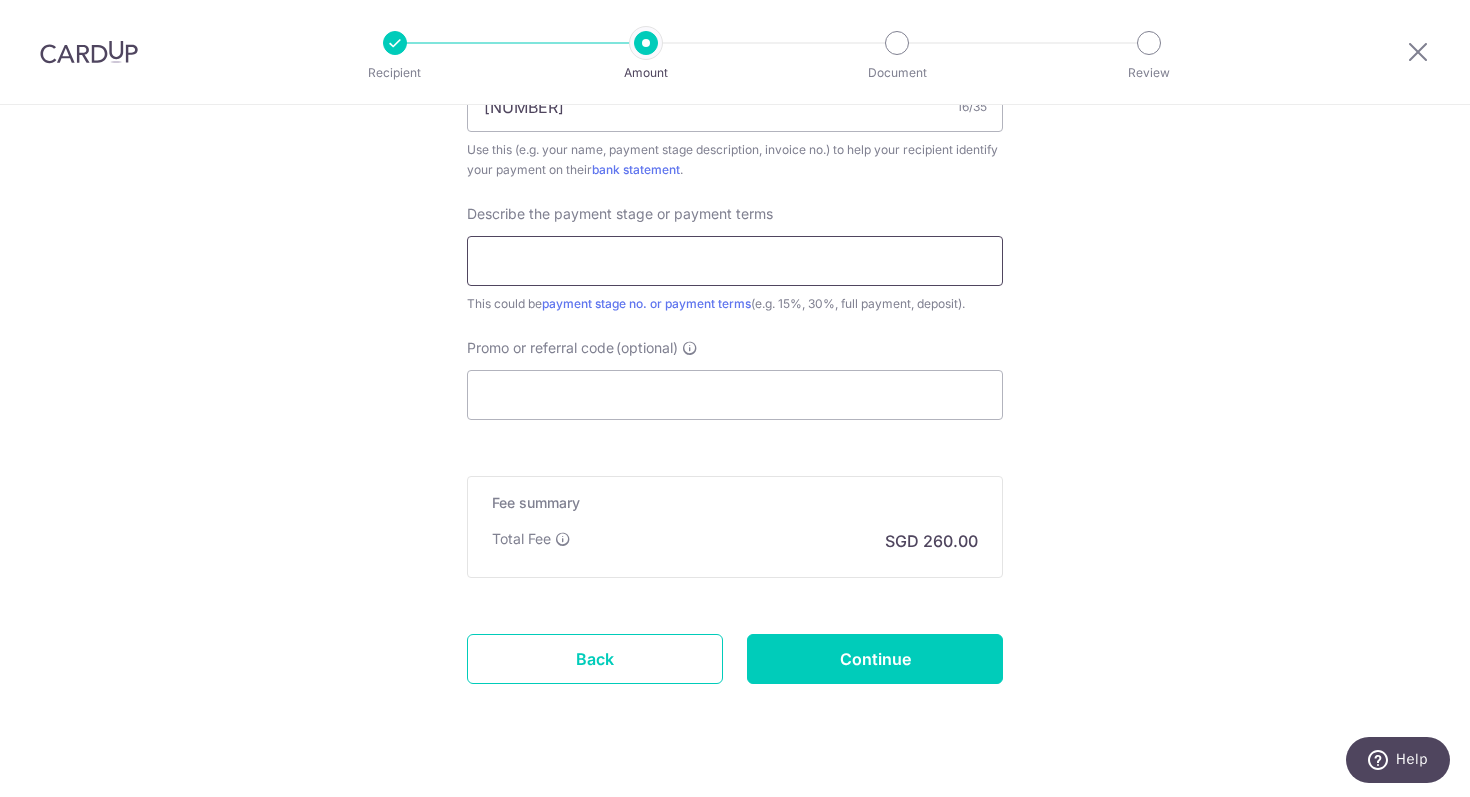 scroll, scrollTop: 1219, scrollLeft: 0, axis: vertical 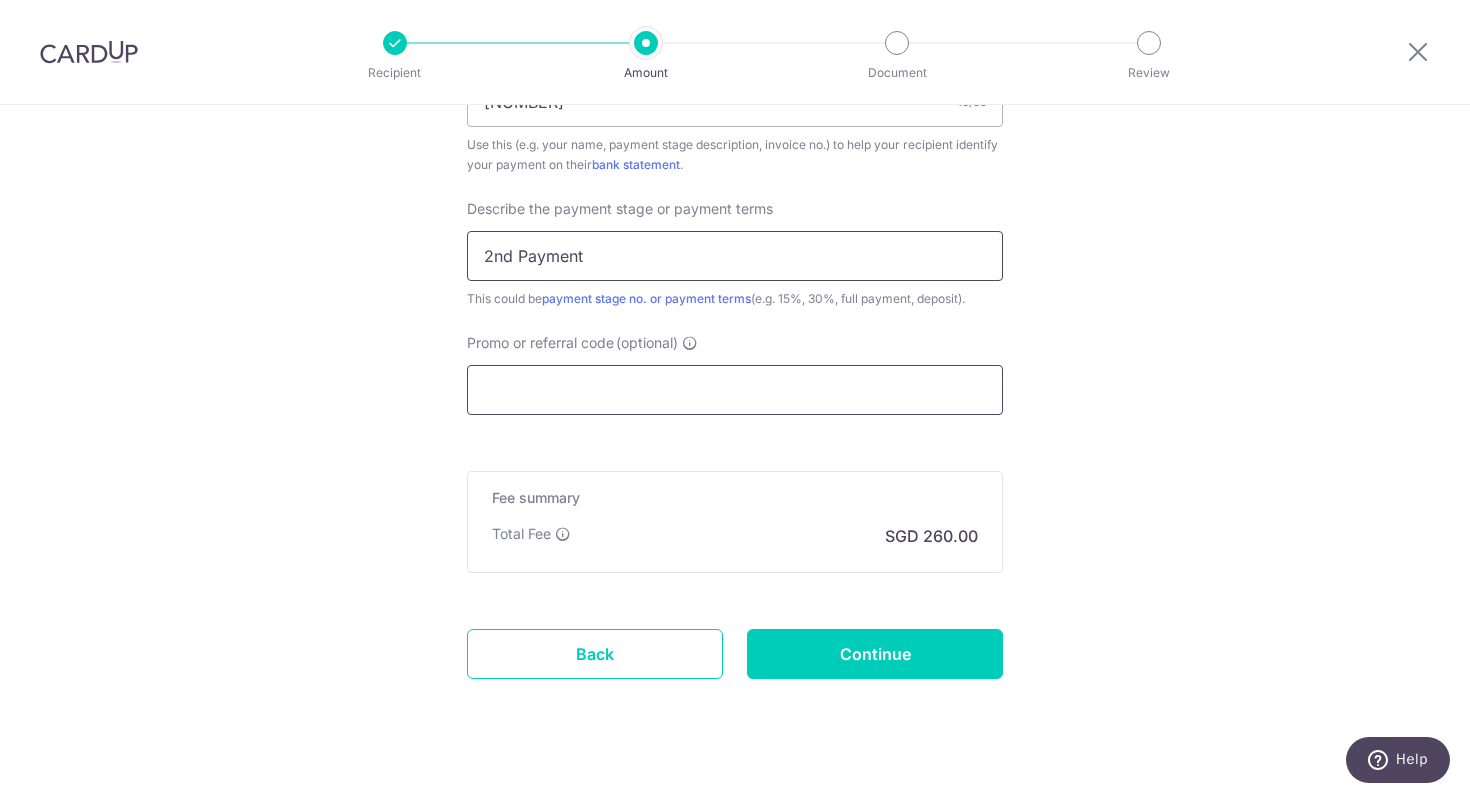 type on "2nd Payment" 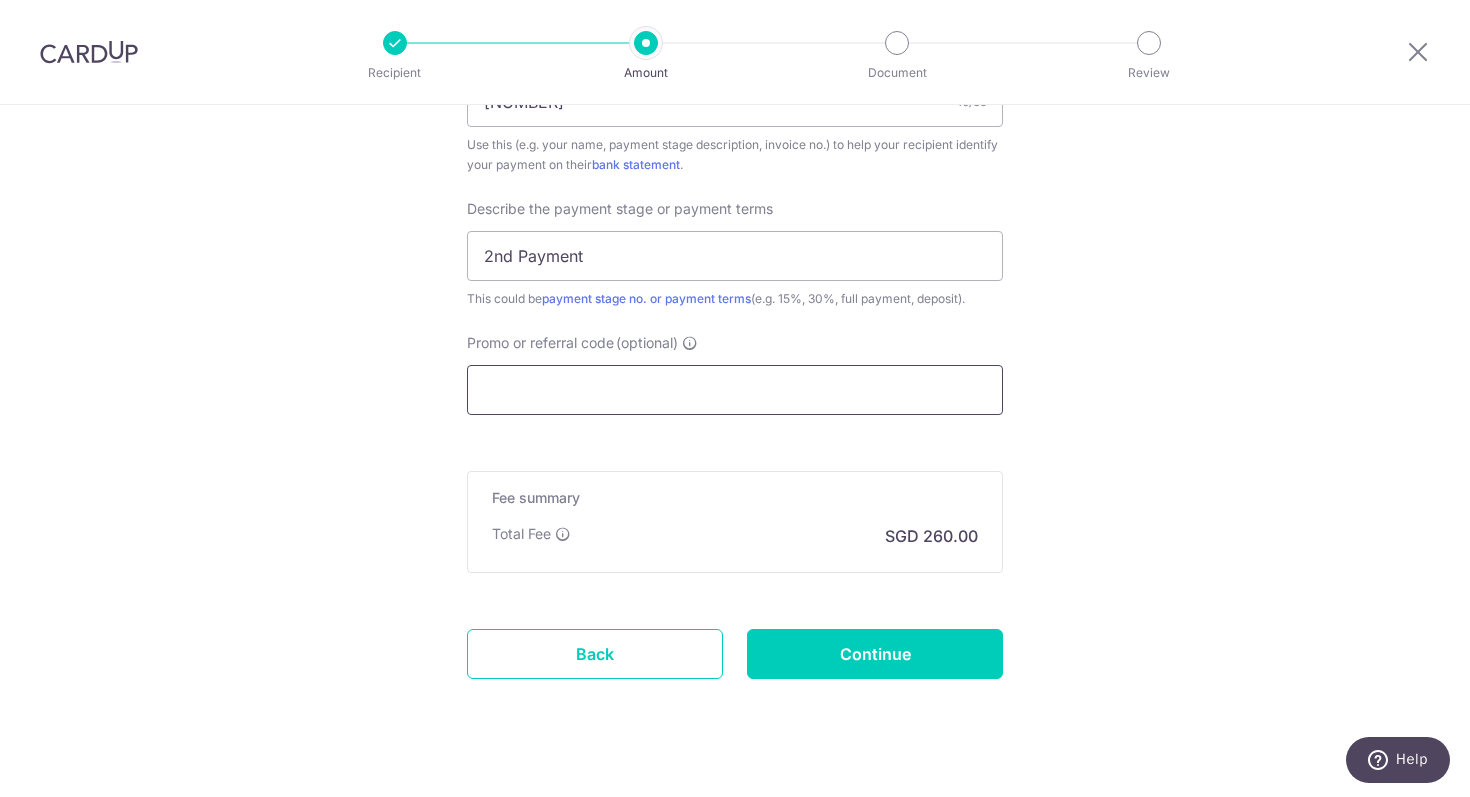 click on "Promo or referral code
(optional)" at bounding box center (735, 390) 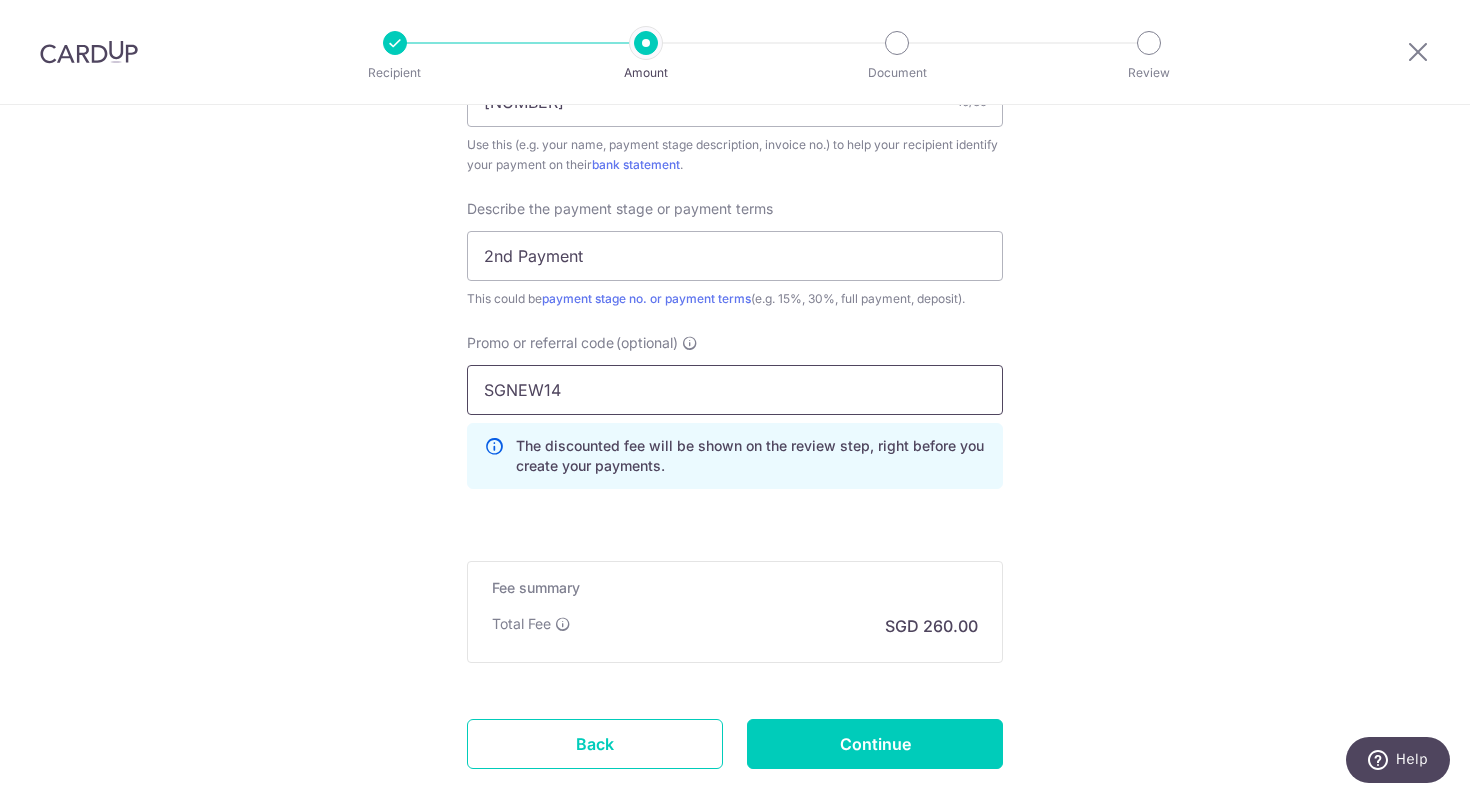 type on "SGNEW14" 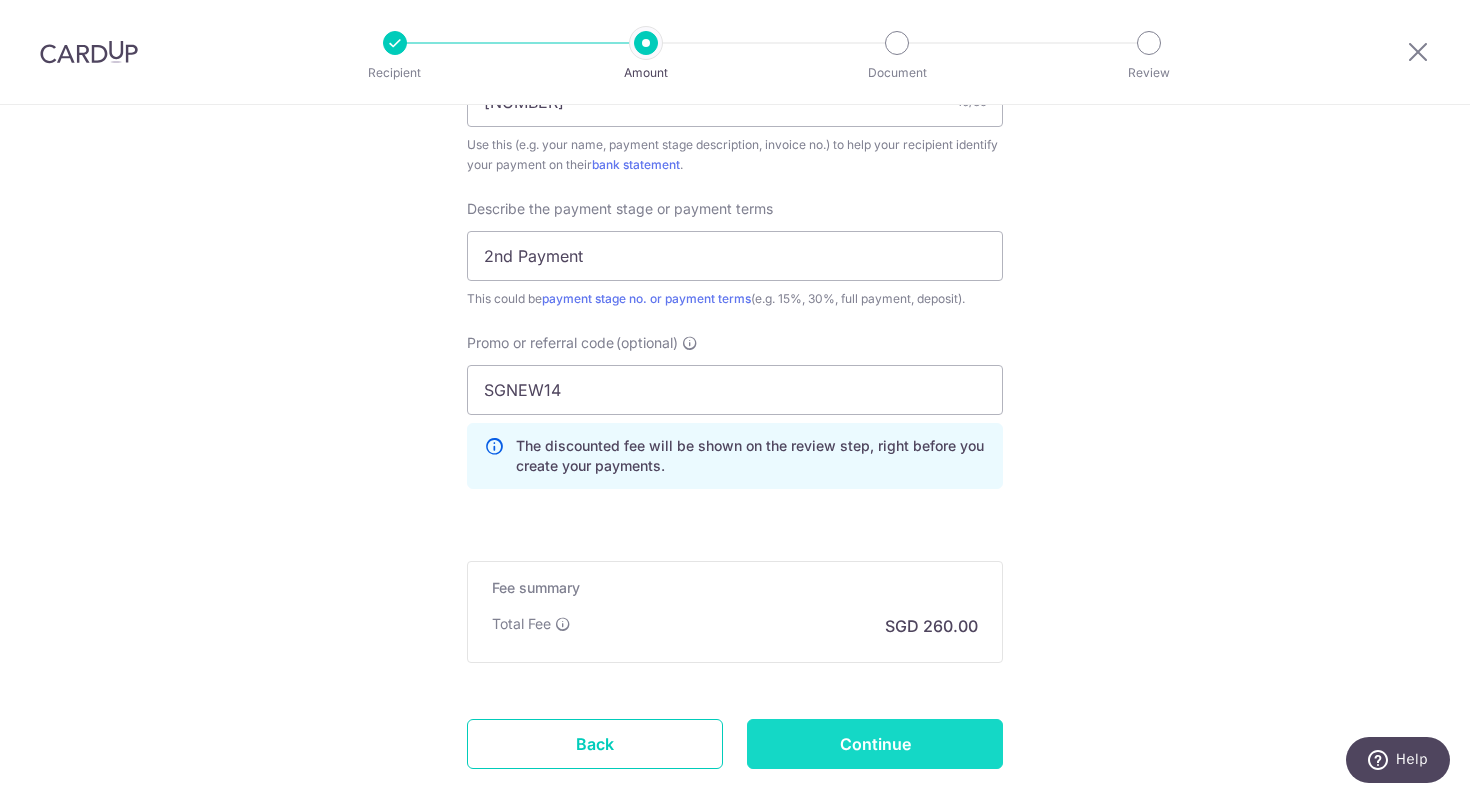 click on "Continue" at bounding box center [875, 744] 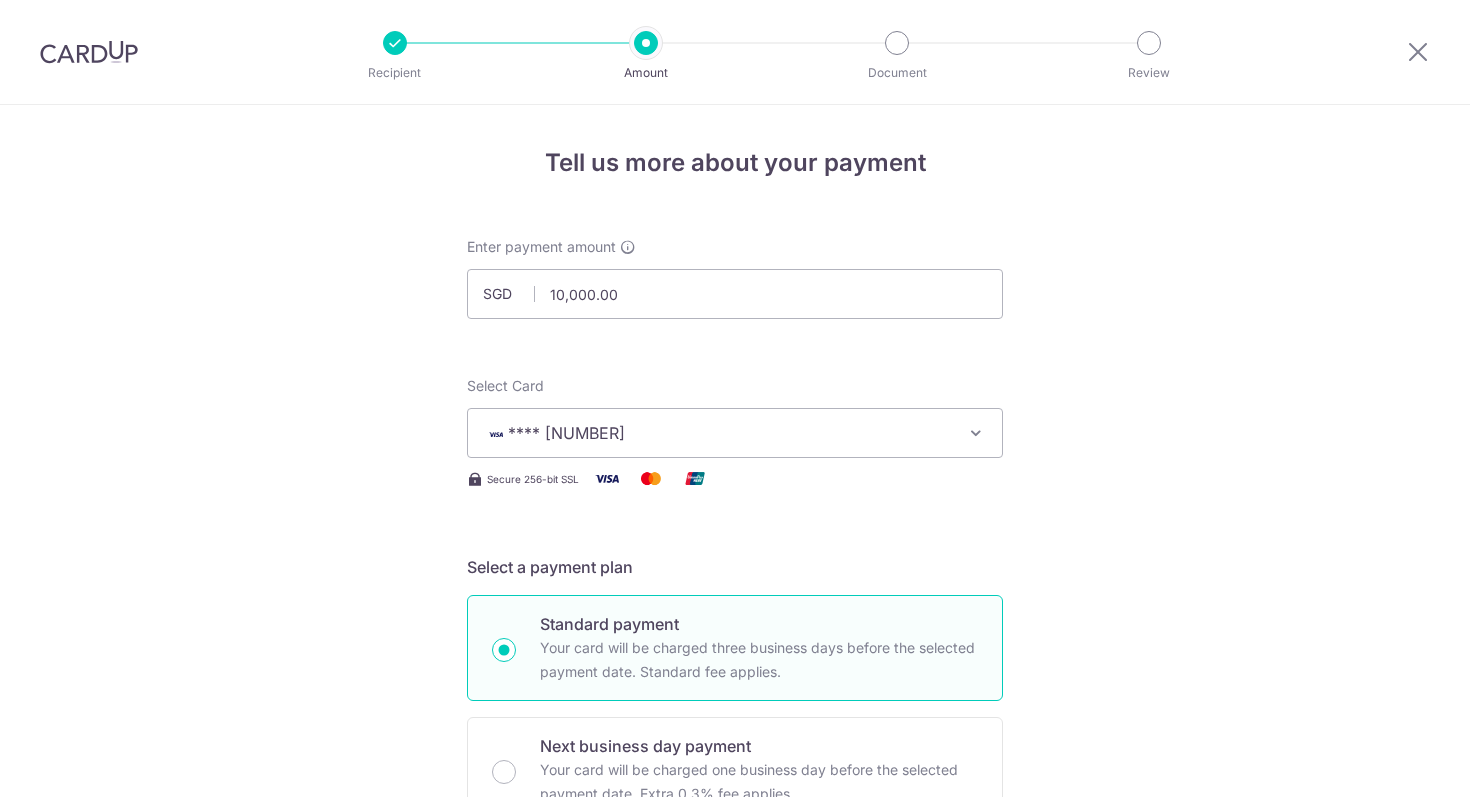 scroll, scrollTop: 0, scrollLeft: 0, axis: both 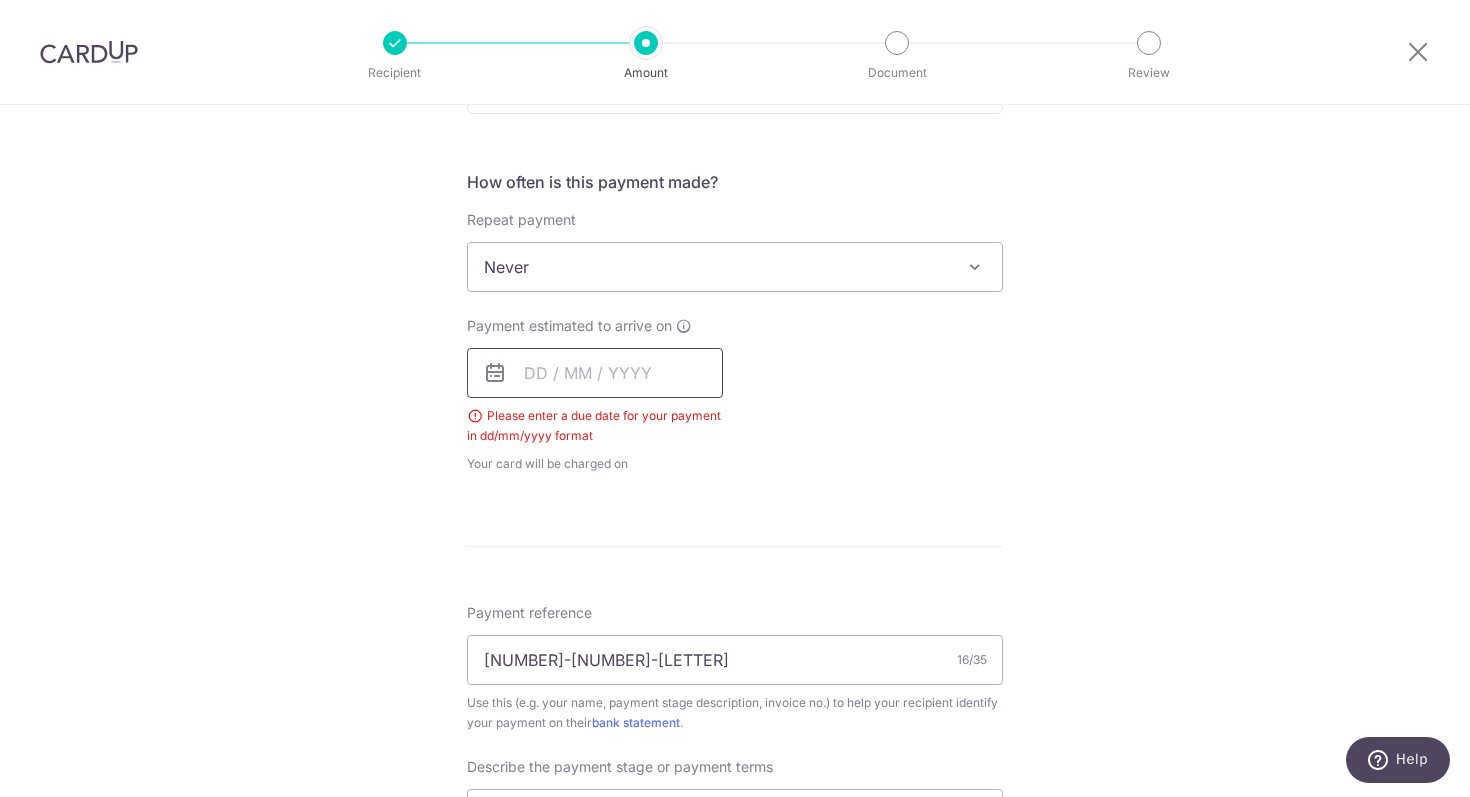 click at bounding box center [595, 373] 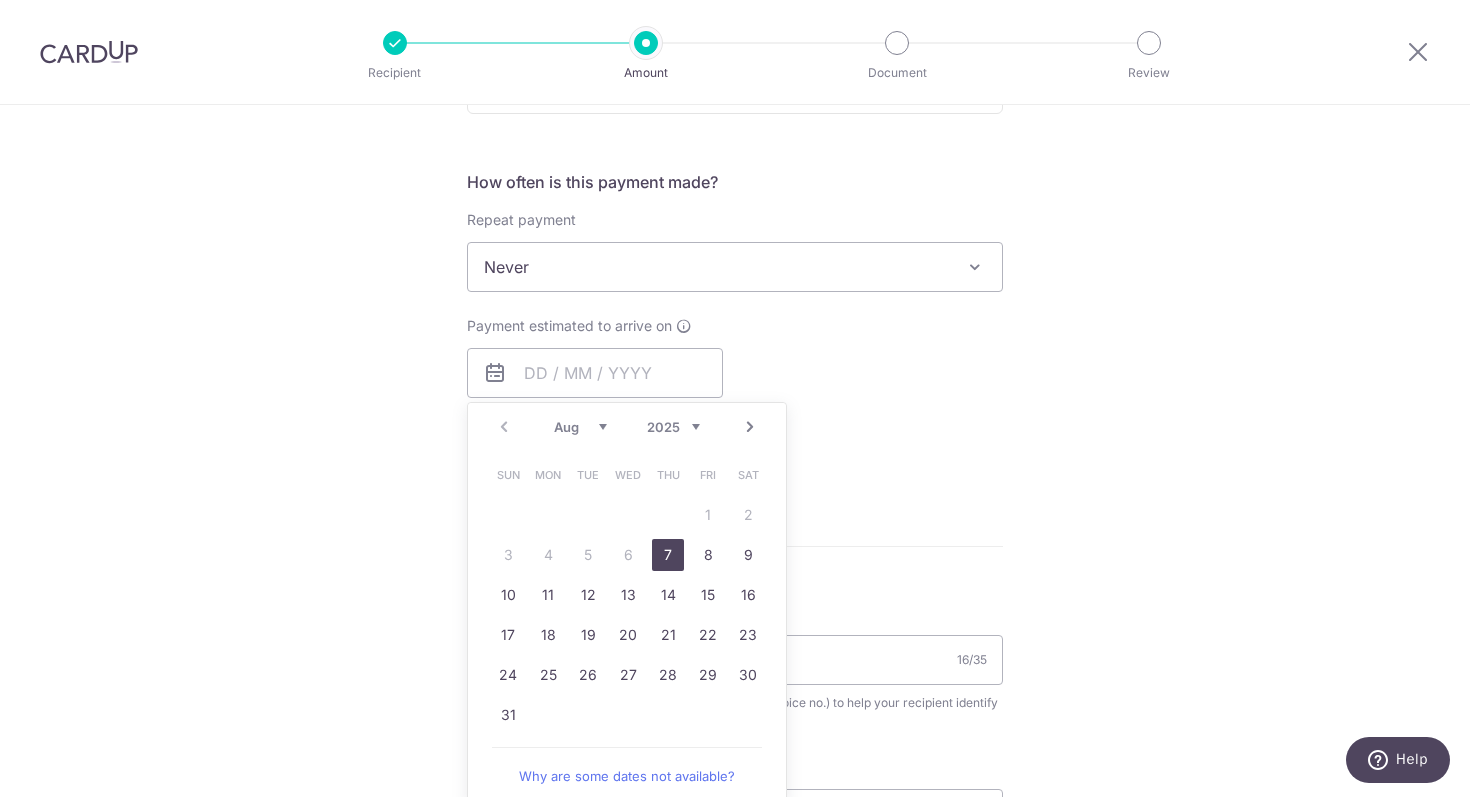 click on "7" at bounding box center [668, 555] 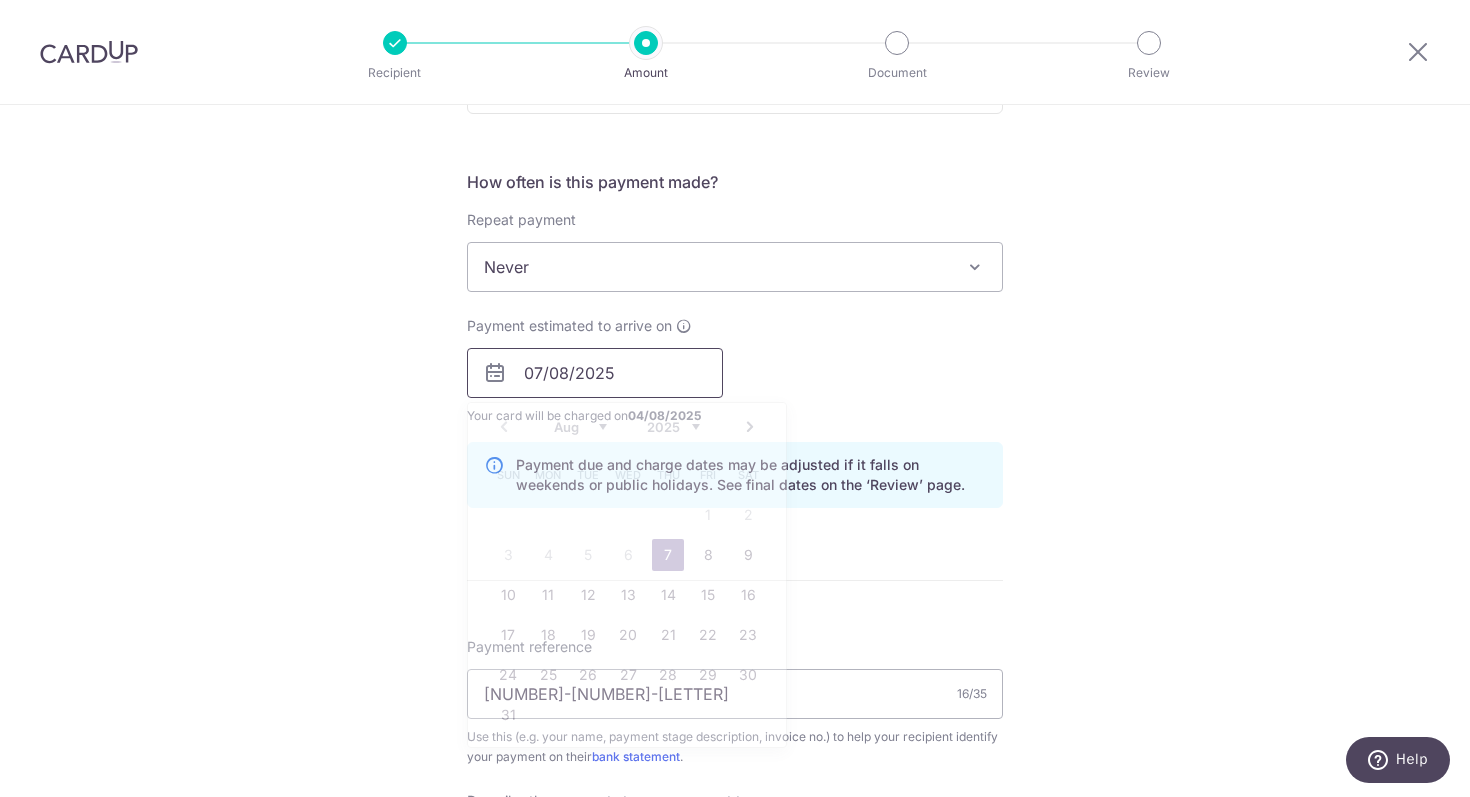 click on "07/08/2025" at bounding box center (595, 373) 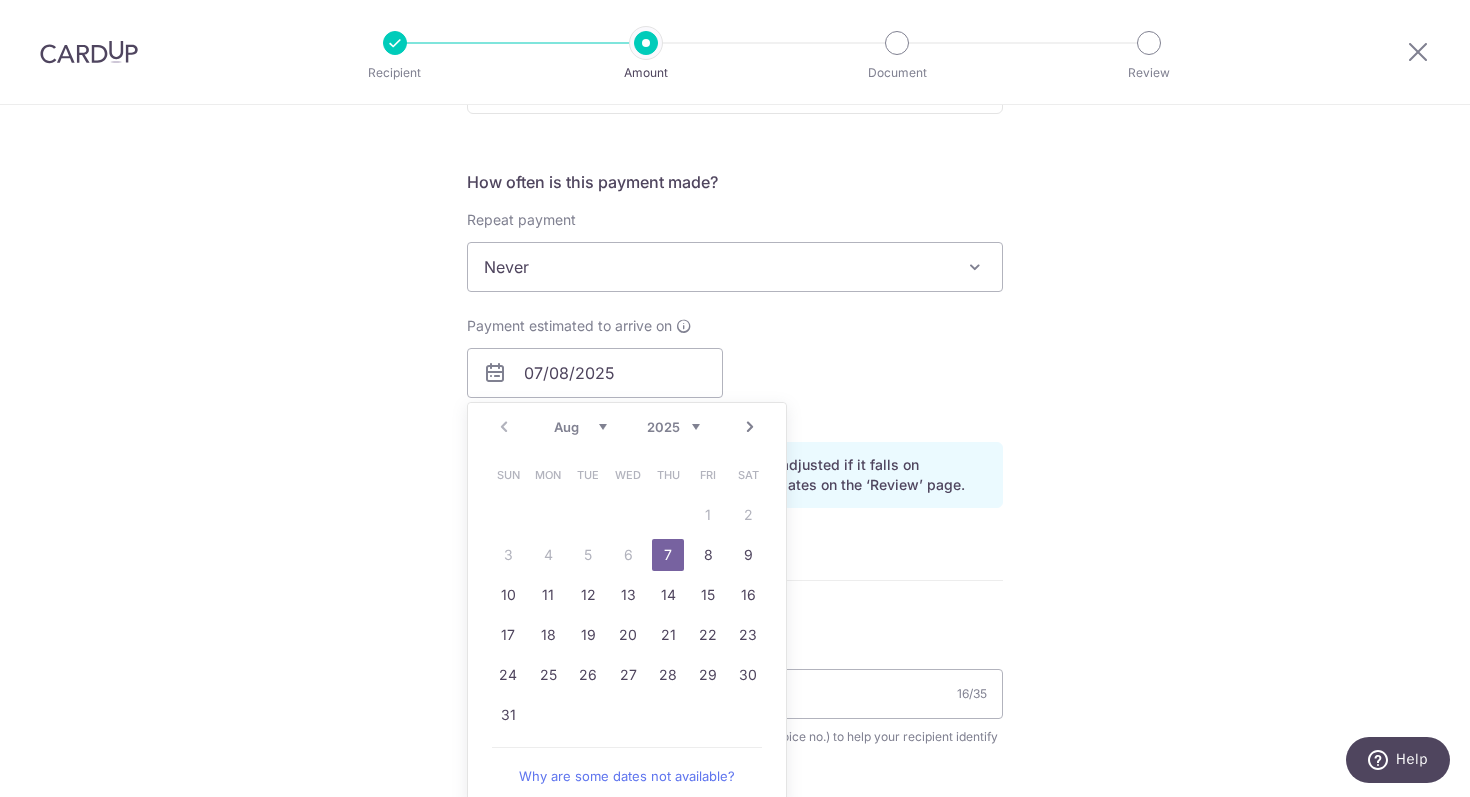 click on "7" at bounding box center (668, 555) 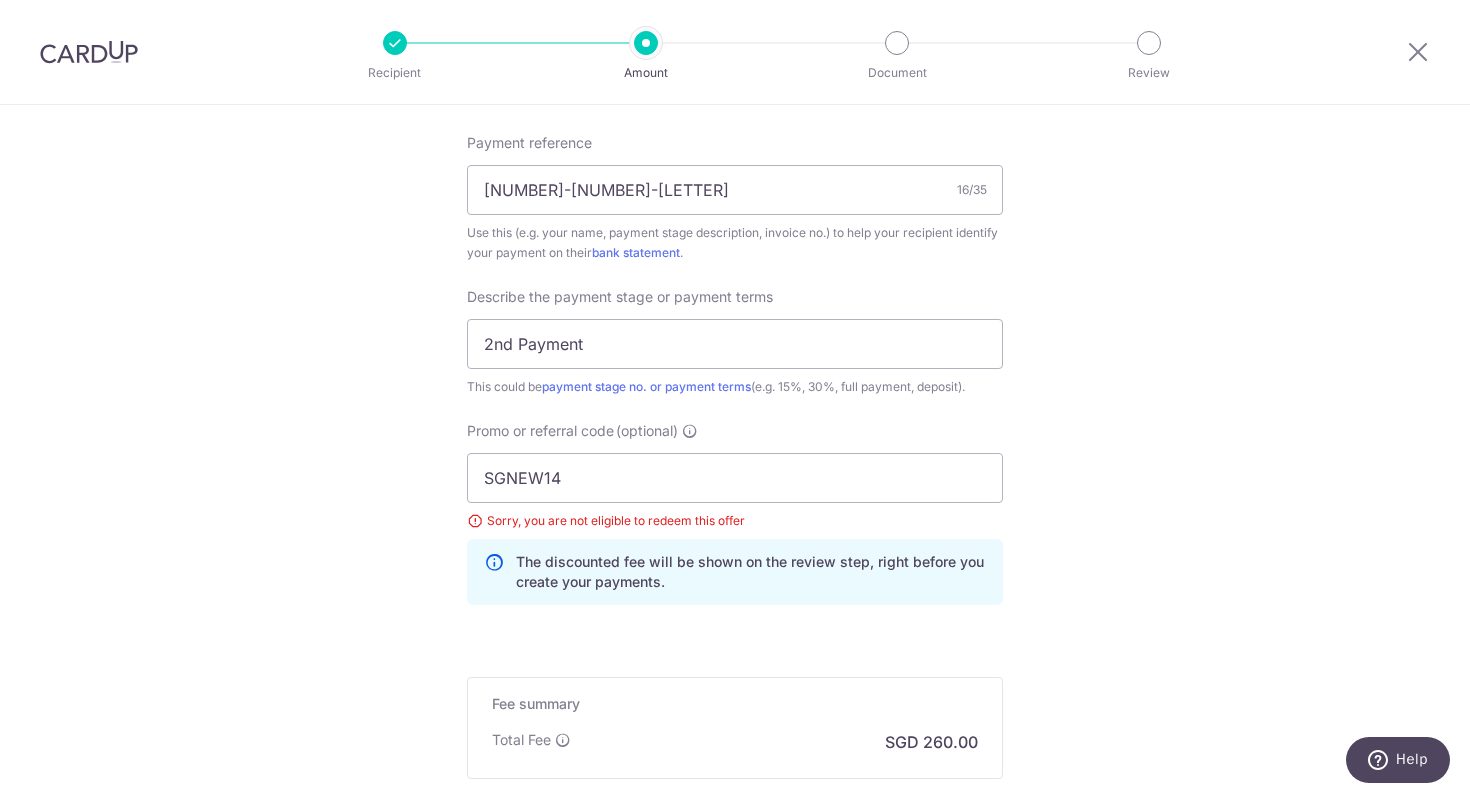 scroll, scrollTop: 1451, scrollLeft: 0, axis: vertical 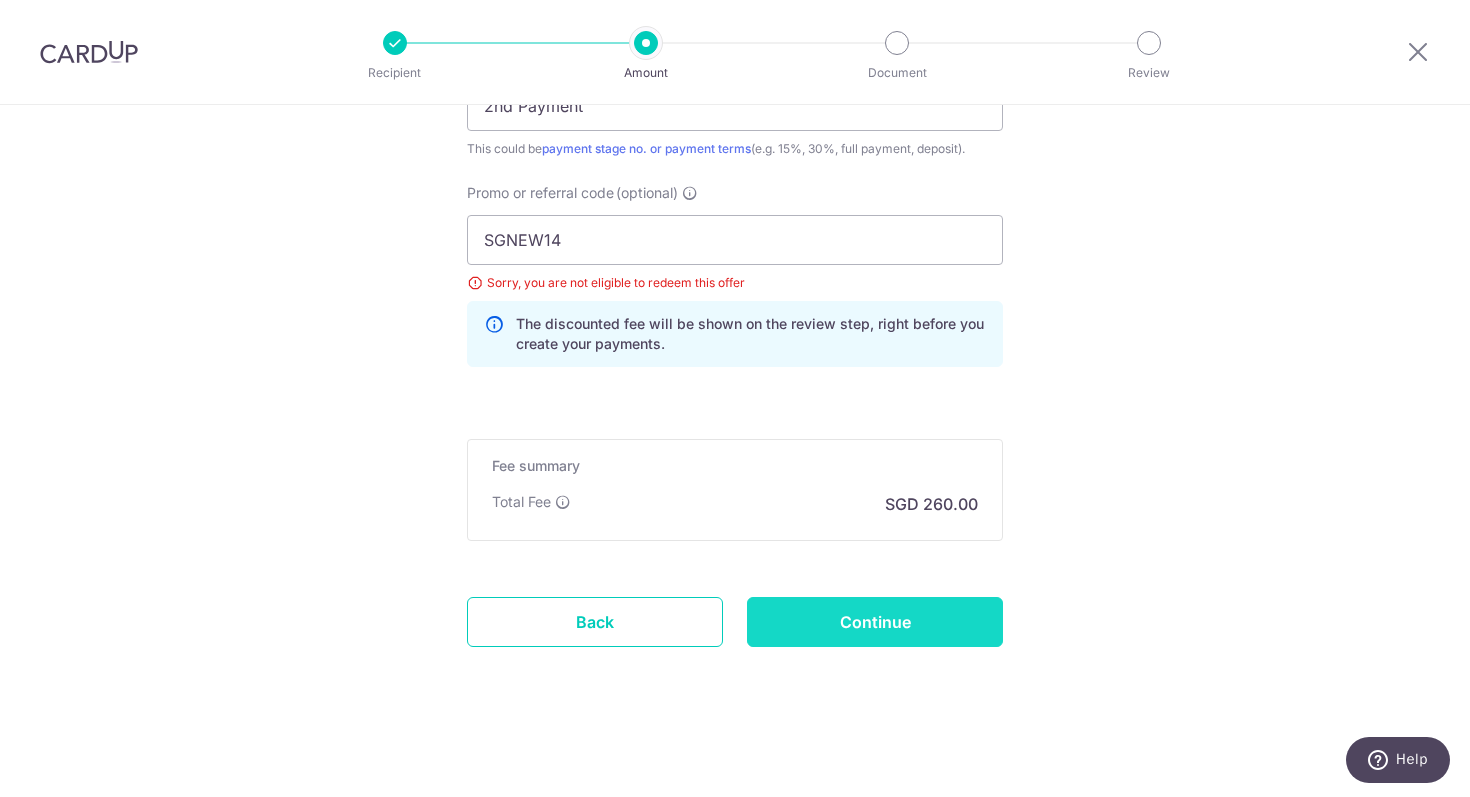 click on "Continue" at bounding box center [875, 622] 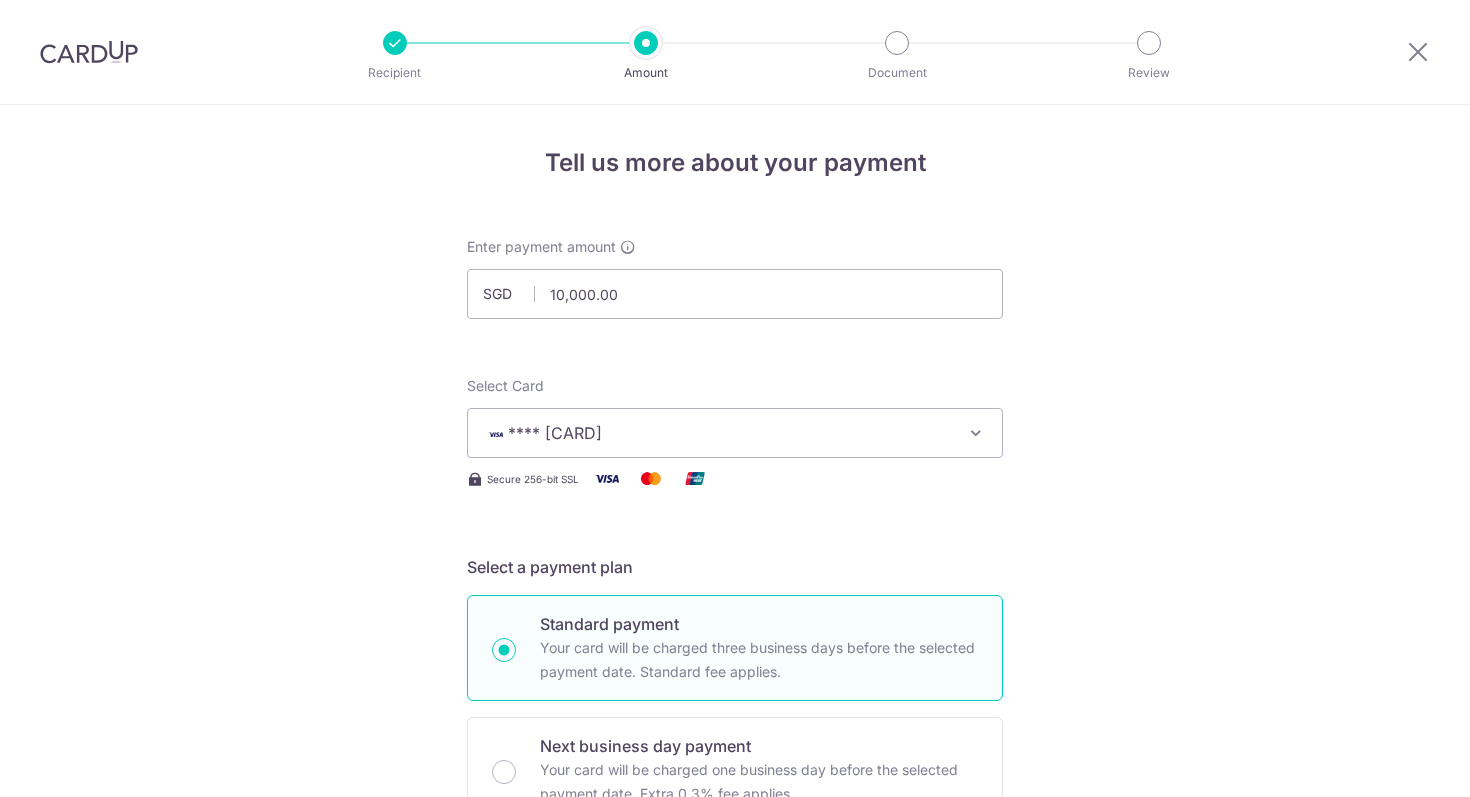 scroll, scrollTop: 0, scrollLeft: 0, axis: both 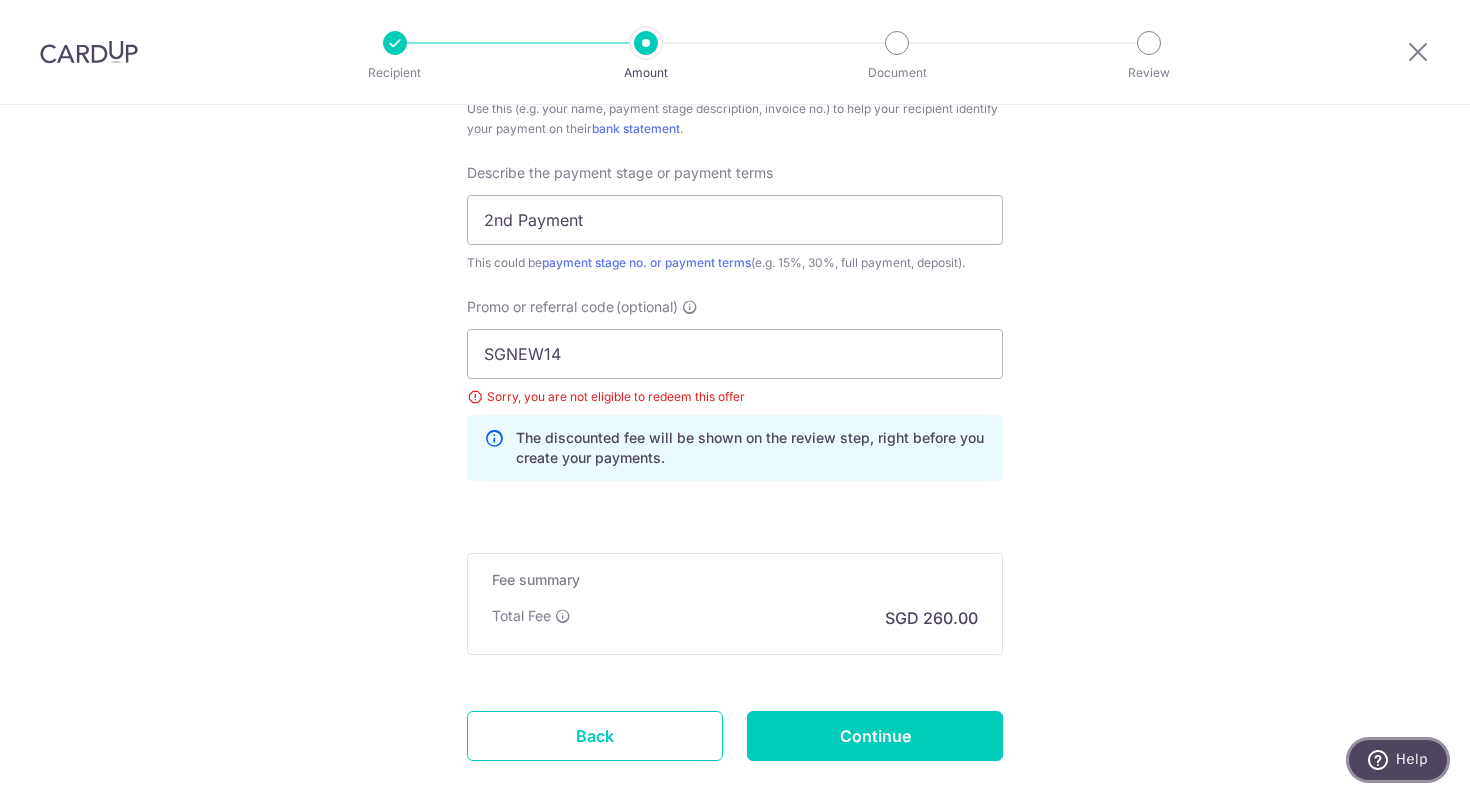 click 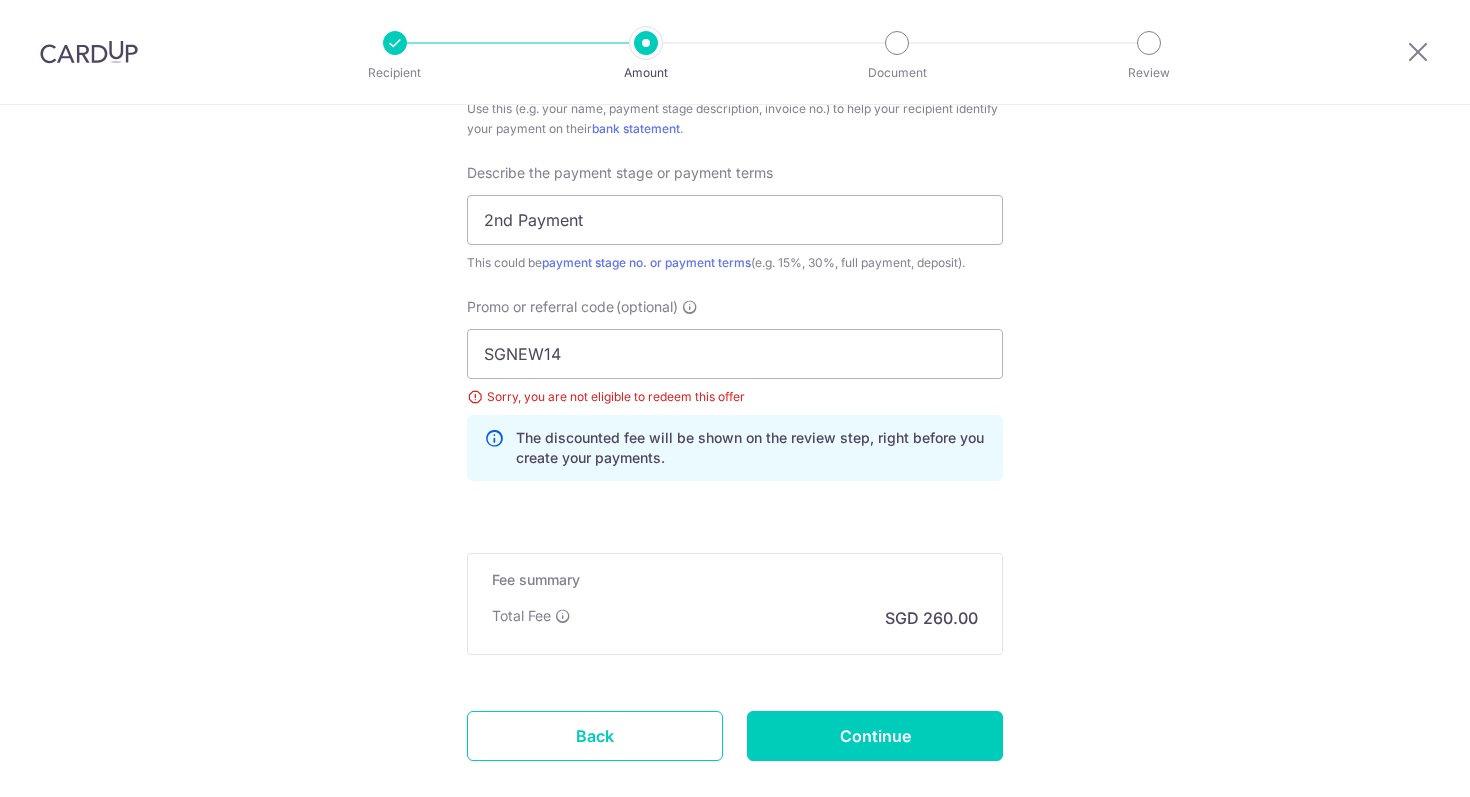scroll, scrollTop: 0, scrollLeft: 0, axis: both 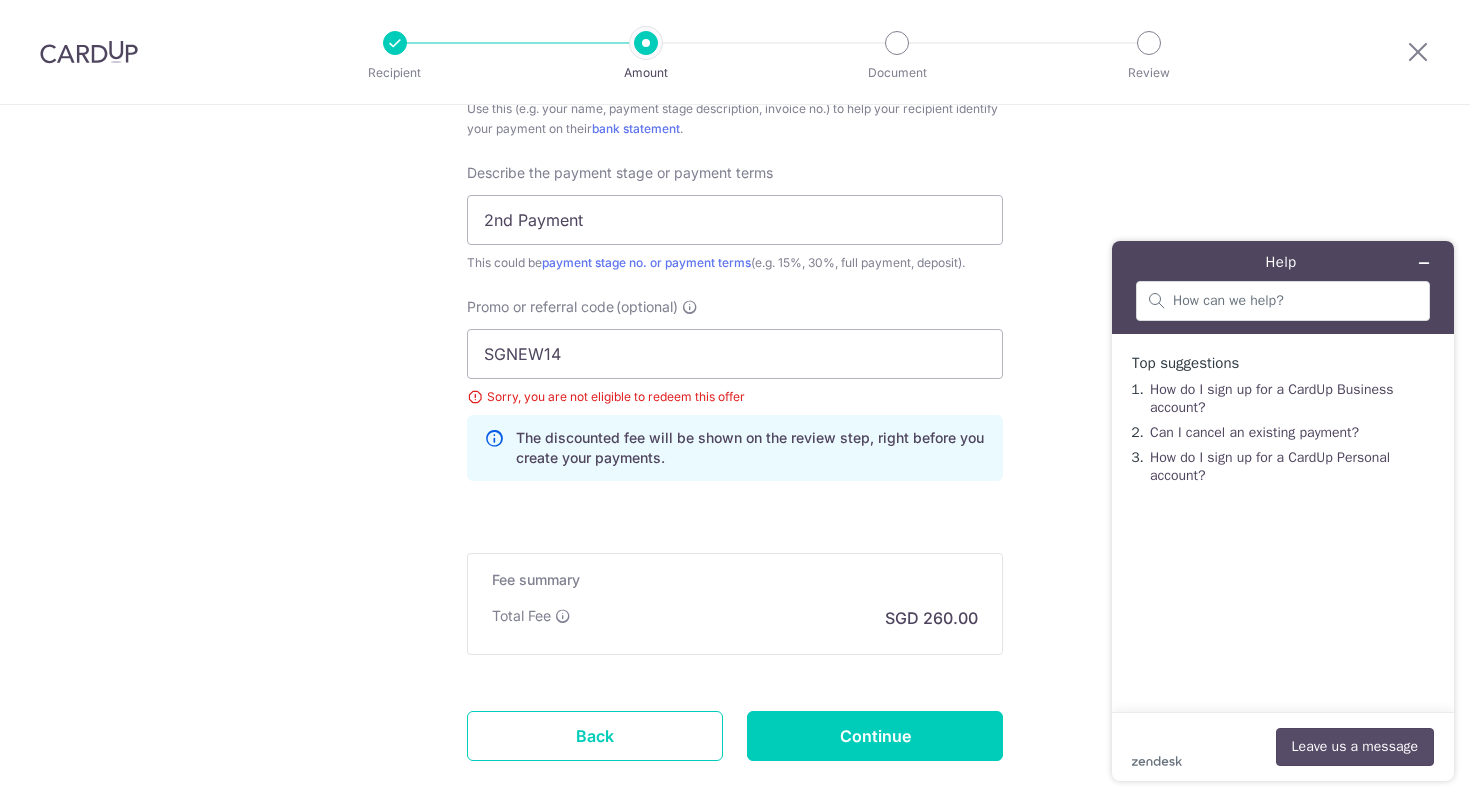 click on "Leave us a message" at bounding box center (1355, 747) 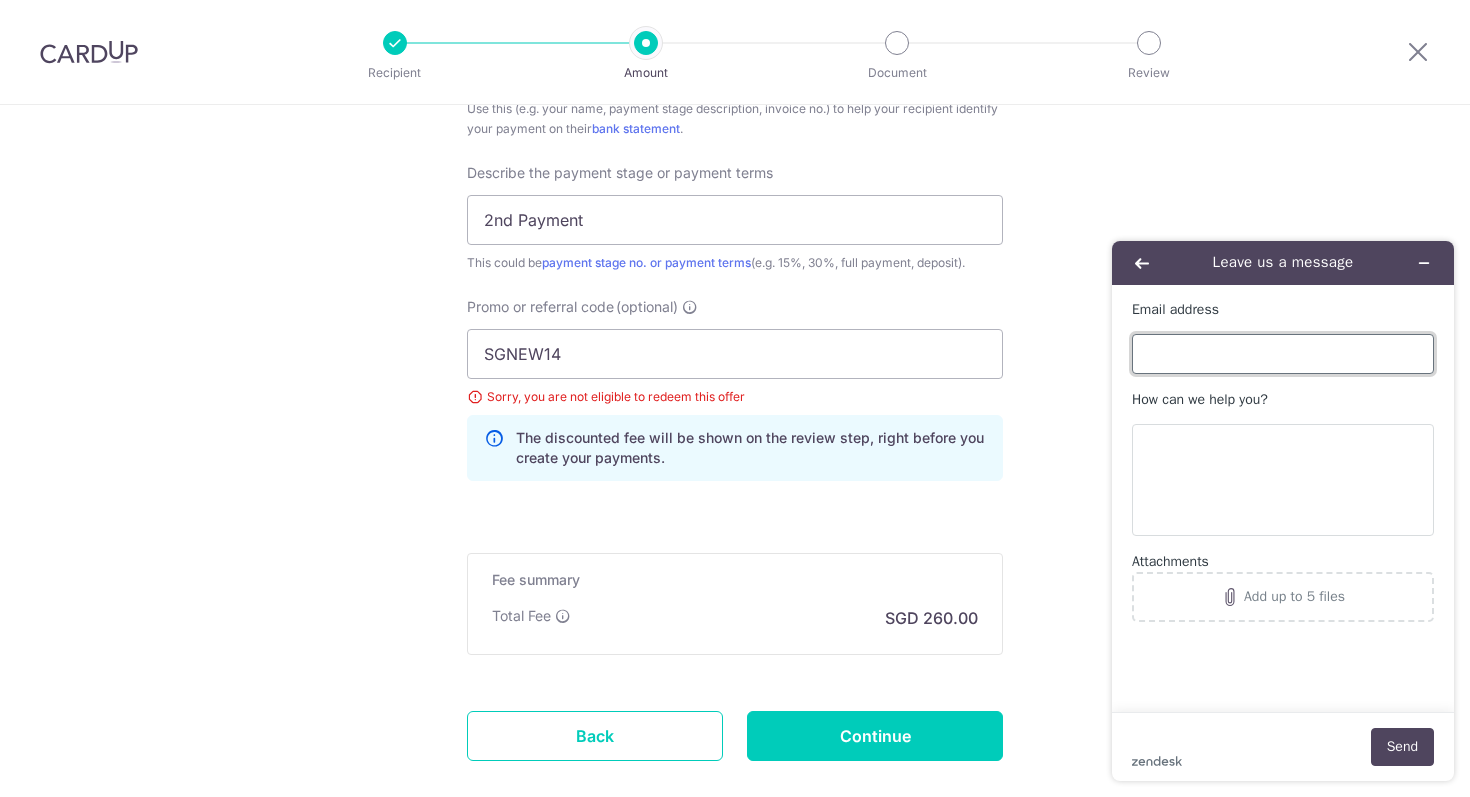 click on "Email address" at bounding box center [1283, 354] 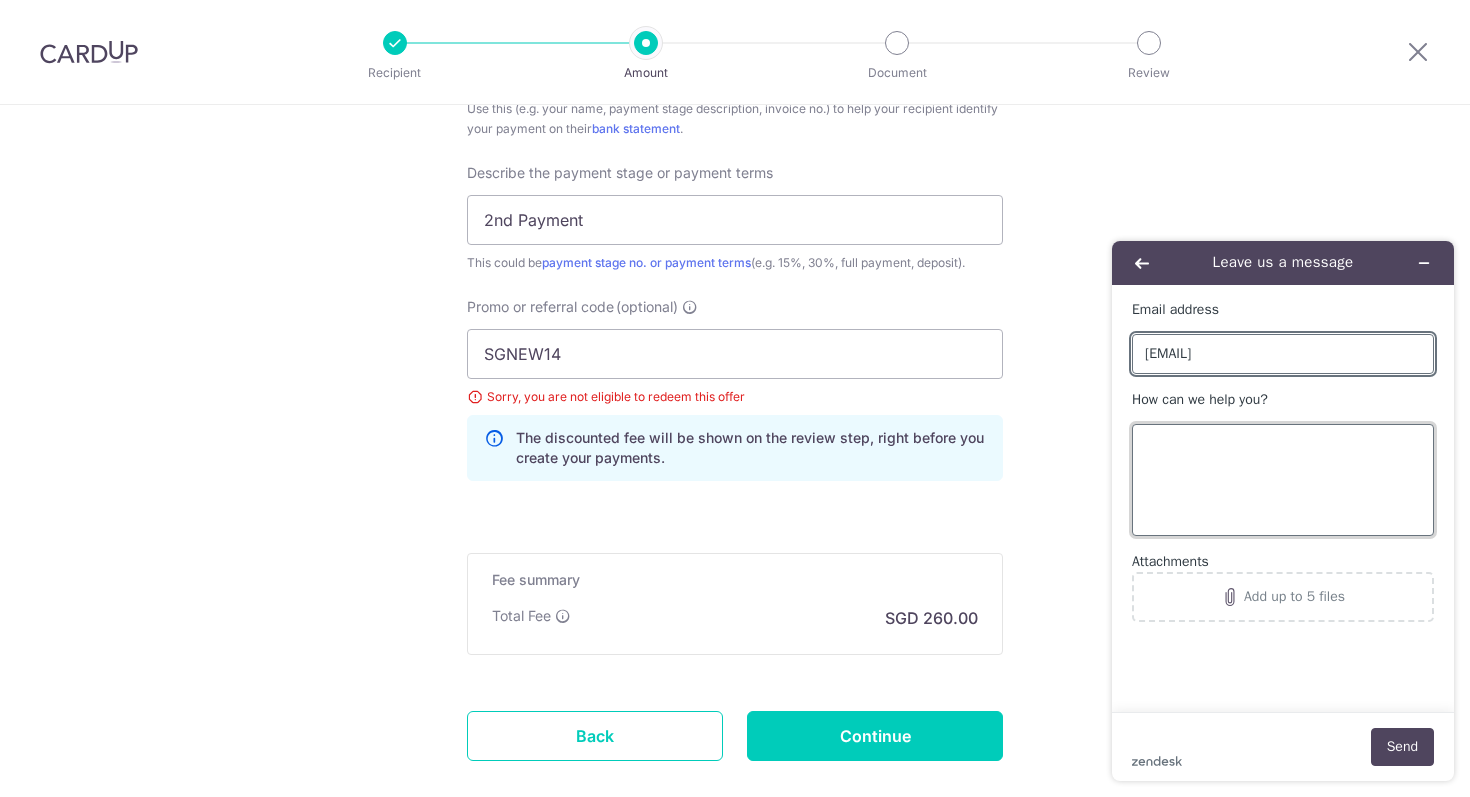 click on "How can we help you?" at bounding box center (1283, 480) 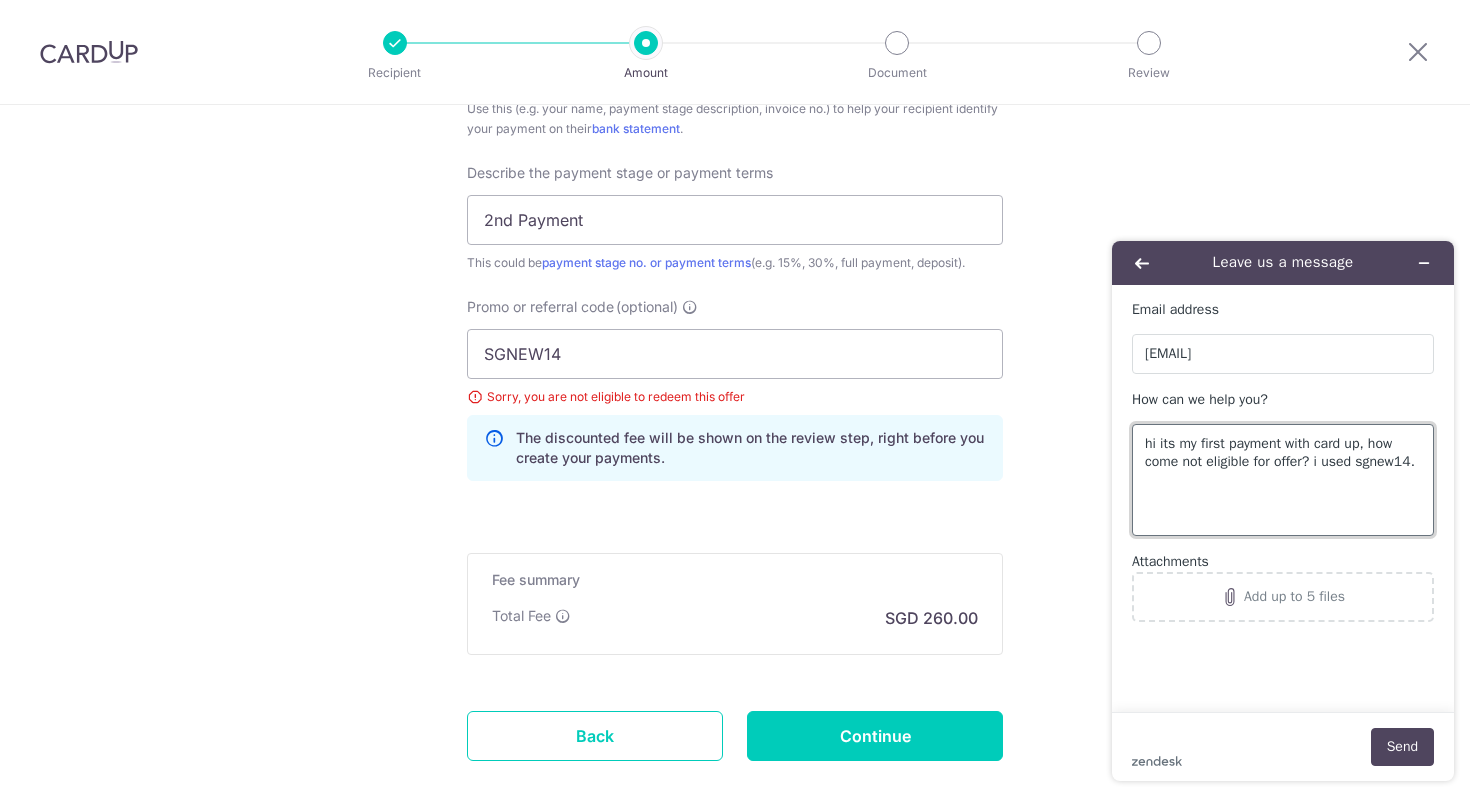 click on "hi its my first payment with card up, how come not eligible for offer? i used sgnew14." at bounding box center (1283, 480) 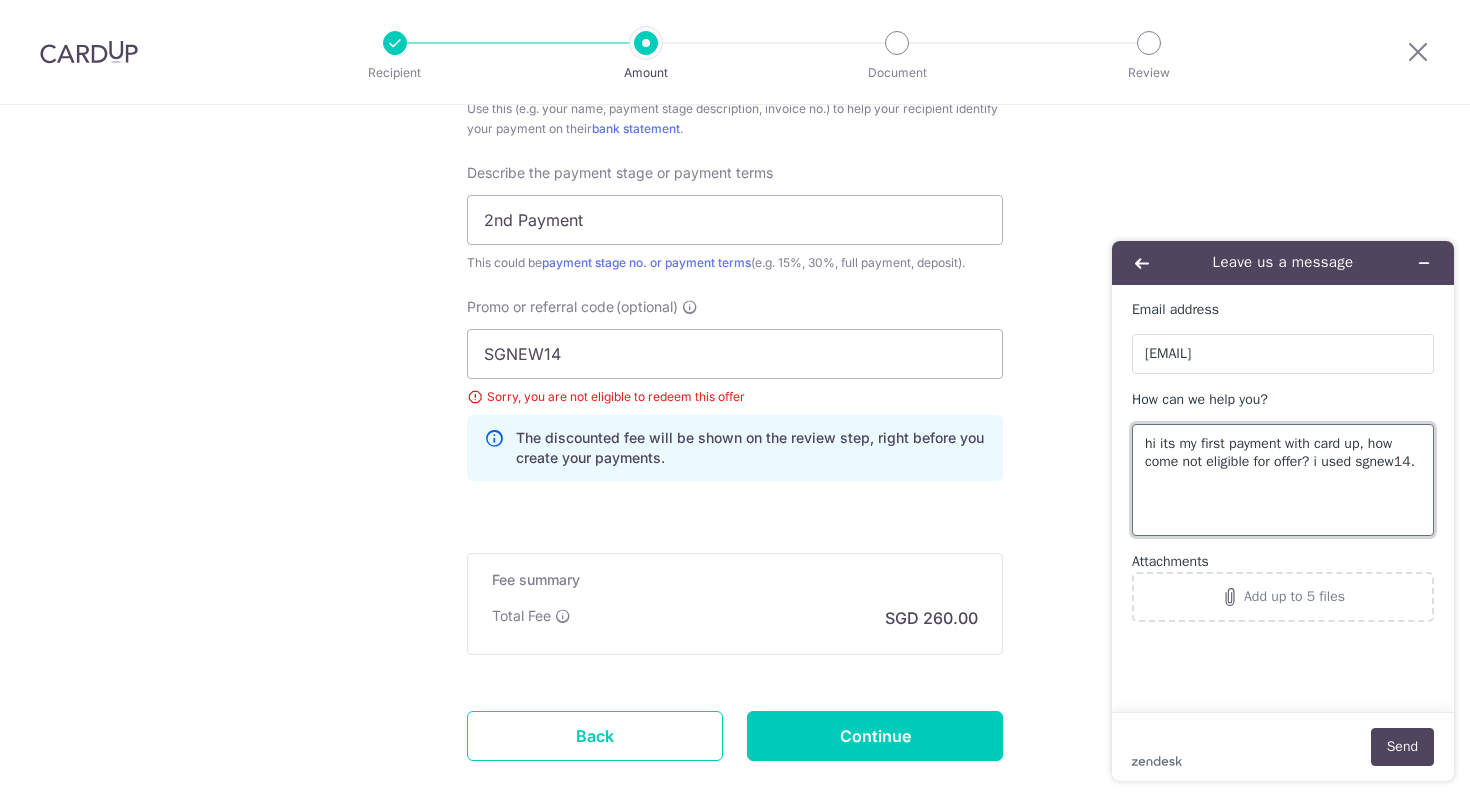 click on "hi its my first payment with card up, how come not eligible for offer? i used sgnew14." at bounding box center (1283, 480) 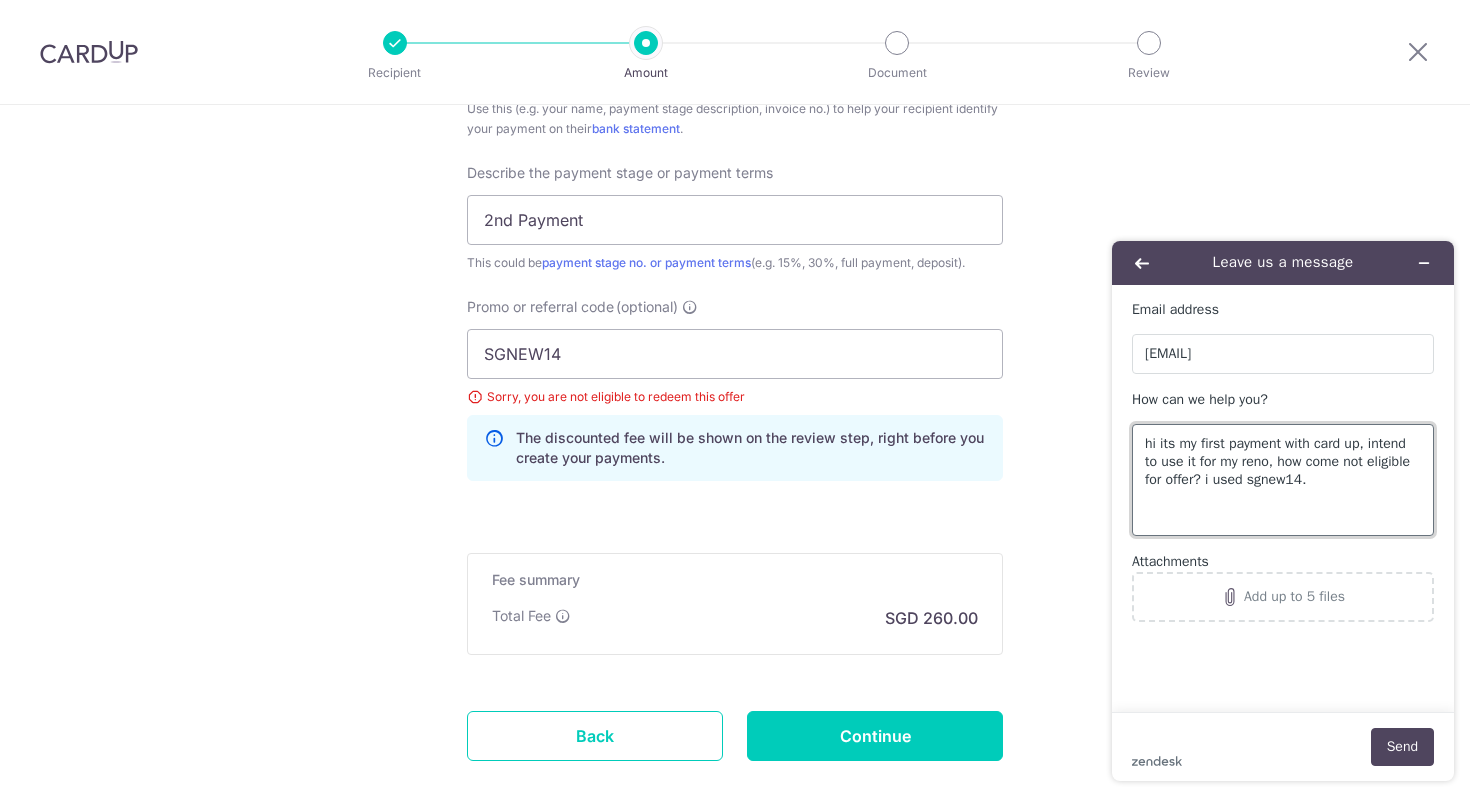 drag, startPoint x: 1286, startPoint y: 459, endPoint x: 1308, endPoint y: 461, distance: 22.090721 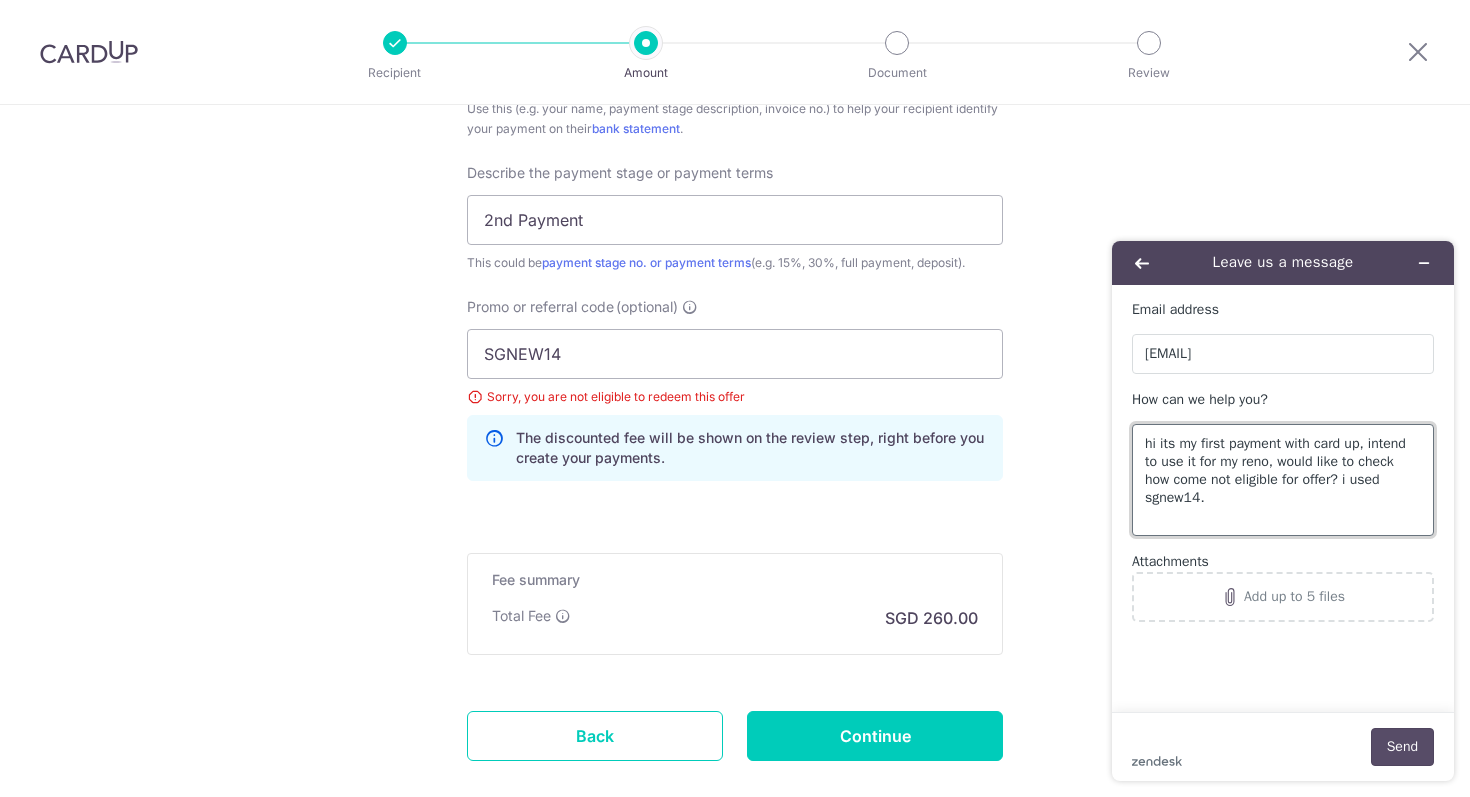type on "hi its my first payment with card up, intend to use it for my reno, would like to check how come not eligible for offer? i used sgnew14." 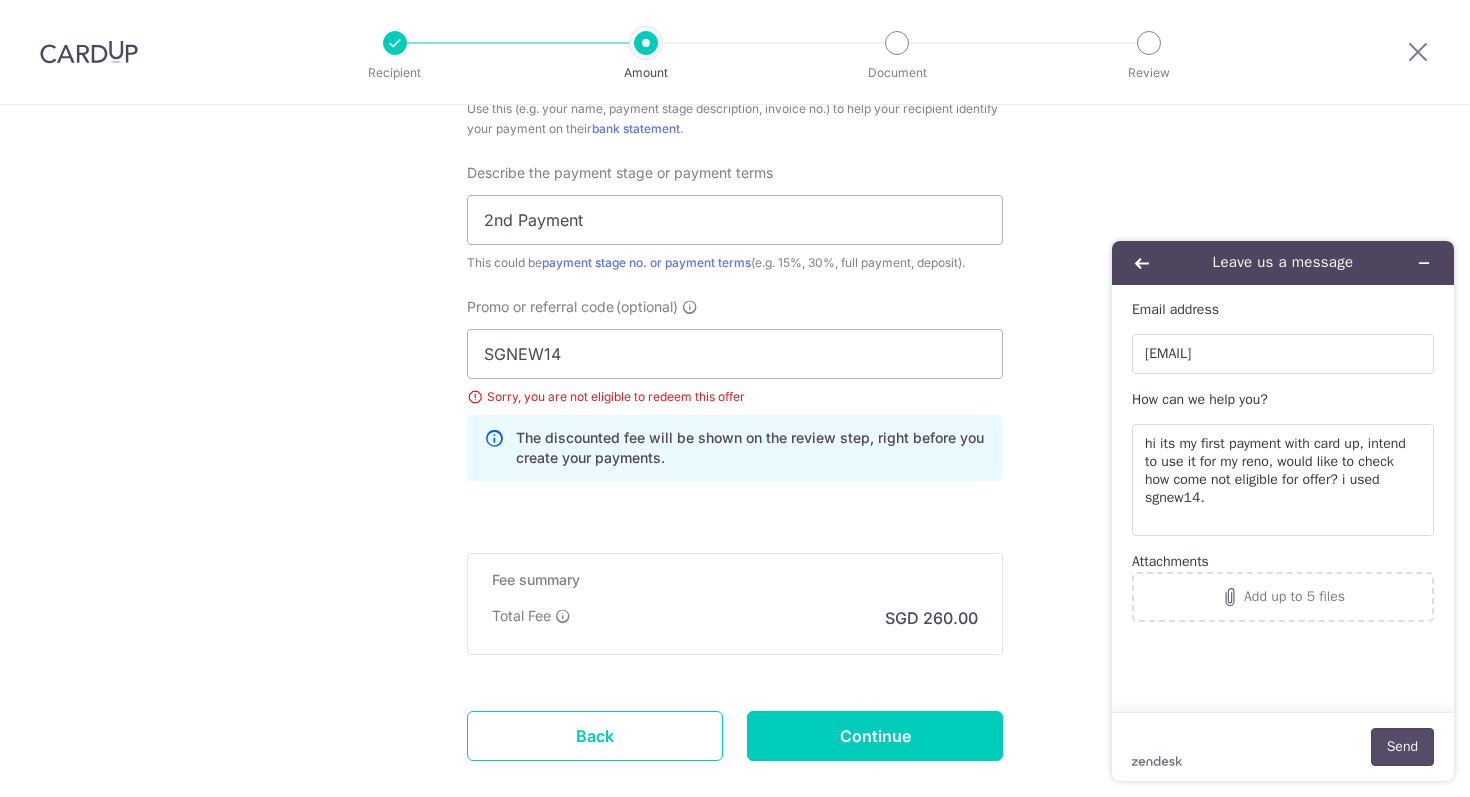 click on "Send" at bounding box center [1402, 747] 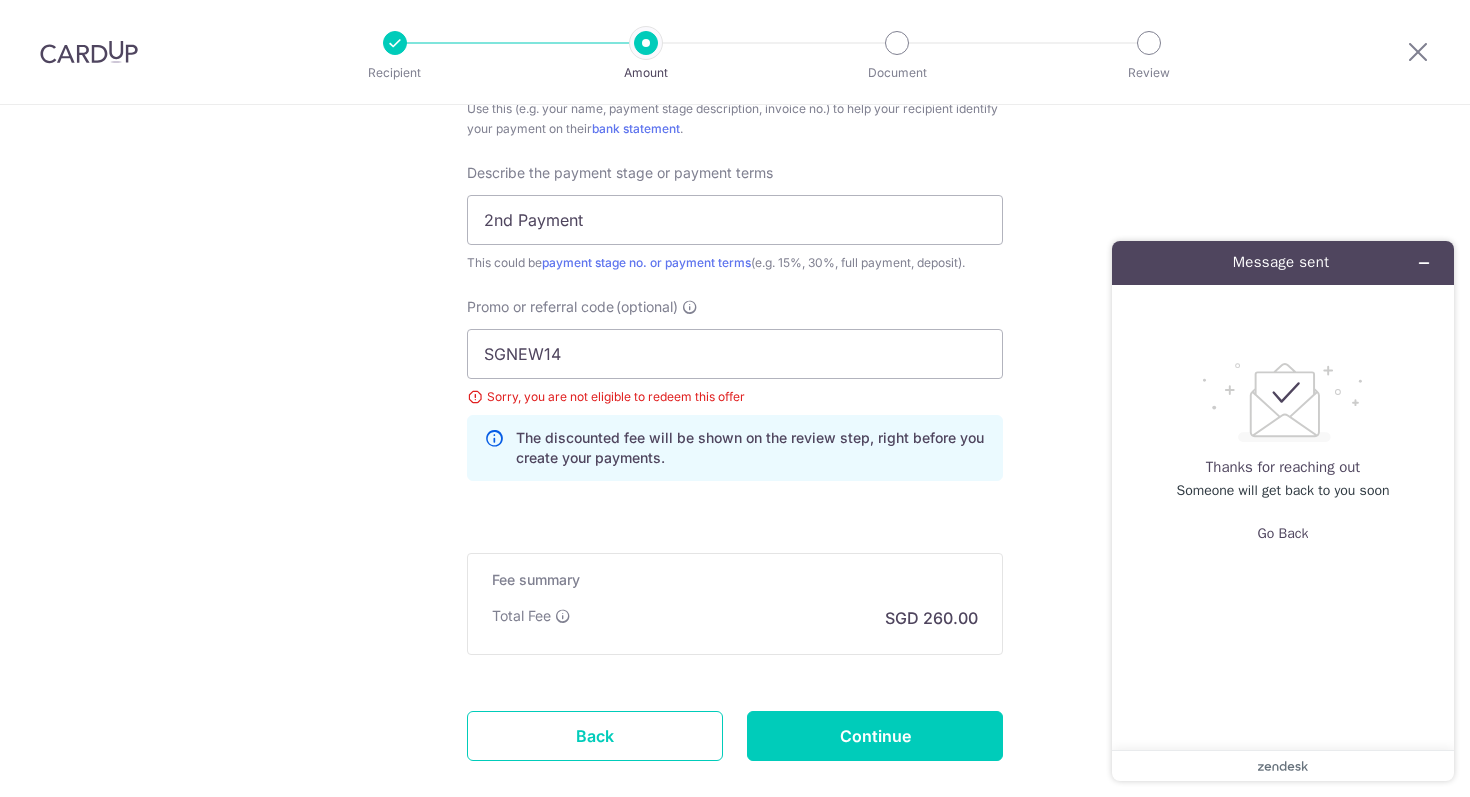 click on "Enter payment amount
SGD
10,000.00
10000.00
Select Card
**** 5443
Add credit card
Your Cards
**** 5443
Secure 256-bit SSL
Text
New card details
Card
Secure 256-bit SSL" at bounding box center [735, -142] 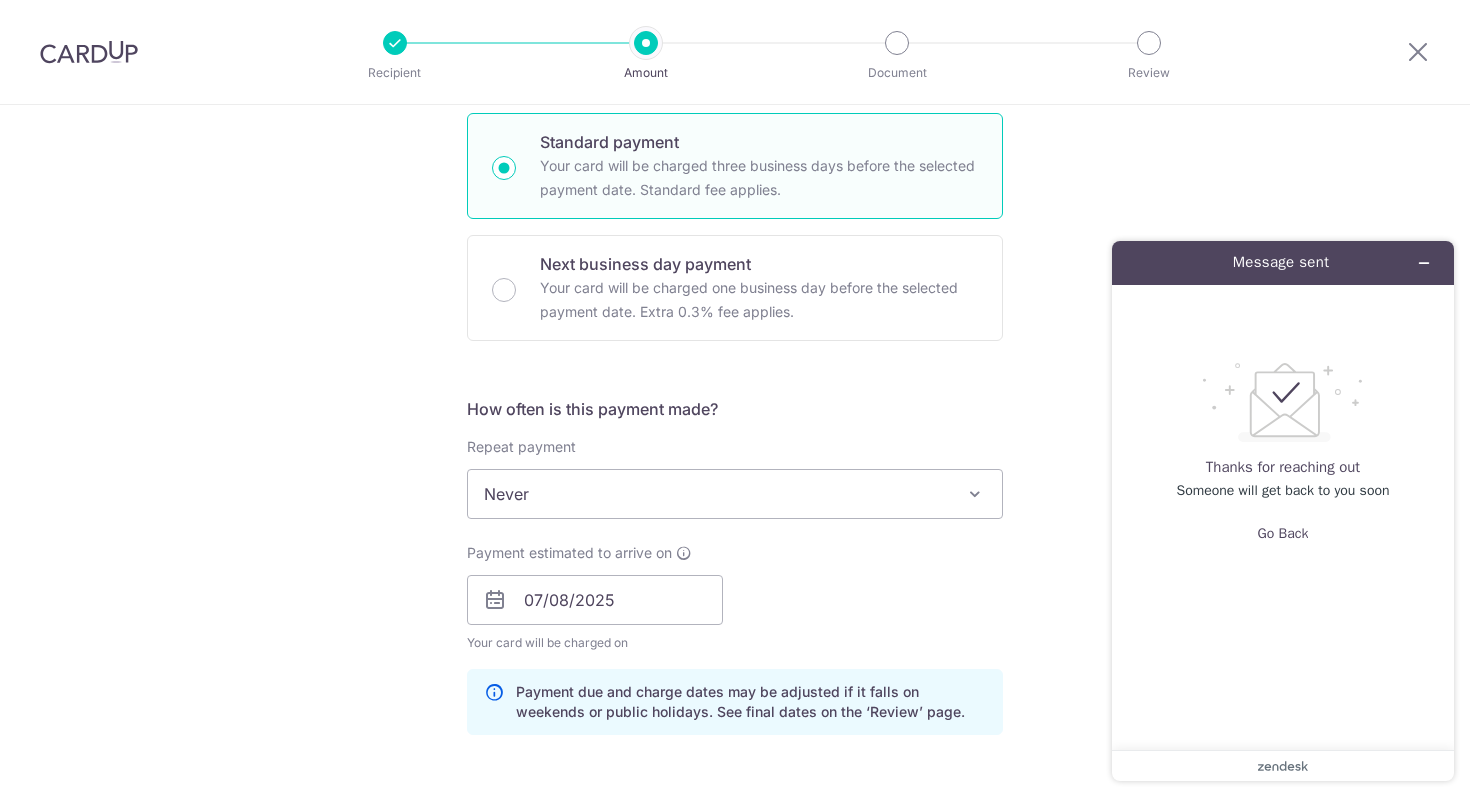 scroll, scrollTop: 484, scrollLeft: 0, axis: vertical 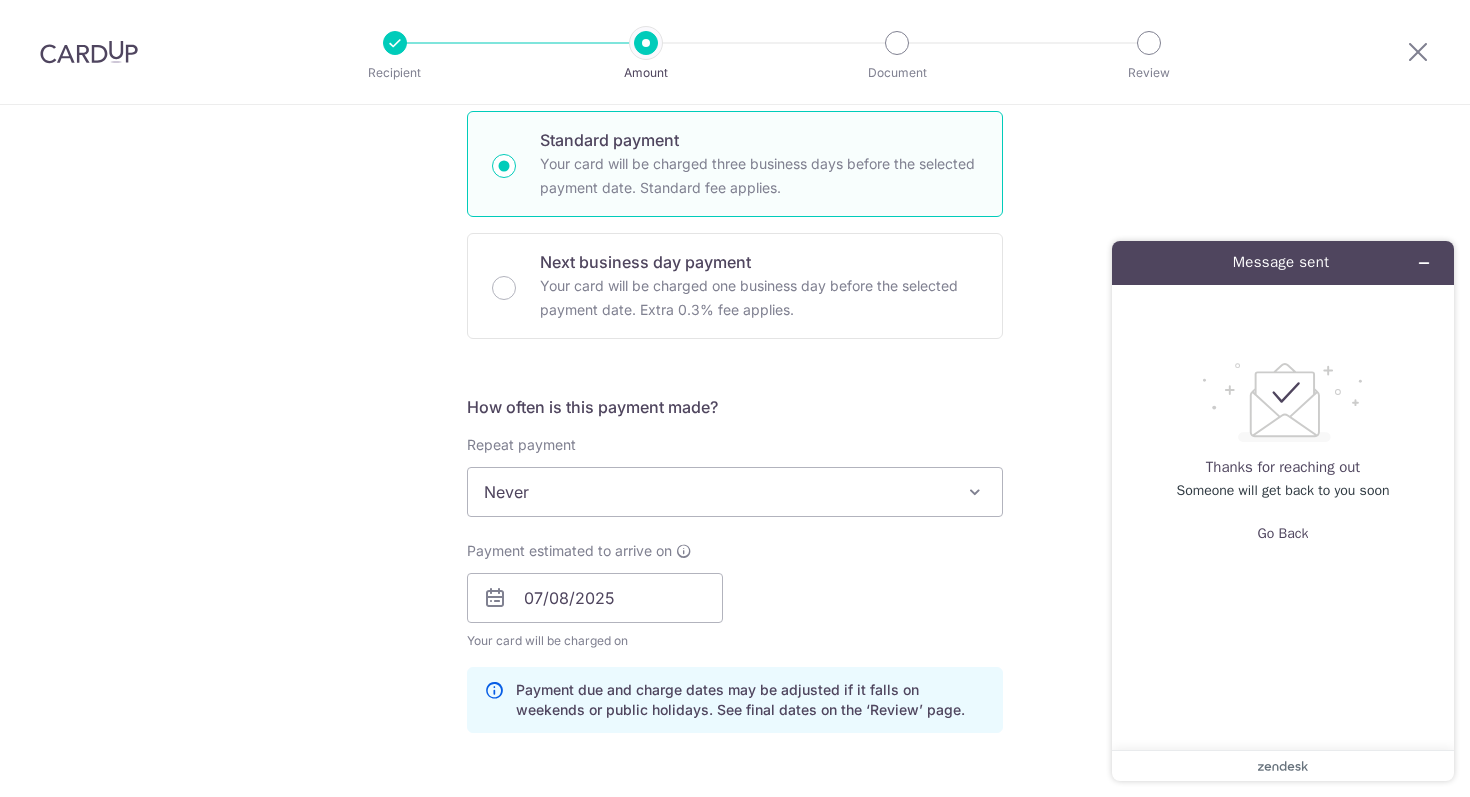 click on "How often is this payment made?
Repeat payment
Never
Every week
Every month
Every quarter
Every half a year Never
To set up monthly income tax payments on CardUp, please ensure the following:     Keep GIRO active   First payment through GIRO   Limit of 11 months scheduling   Upload Notice of Assessment    For more details, refer to this guide:  CardUp Help - Monthly Income Tax Payments
Payment estimated to arrive on
07/08/2025
Your card will be charged on   for the first payment
* If your payment is funded by  9:00am SGT on Tuesday 05/08/2025
05/08/2025
No. of Payments" at bounding box center (735, 572) 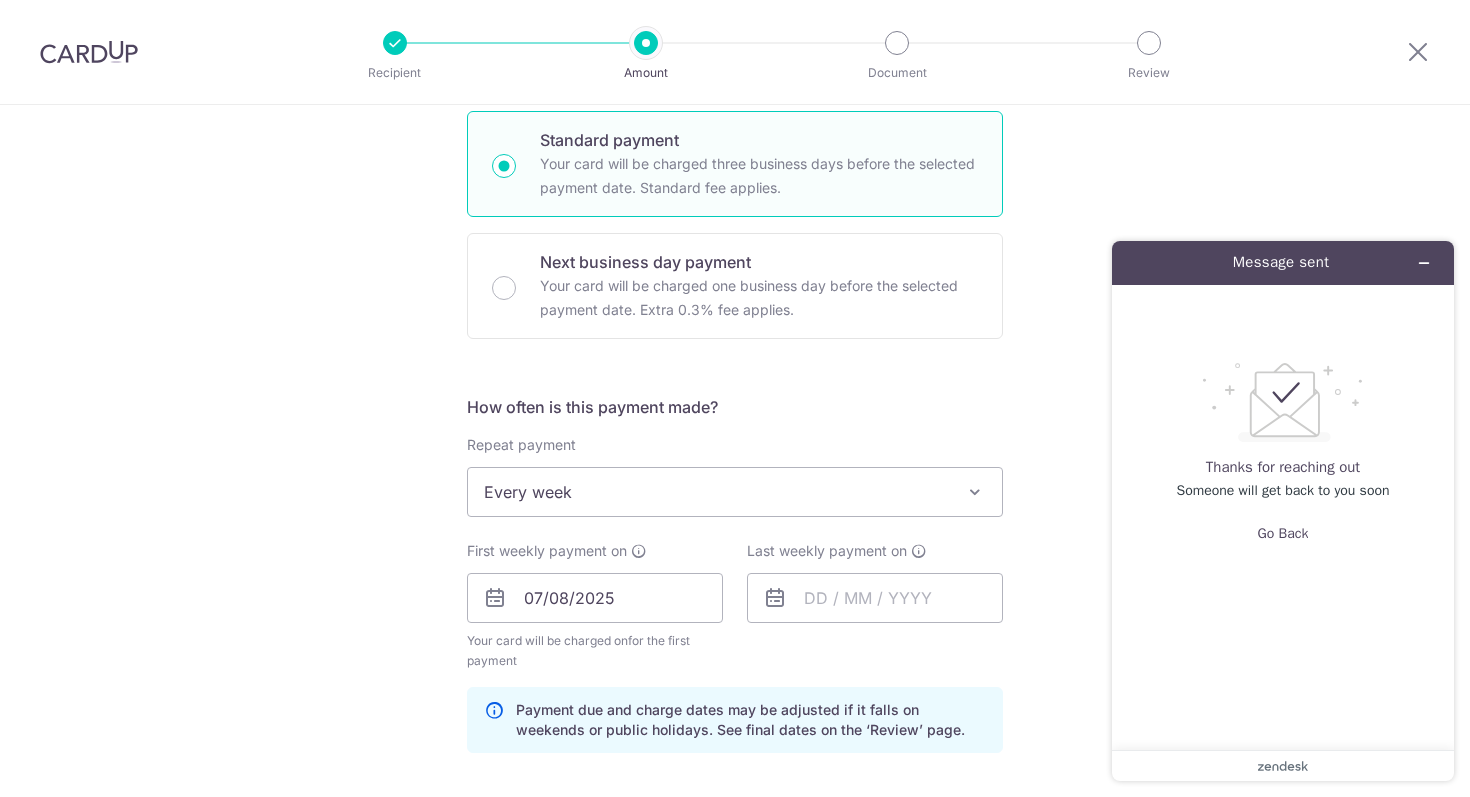 click on "Every week" at bounding box center (735, 492) 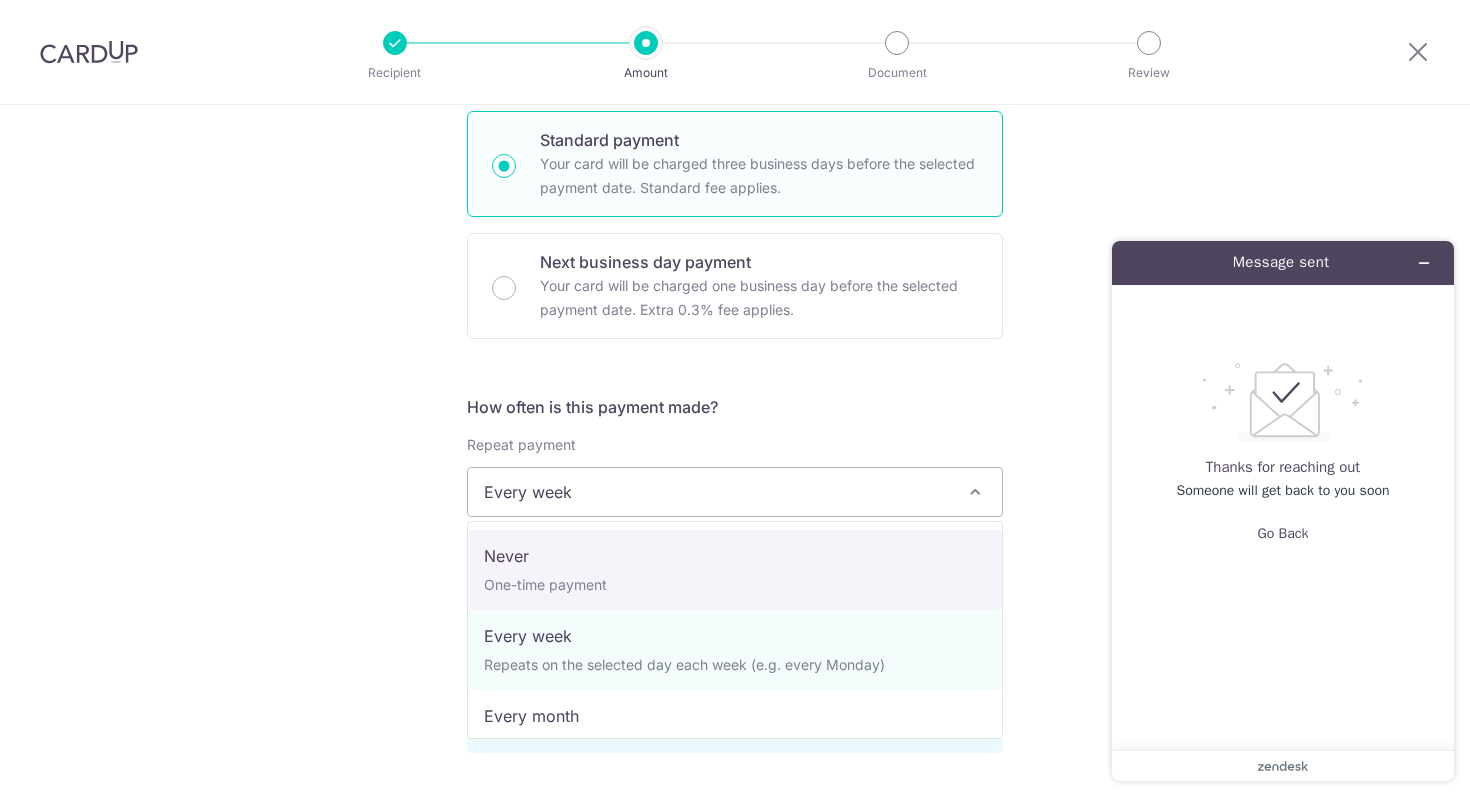 select on "1" 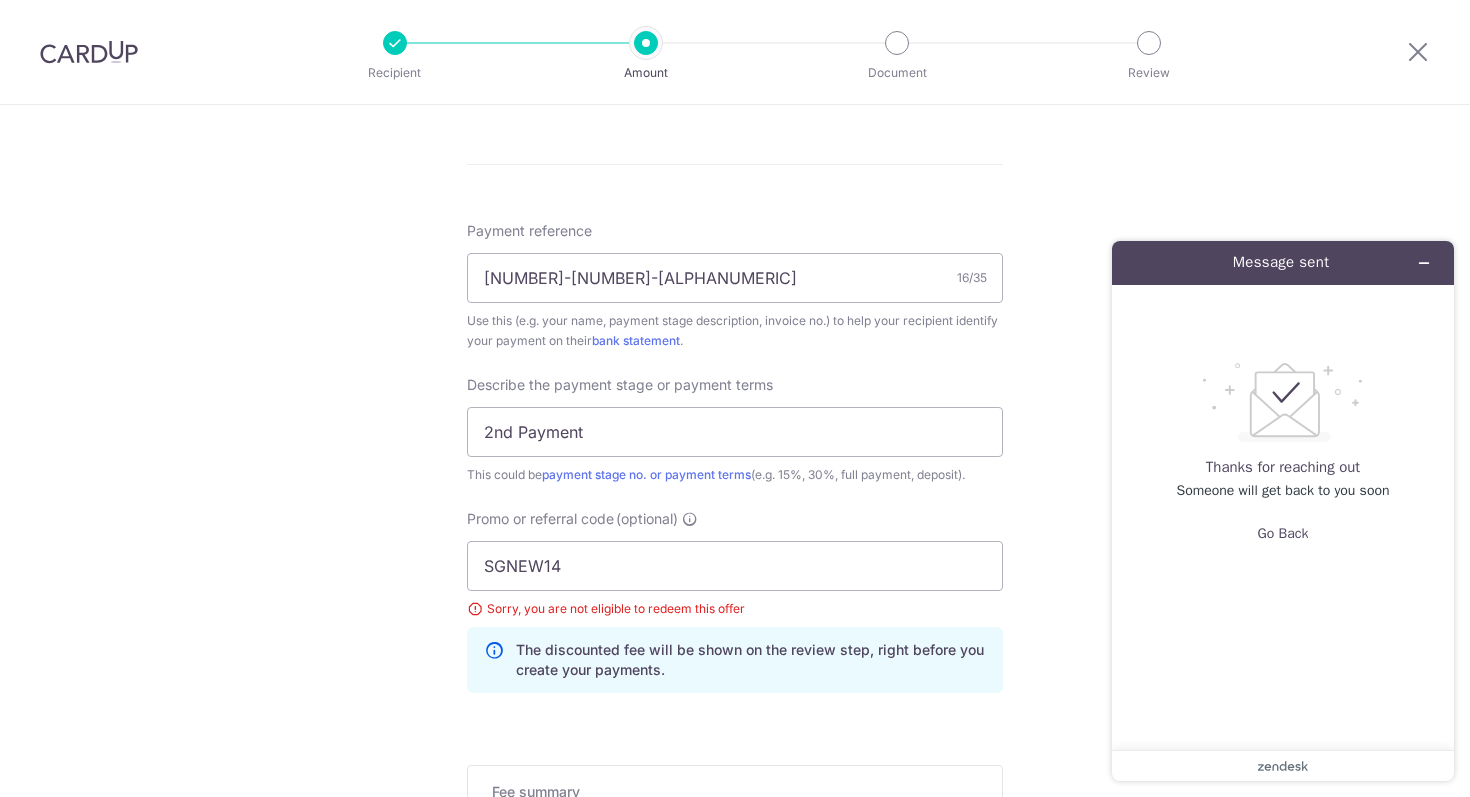 scroll, scrollTop: 1123, scrollLeft: 0, axis: vertical 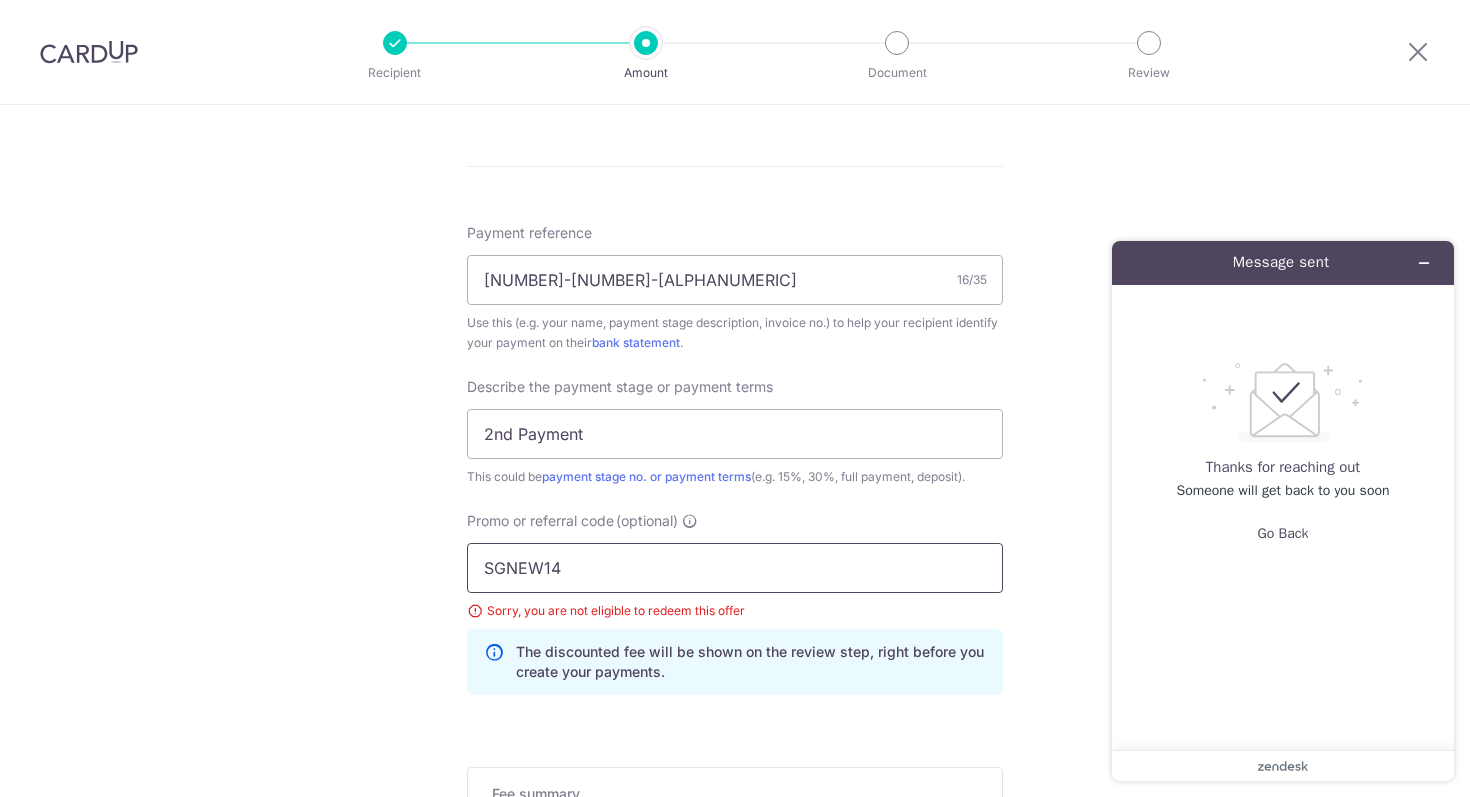 drag, startPoint x: 591, startPoint y: 569, endPoint x: 467, endPoint y: 564, distance: 124.10077 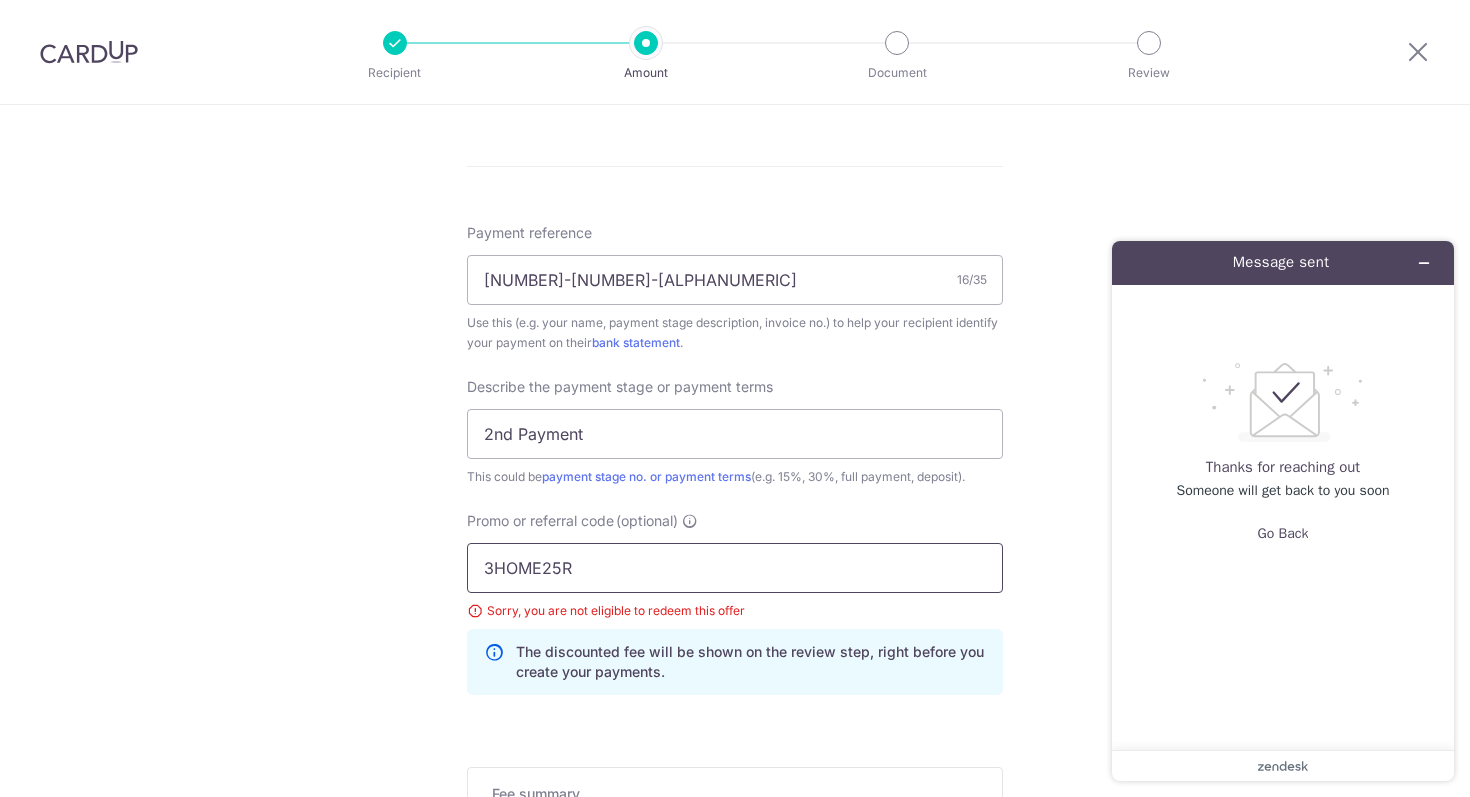 type on "3HOME25R" 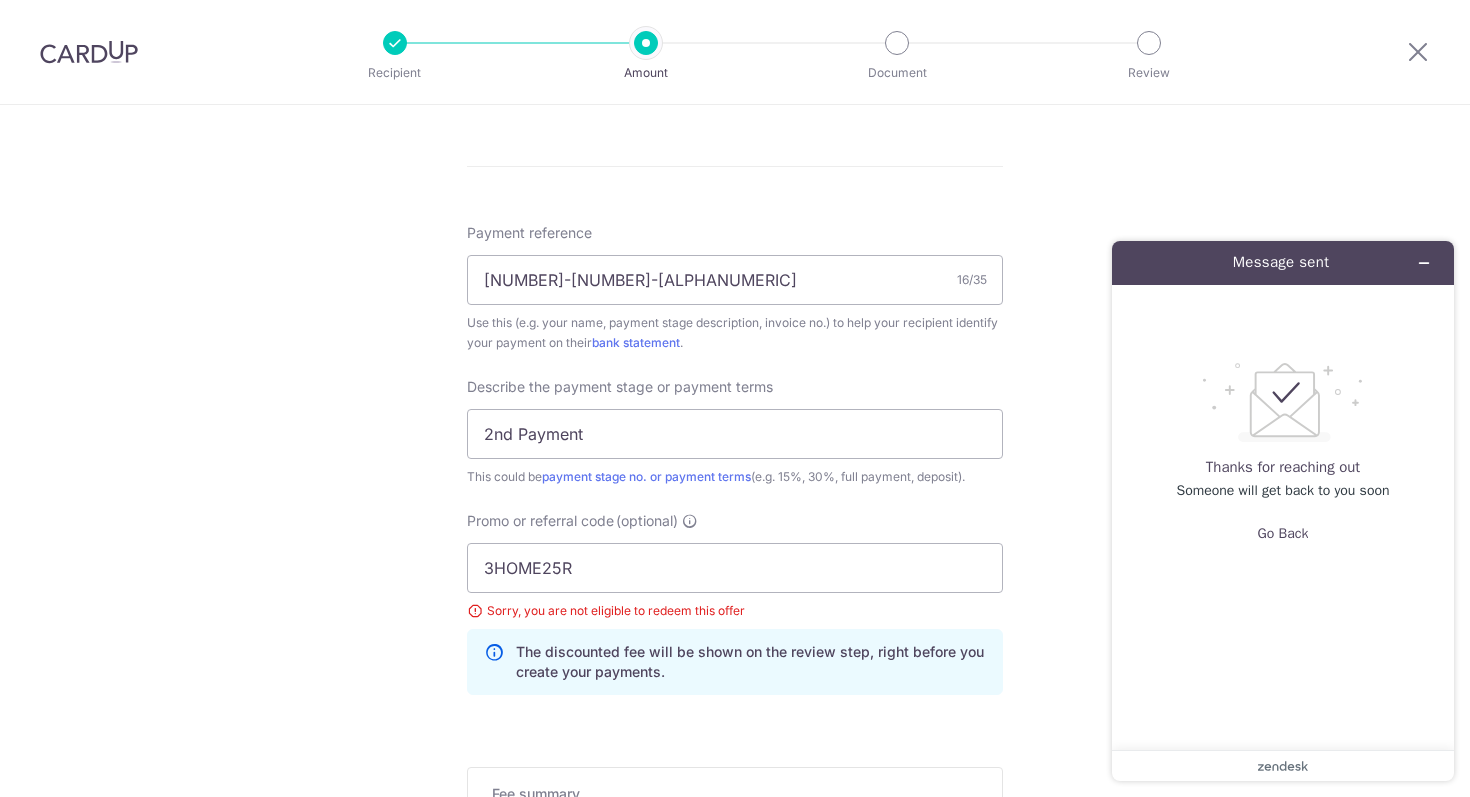 click on "Tell us more about your payment
Enter payment amount
SGD
10,000.00
10000.00
Select Card
**** 5443
Add credit card
Your Cards
**** 5443
Secure 256-bit SSL
Text
New card details
Card
Secure 256-bit SSL" at bounding box center [735, 53] 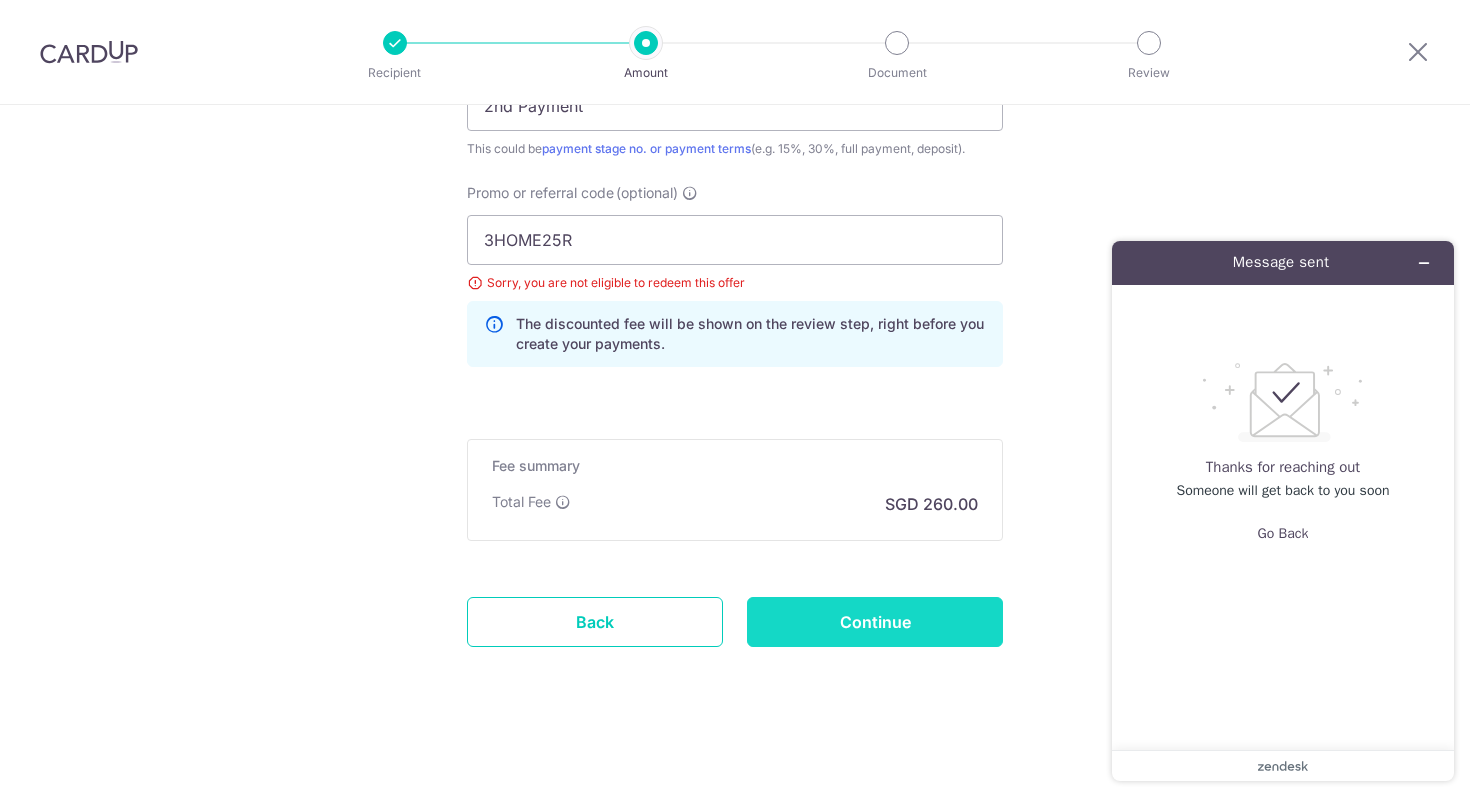 click on "Continue" at bounding box center [875, 622] 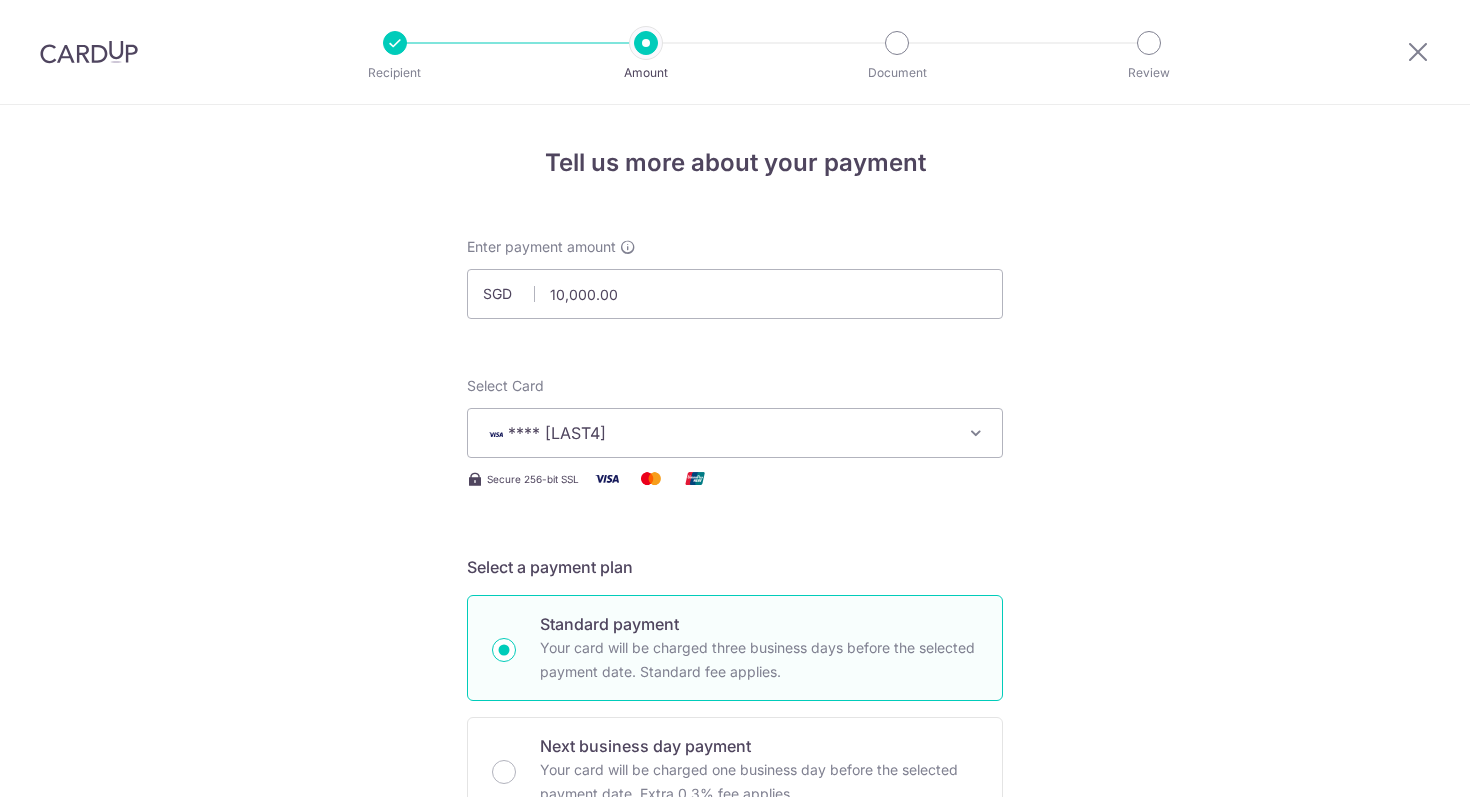 scroll, scrollTop: 0, scrollLeft: 0, axis: both 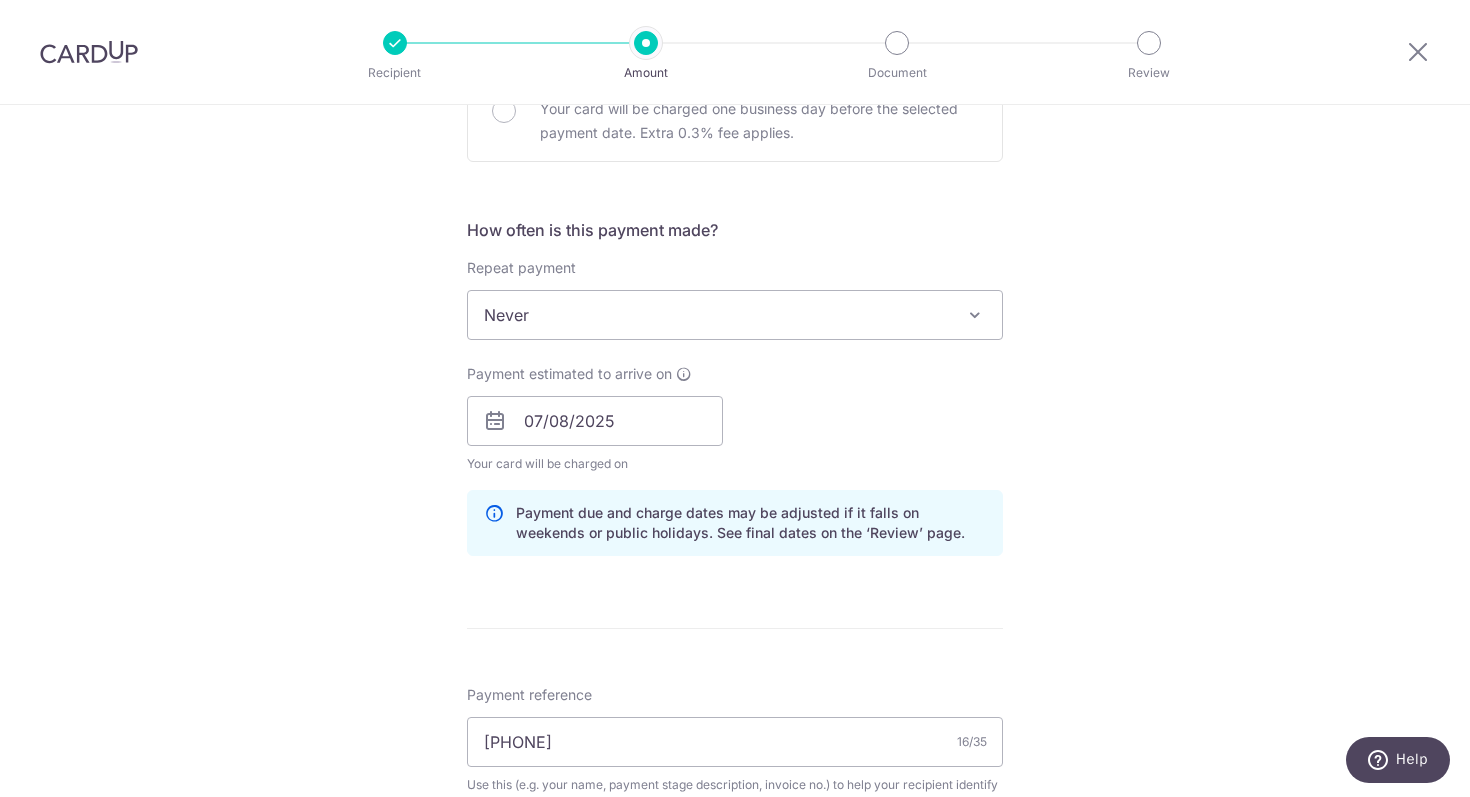 click on "Never" at bounding box center [735, 315] 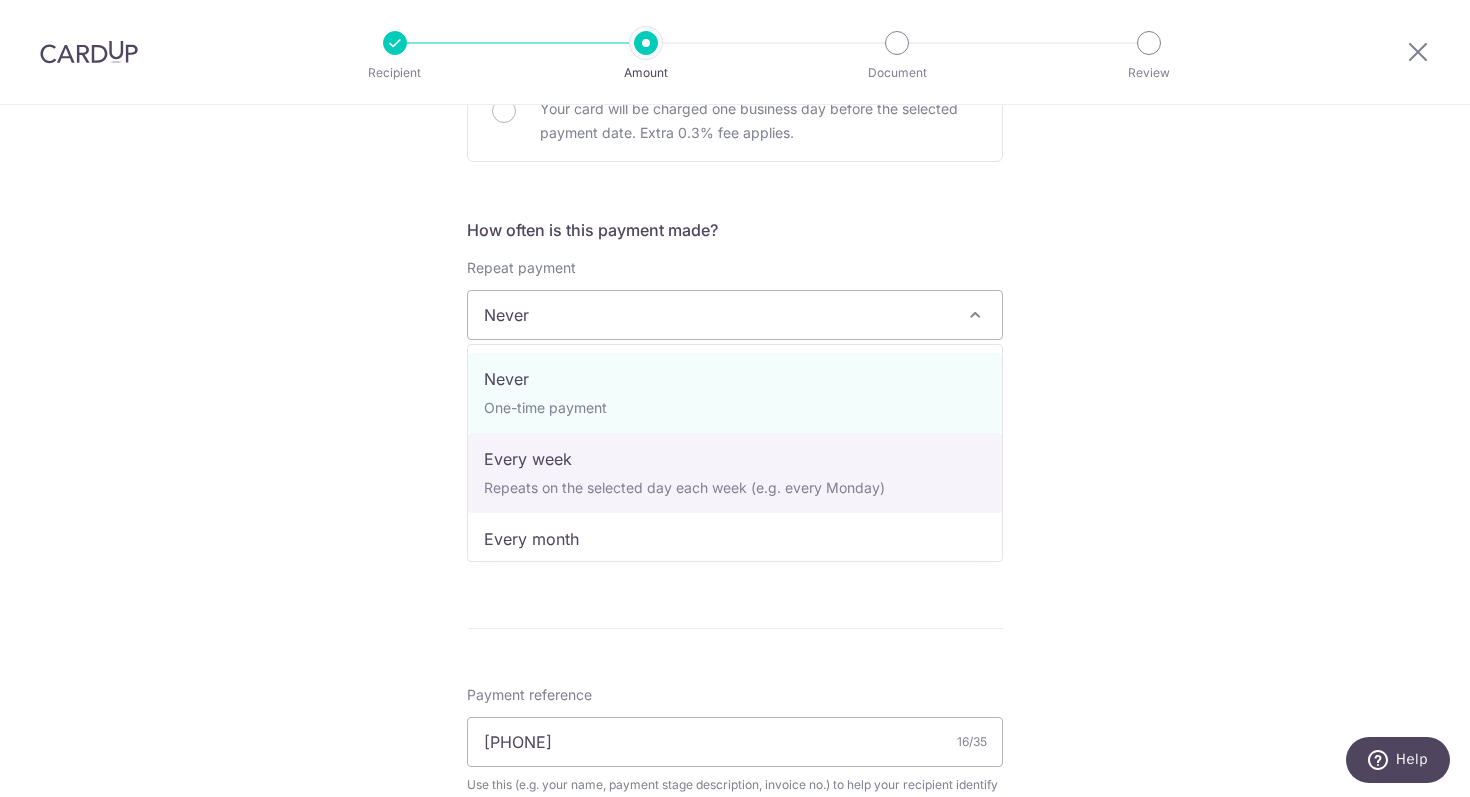 select on "2" 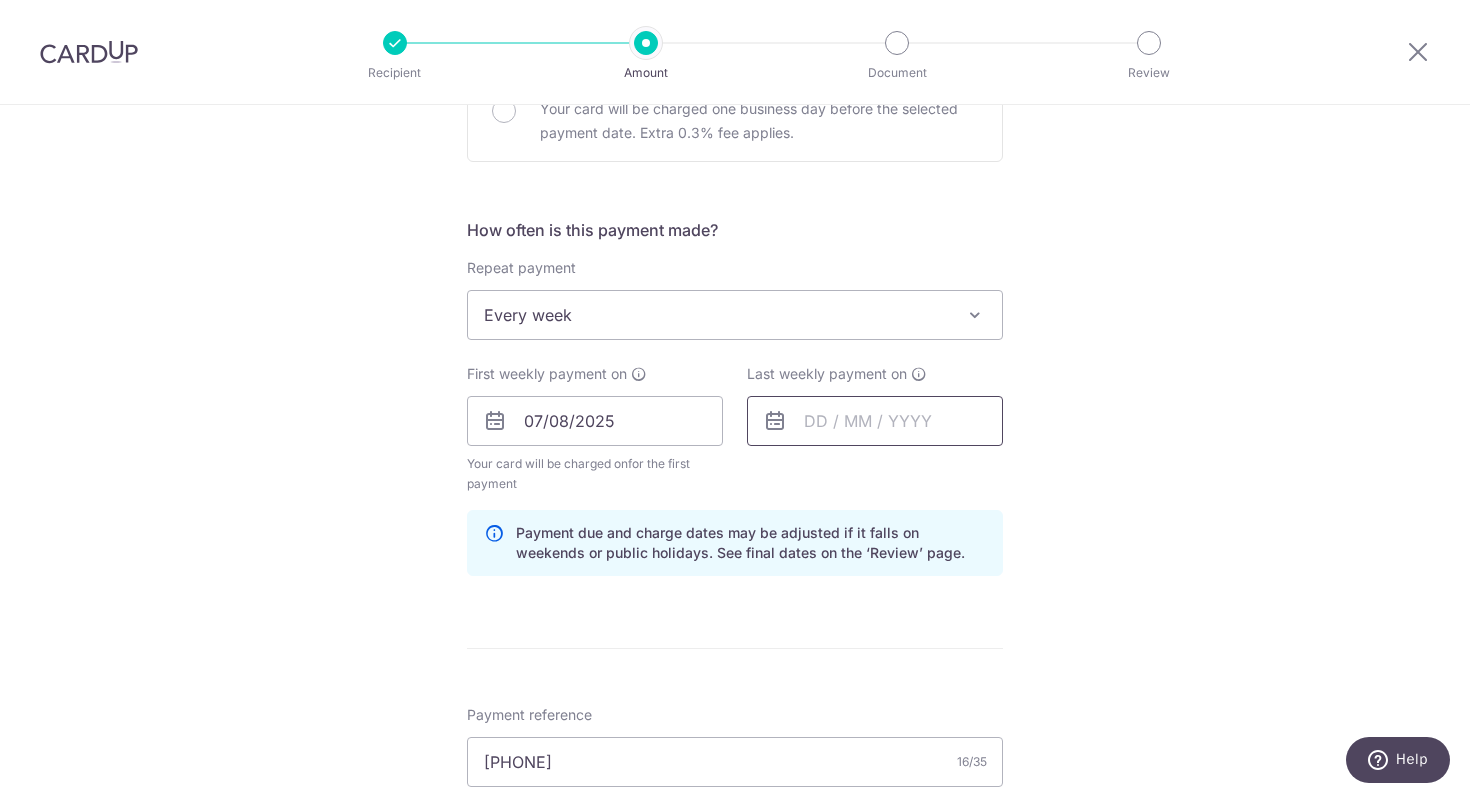 click at bounding box center (875, 421) 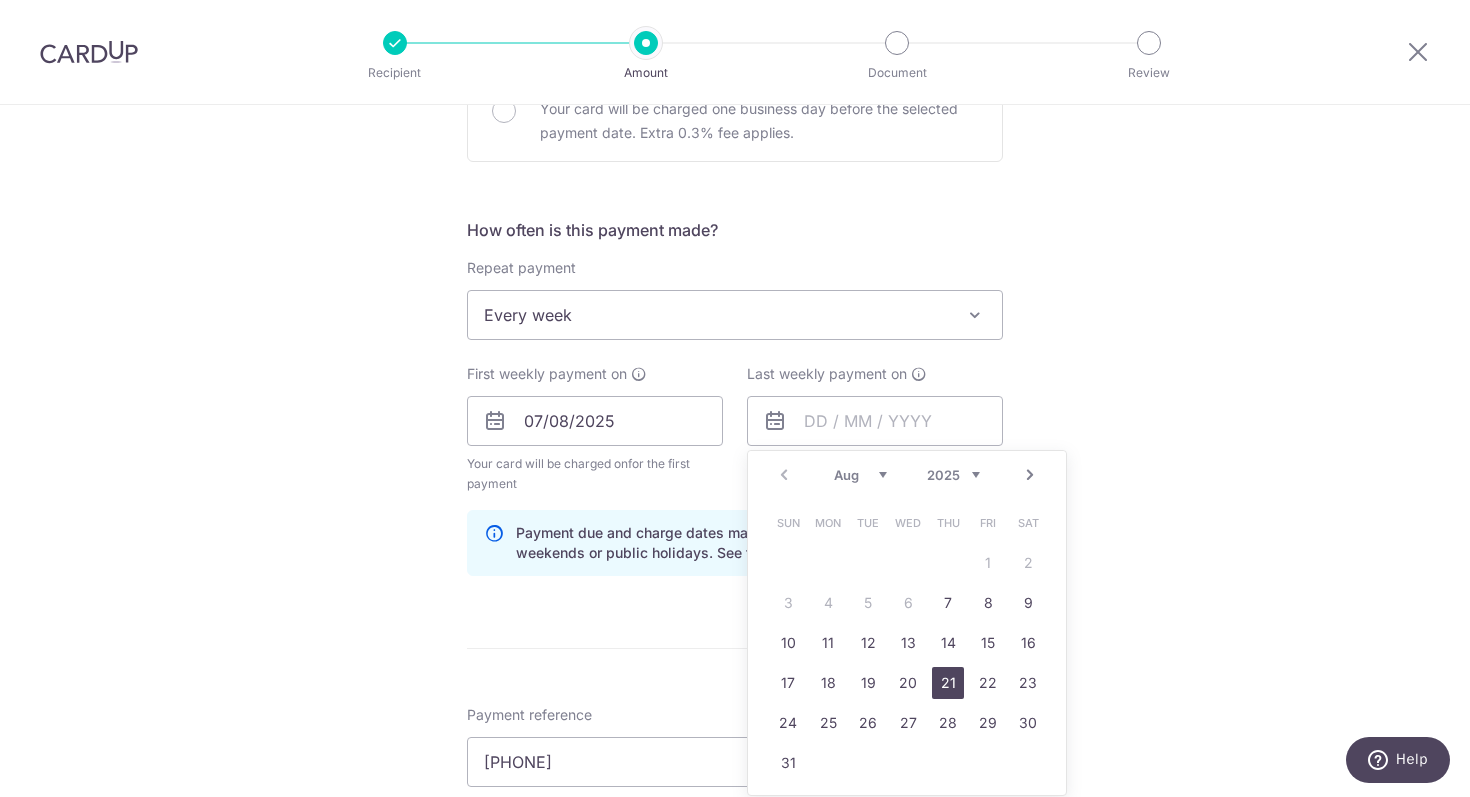 click on "21" at bounding box center [948, 683] 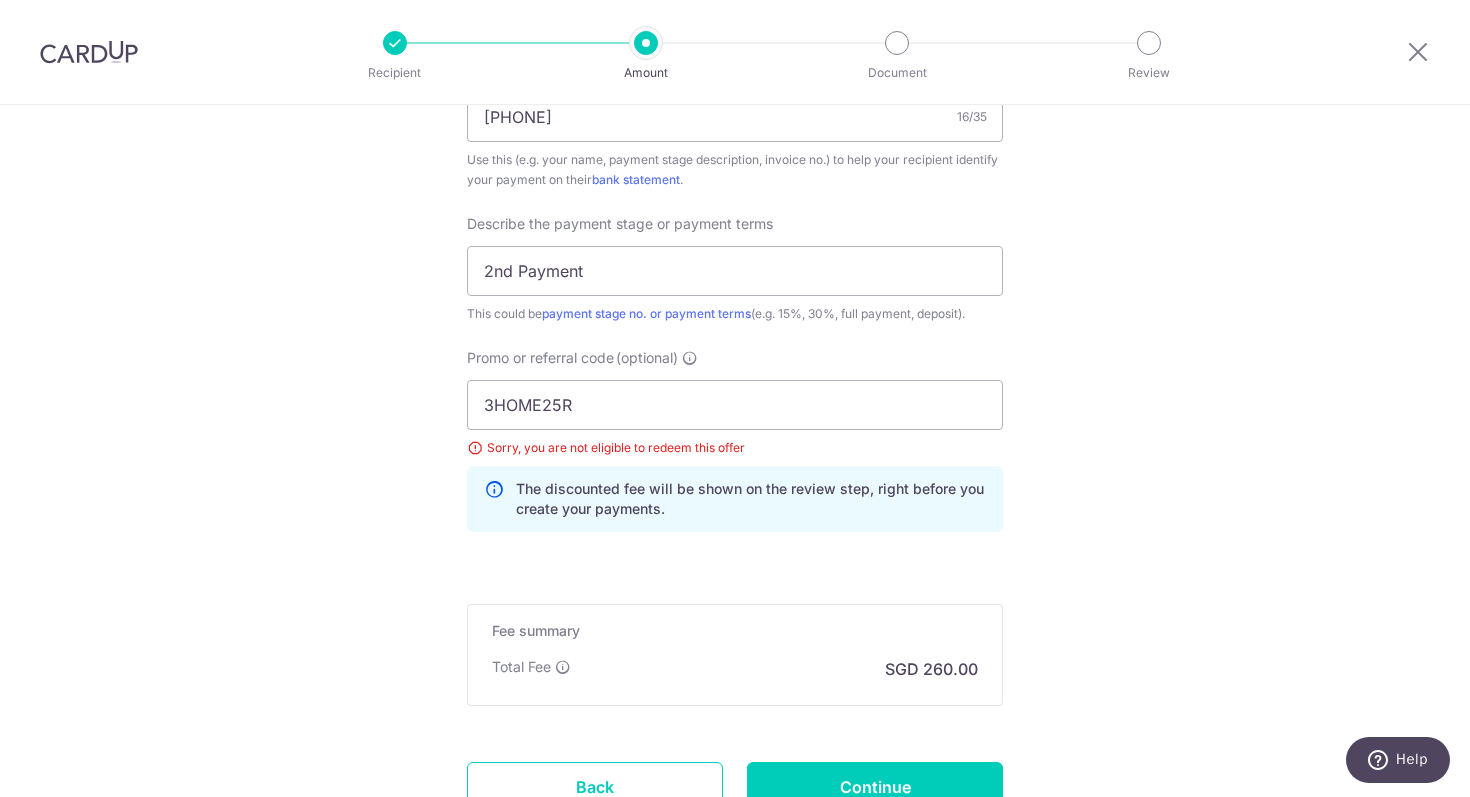 scroll, scrollTop: 1471, scrollLeft: 0, axis: vertical 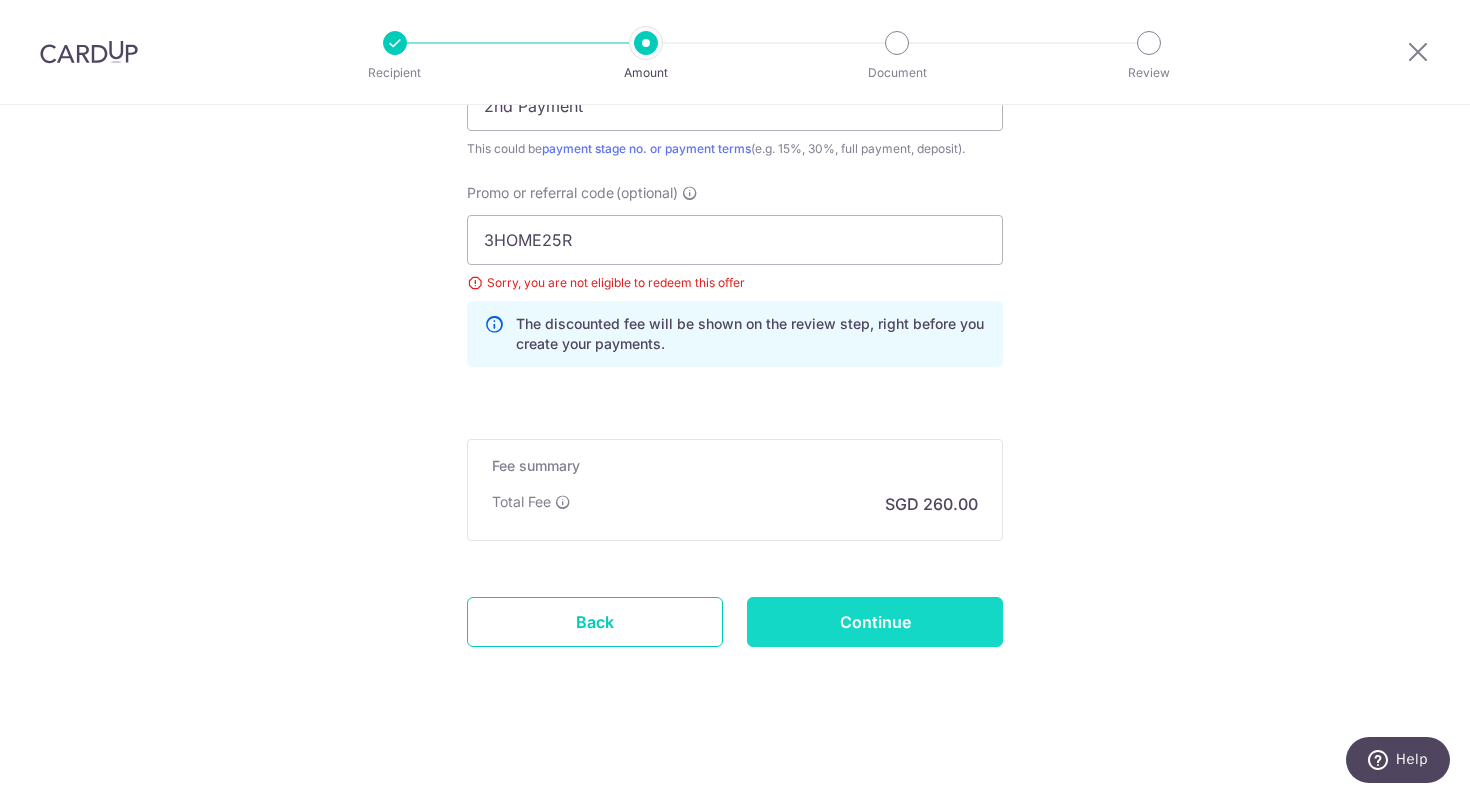 click on "Continue" at bounding box center [875, 622] 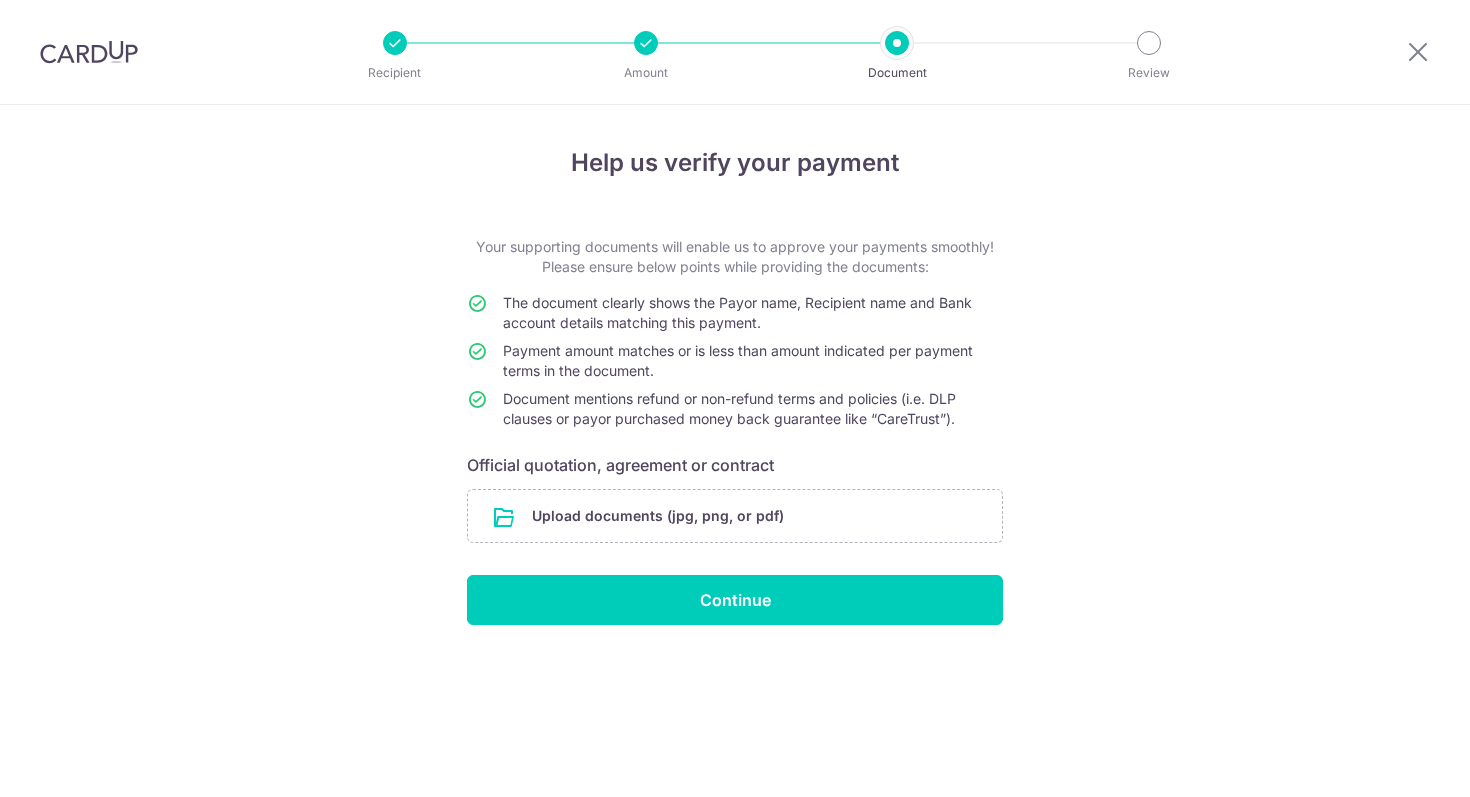 scroll, scrollTop: 0, scrollLeft: 0, axis: both 